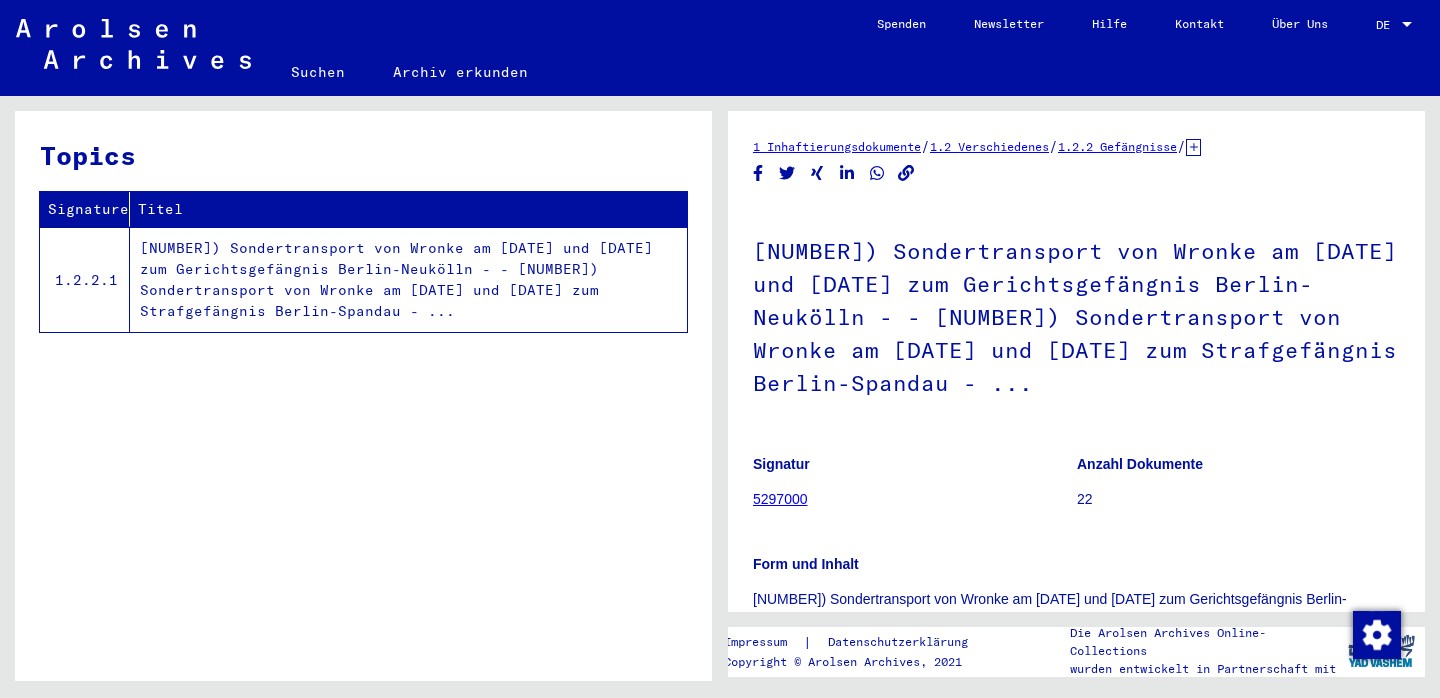 scroll, scrollTop: 0, scrollLeft: 0, axis: both 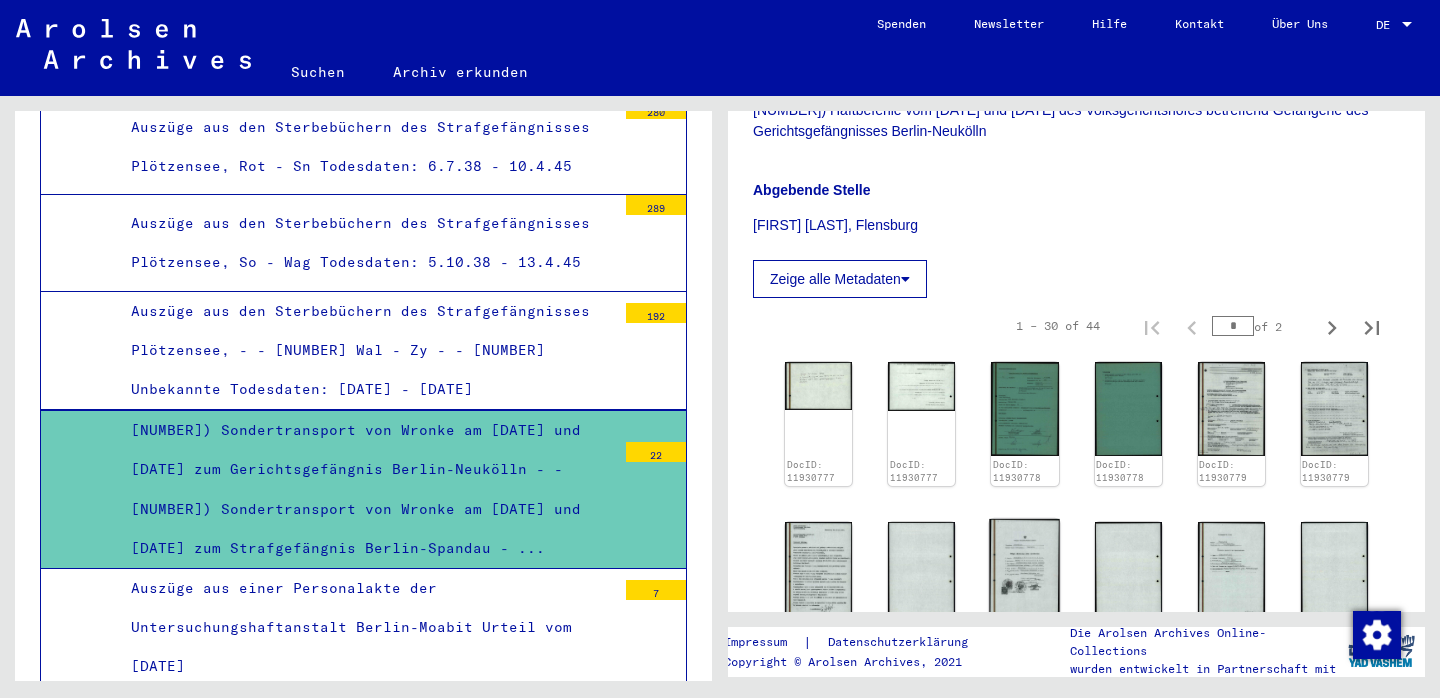 click 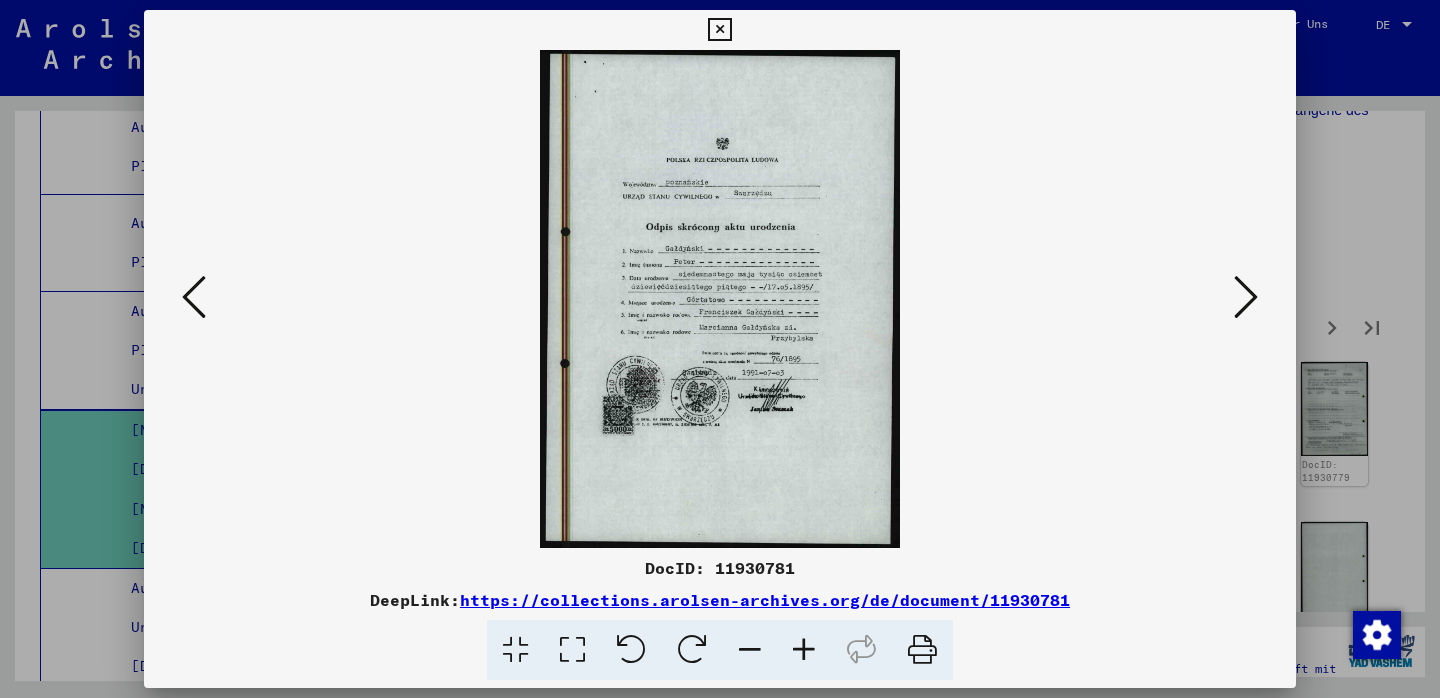click at bounding box center (720, 299) 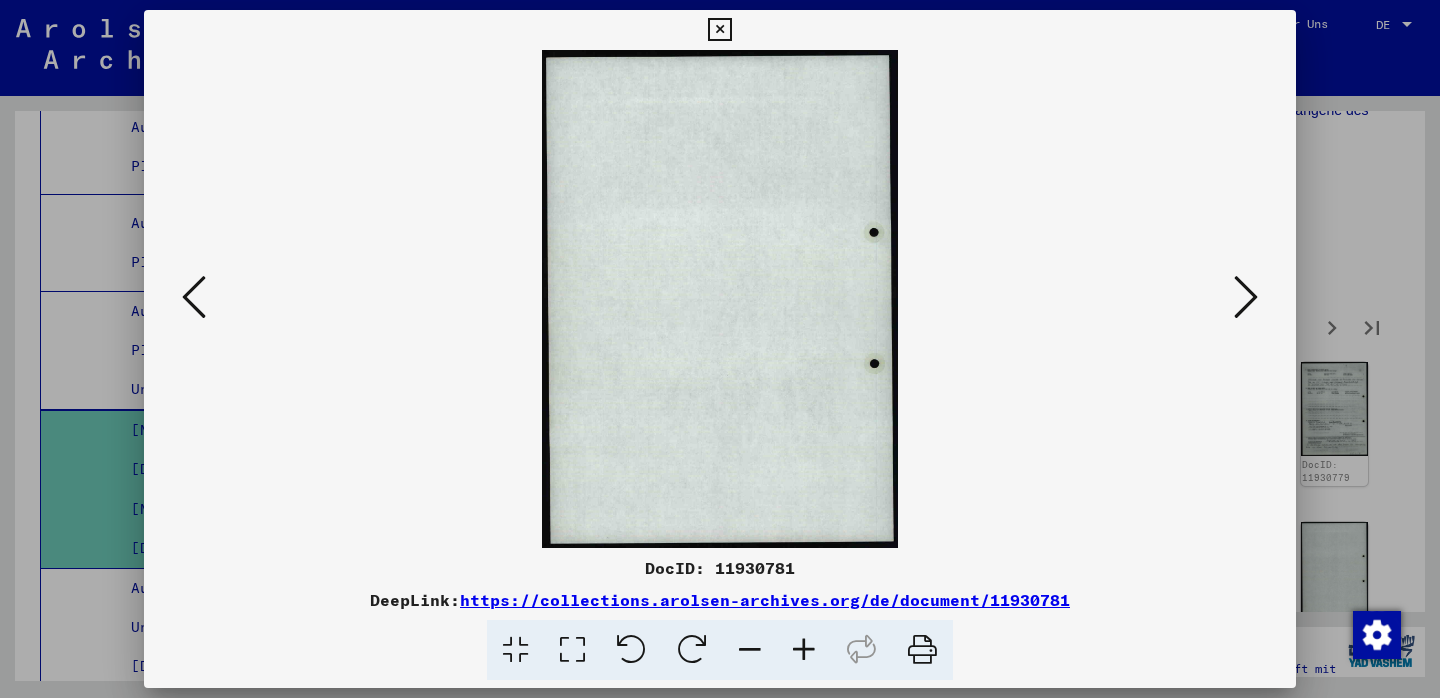 click at bounding box center [1246, 297] 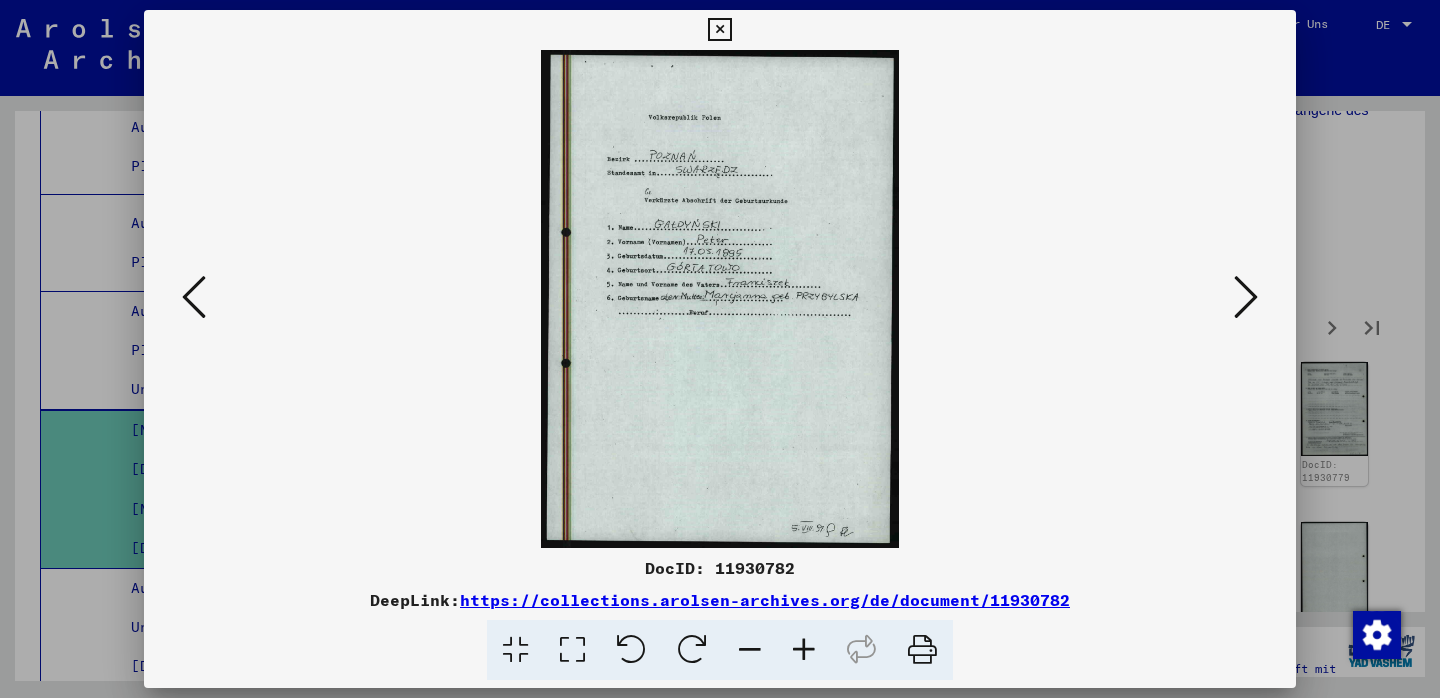 click at bounding box center (1246, 297) 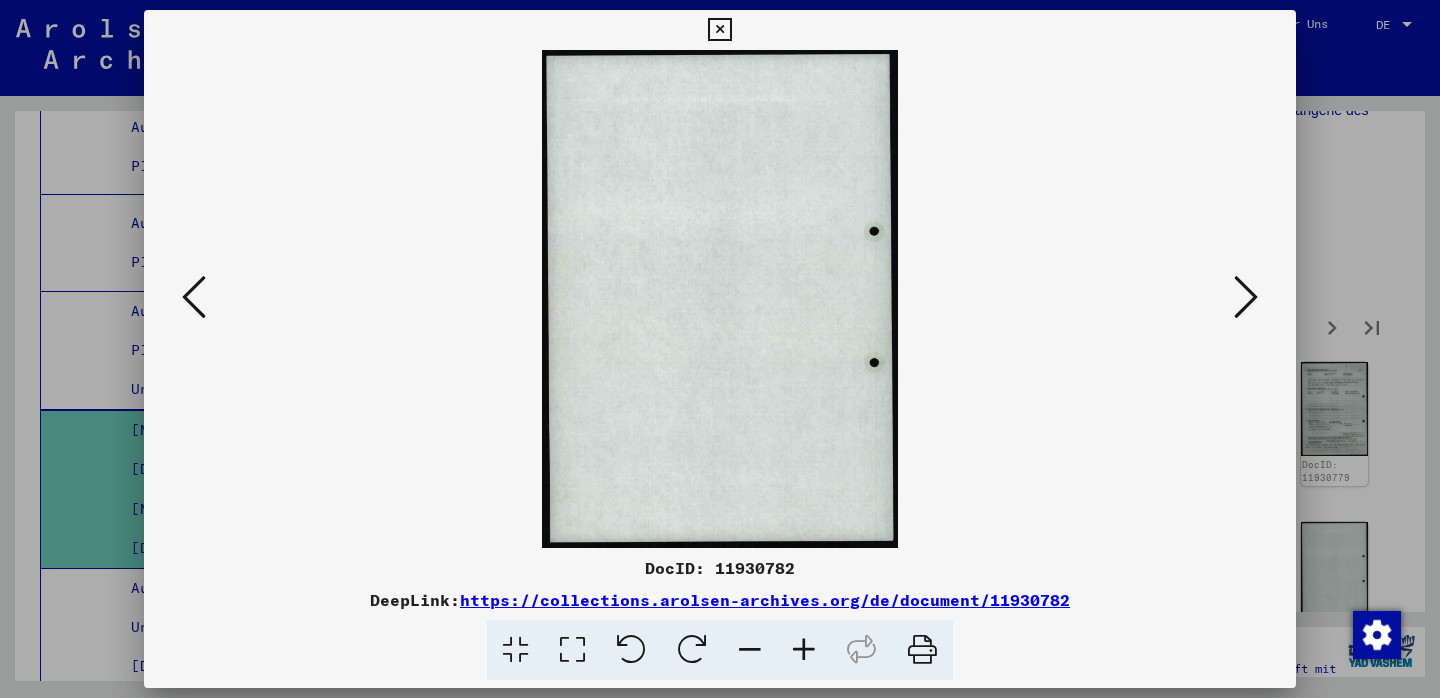 click at bounding box center (1246, 297) 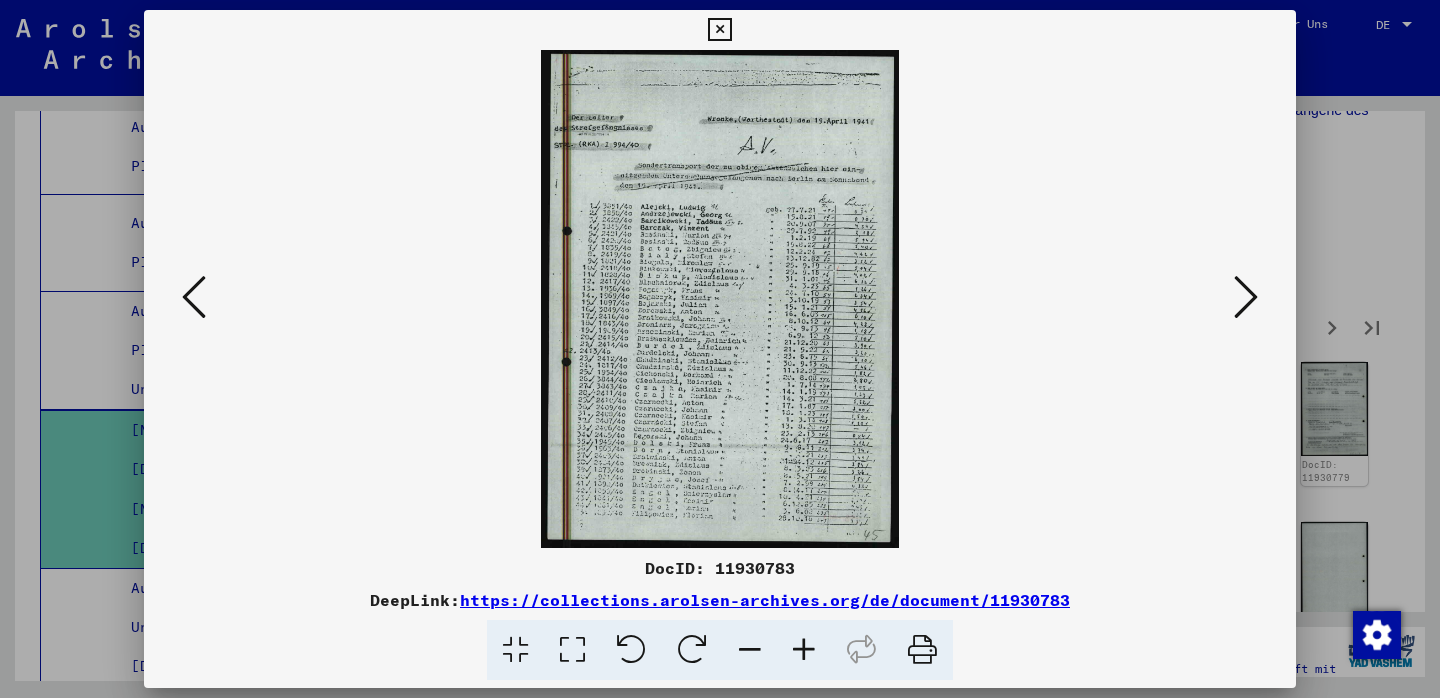 click at bounding box center (1246, 297) 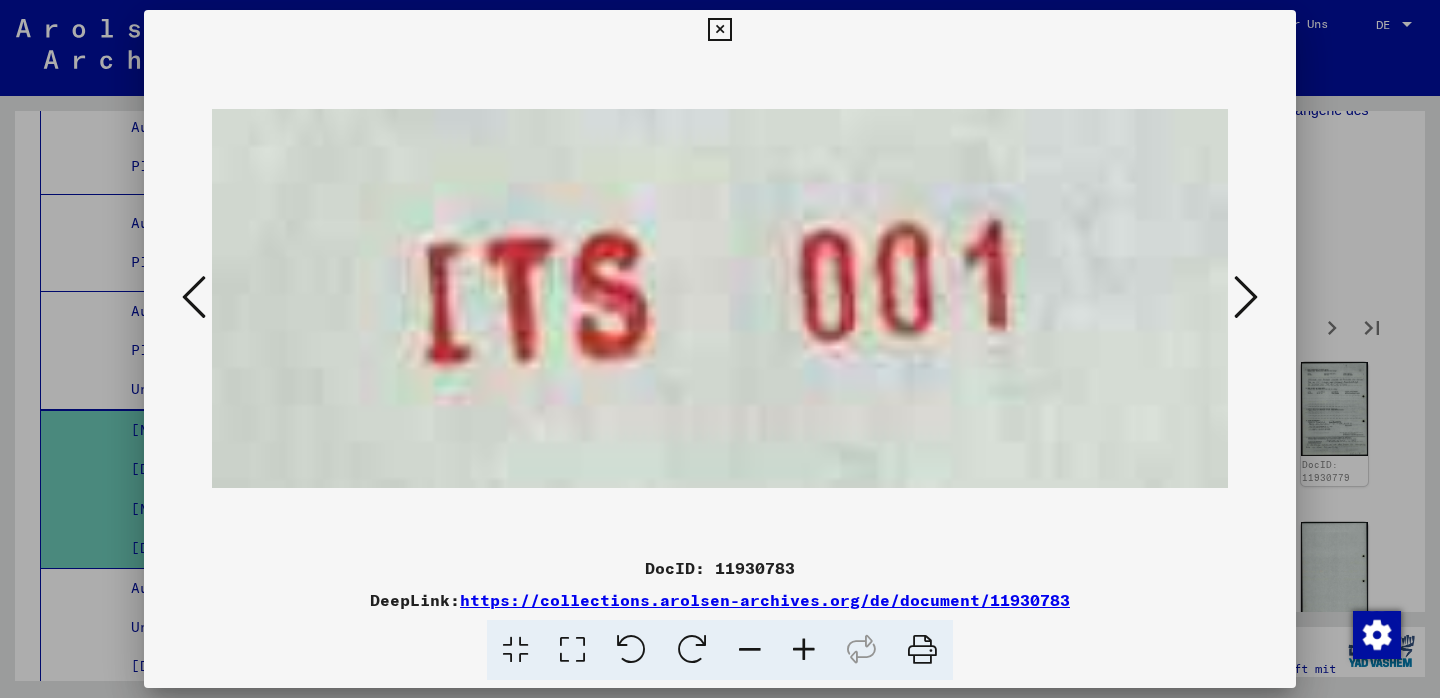 click at bounding box center (1246, 297) 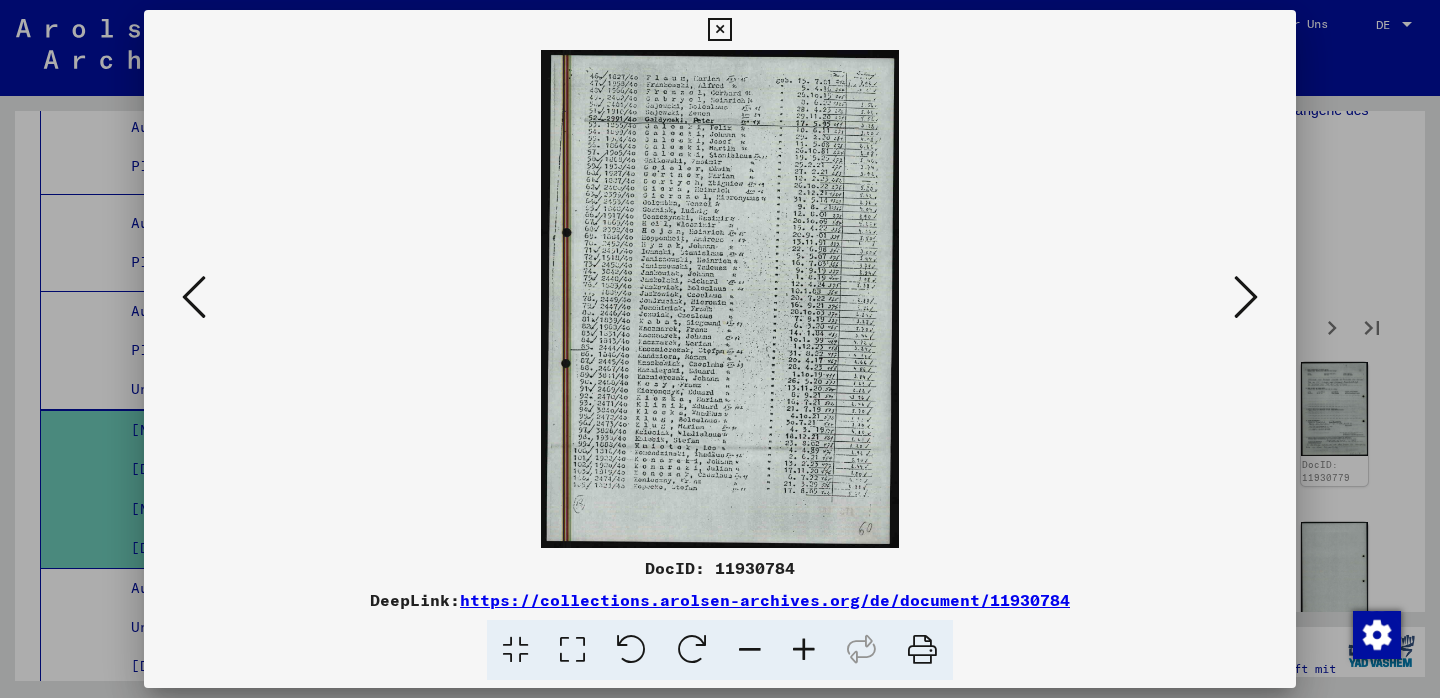 click at bounding box center [720, 299] 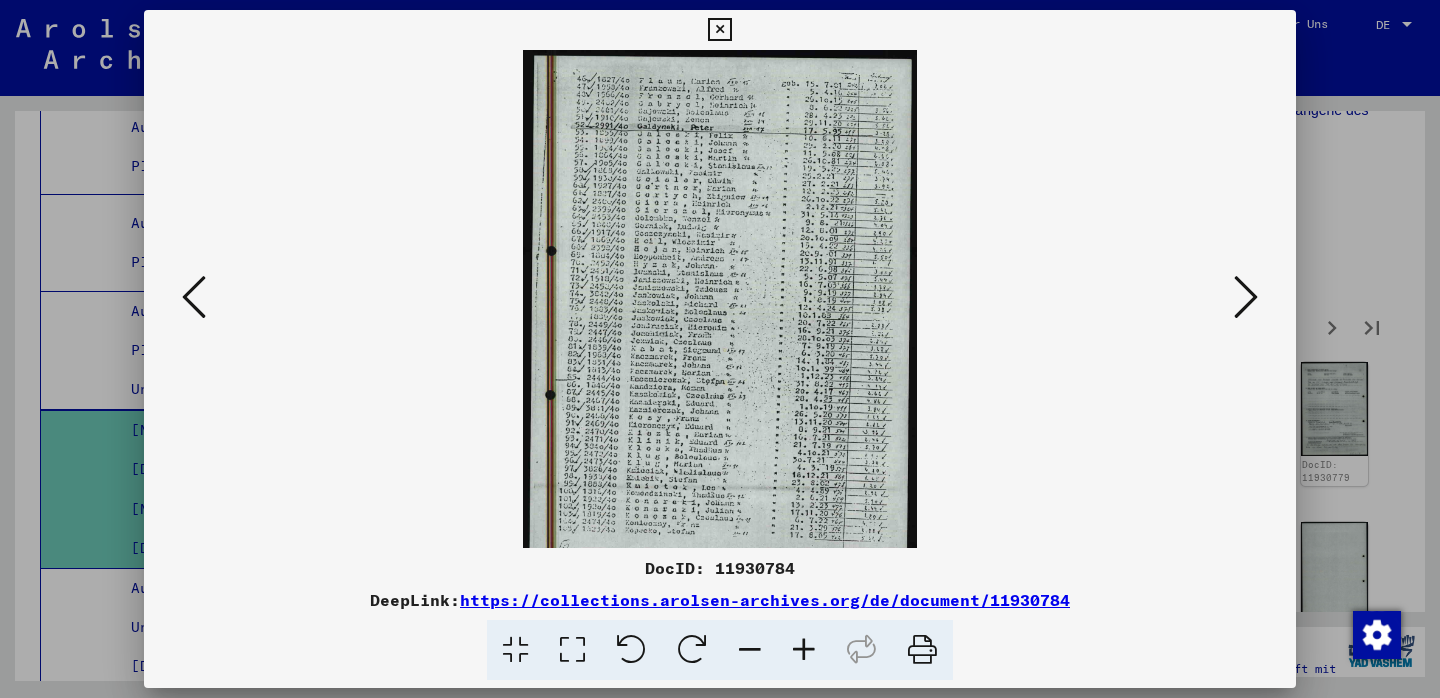 click at bounding box center (804, 650) 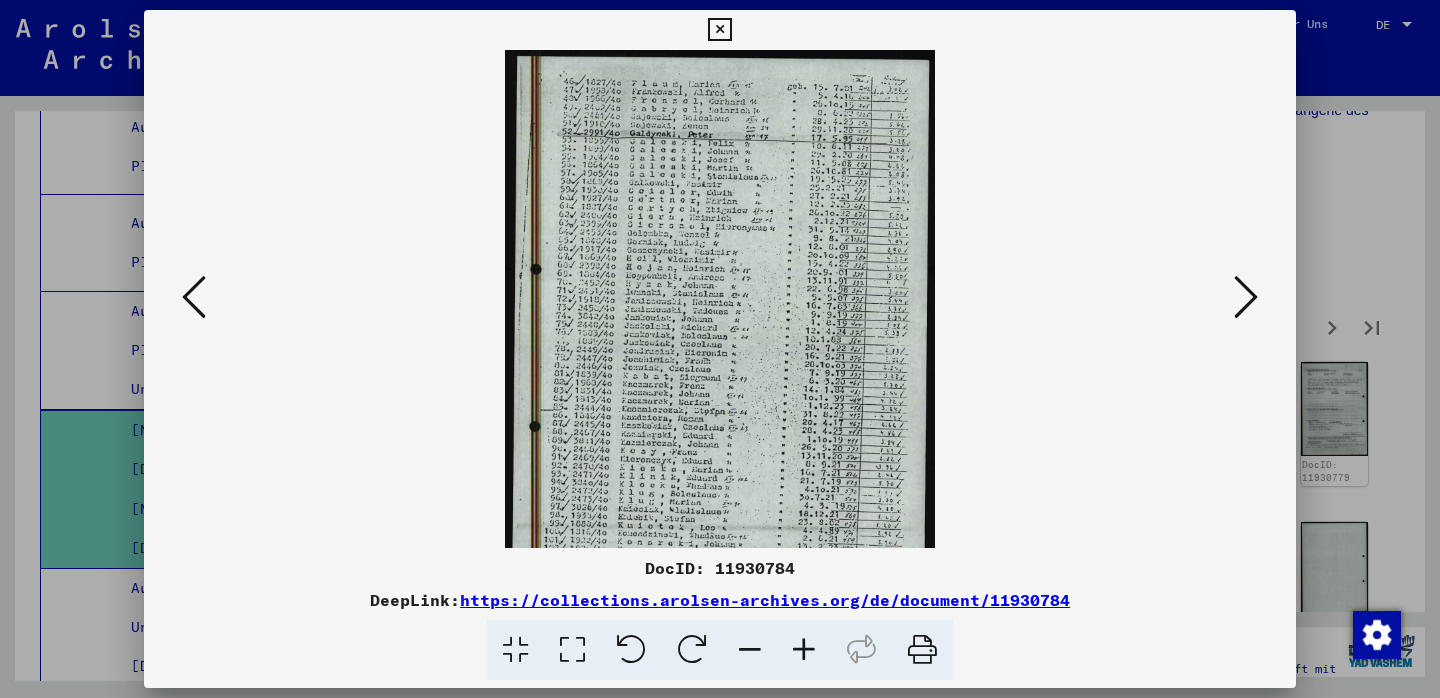click at bounding box center (804, 650) 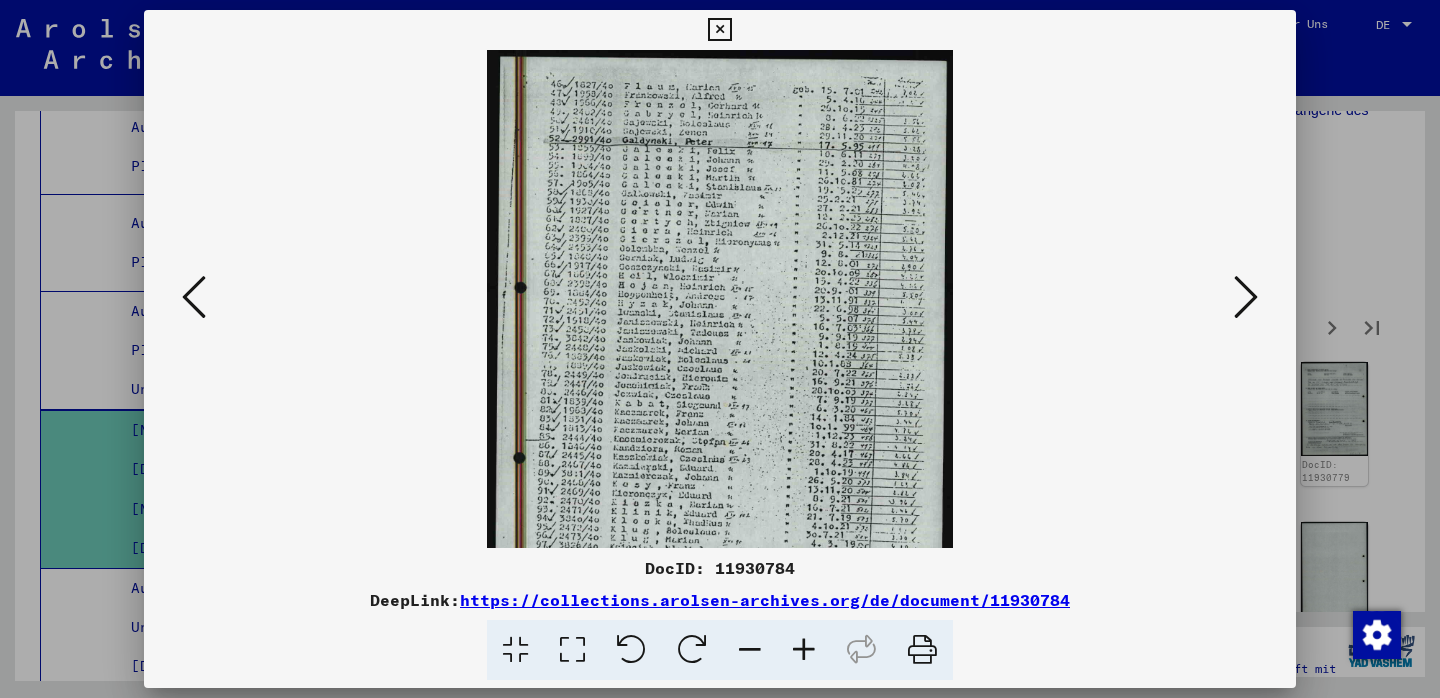 click at bounding box center (804, 650) 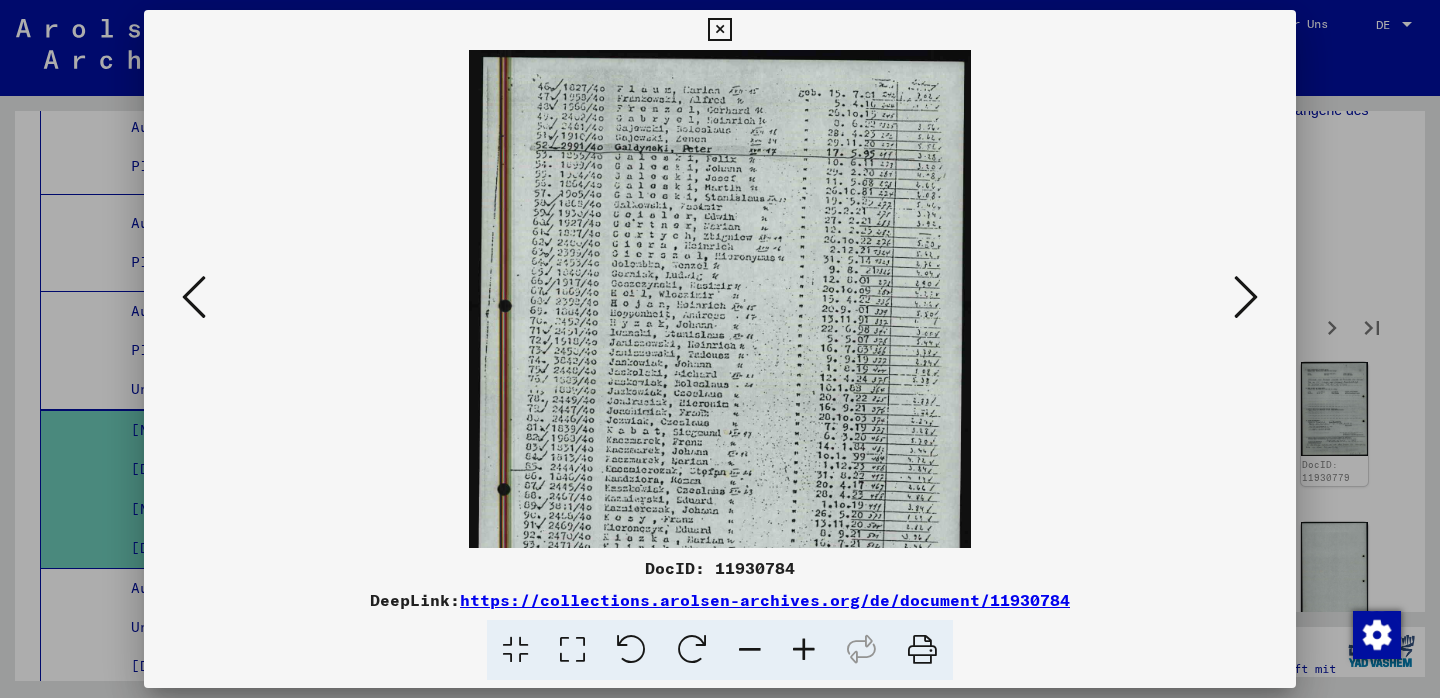 click at bounding box center [804, 650] 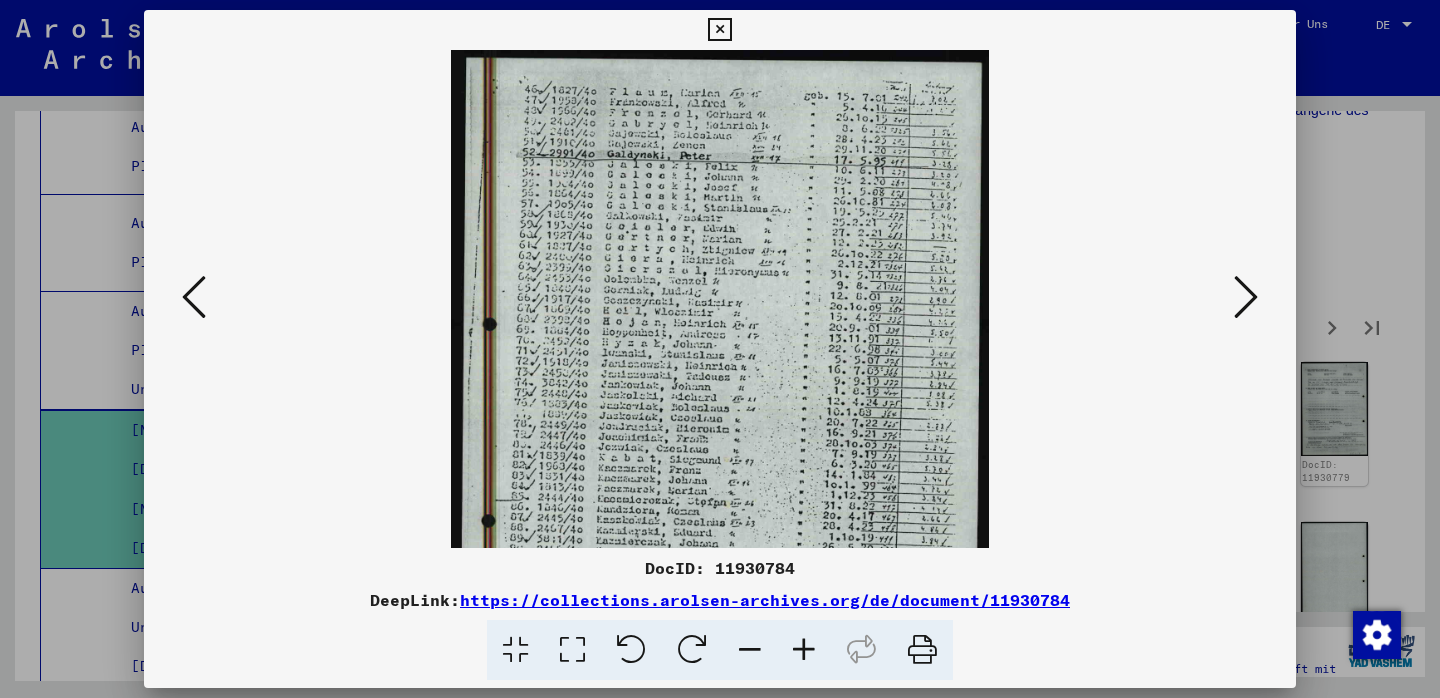 click at bounding box center [804, 650] 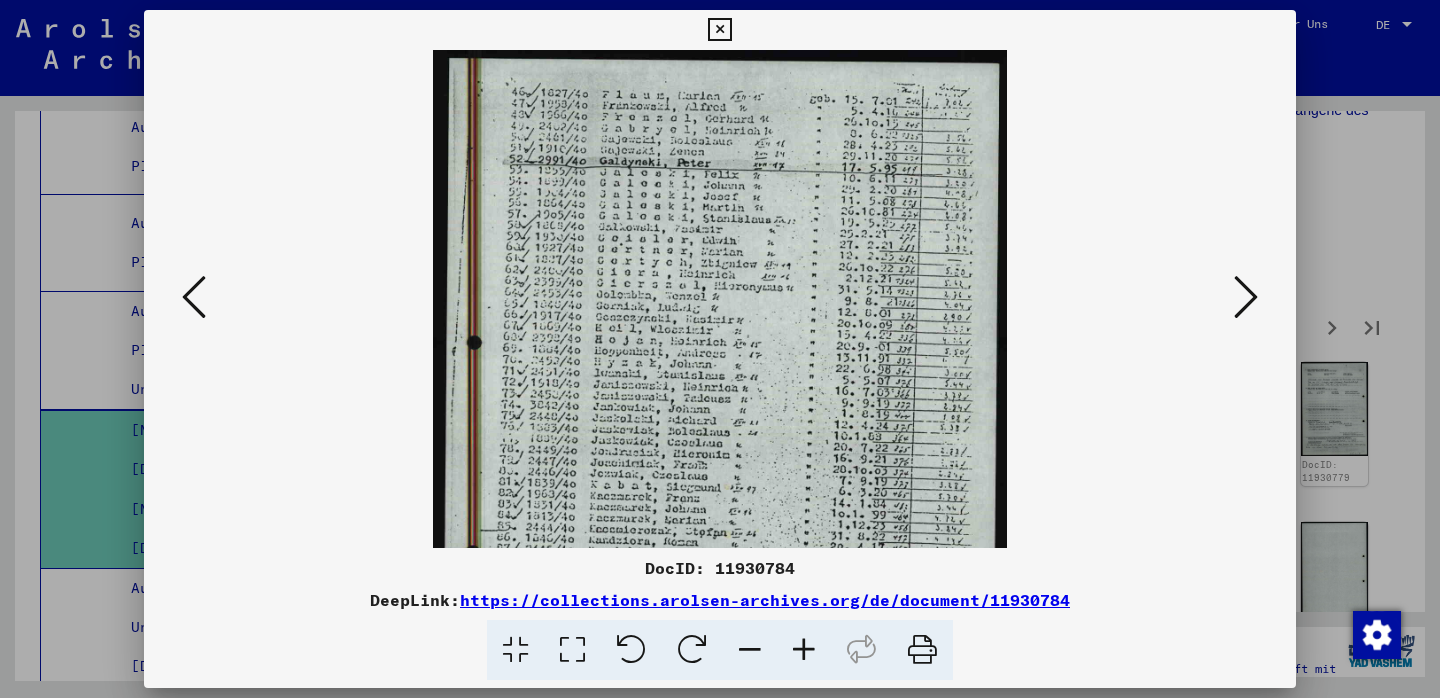 click at bounding box center [804, 650] 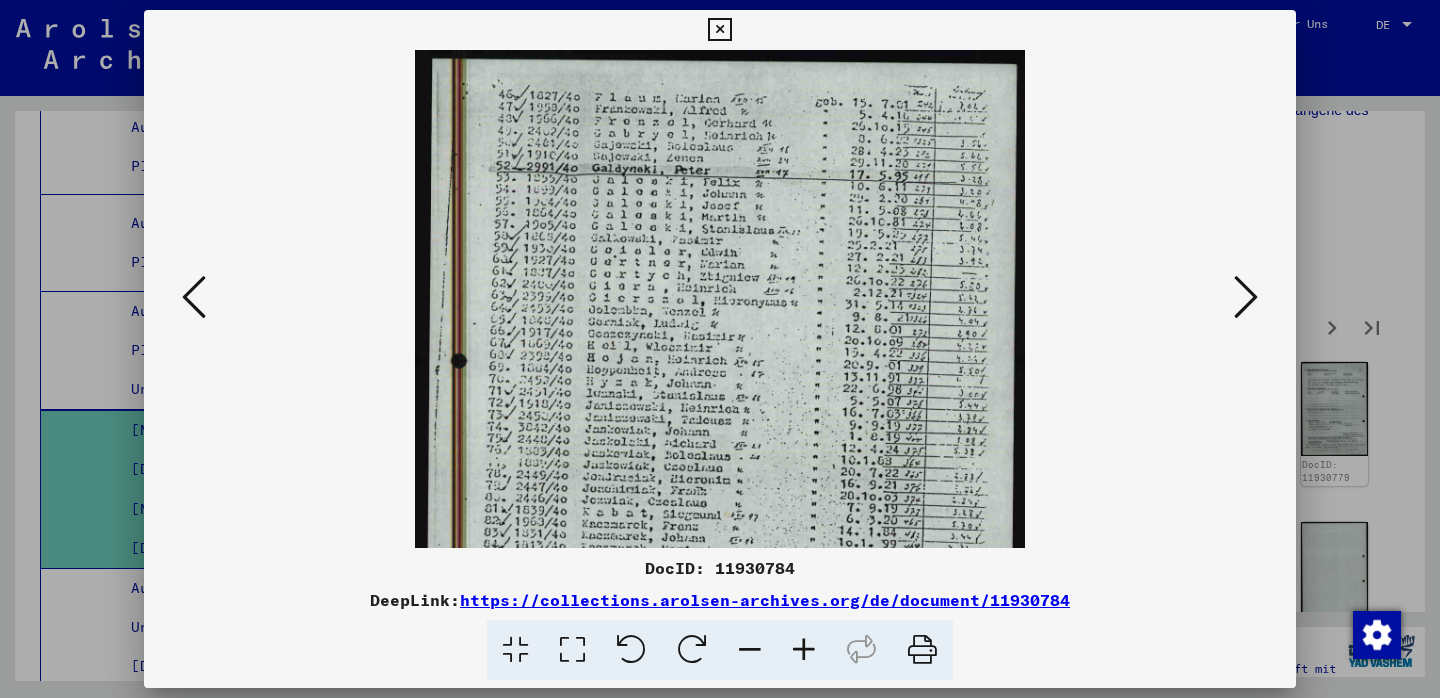 click at bounding box center [804, 650] 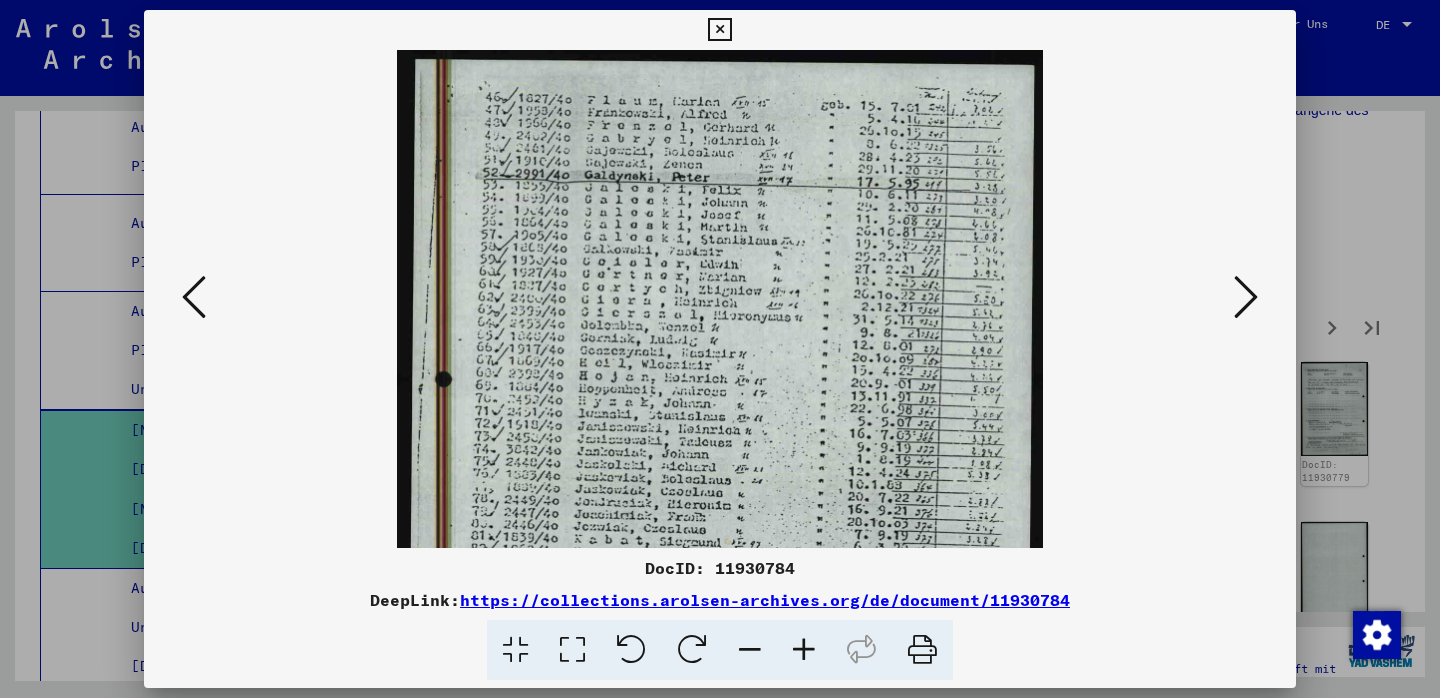 click at bounding box center [804, 650] 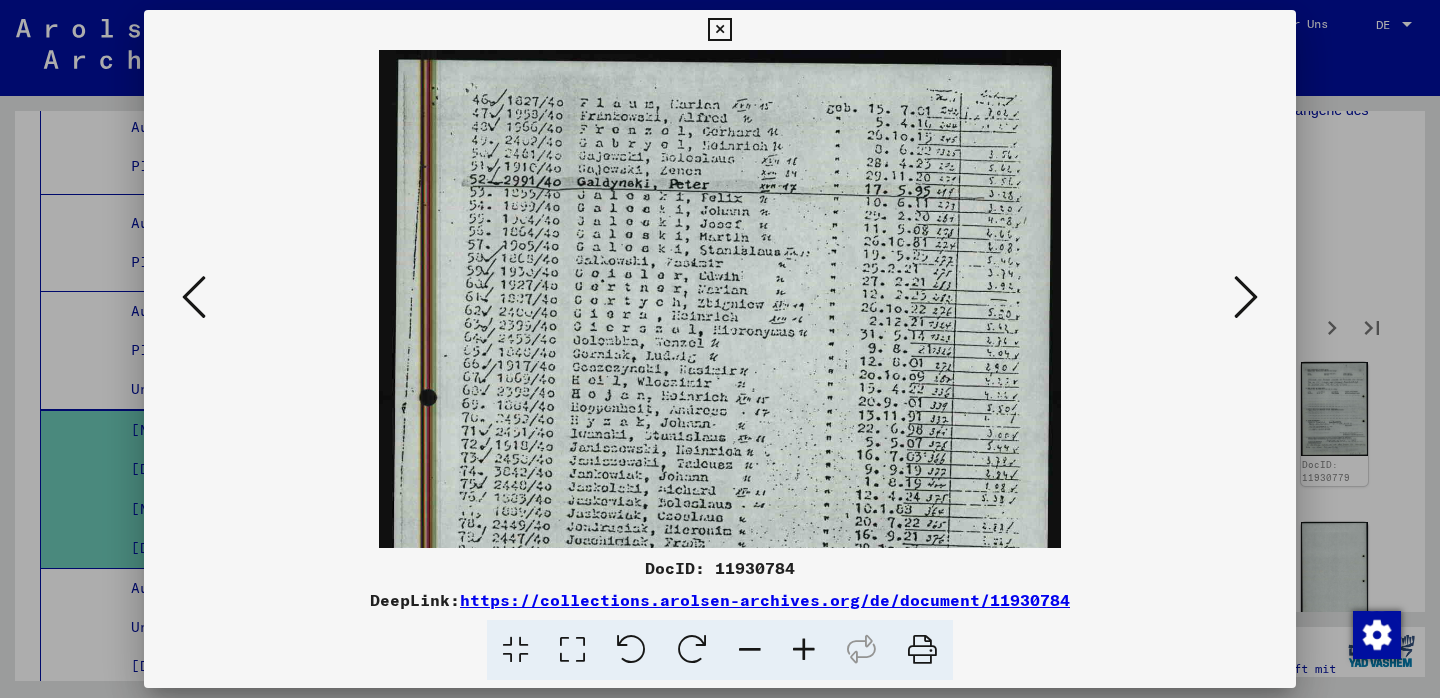click at bounding box center [804, 650] 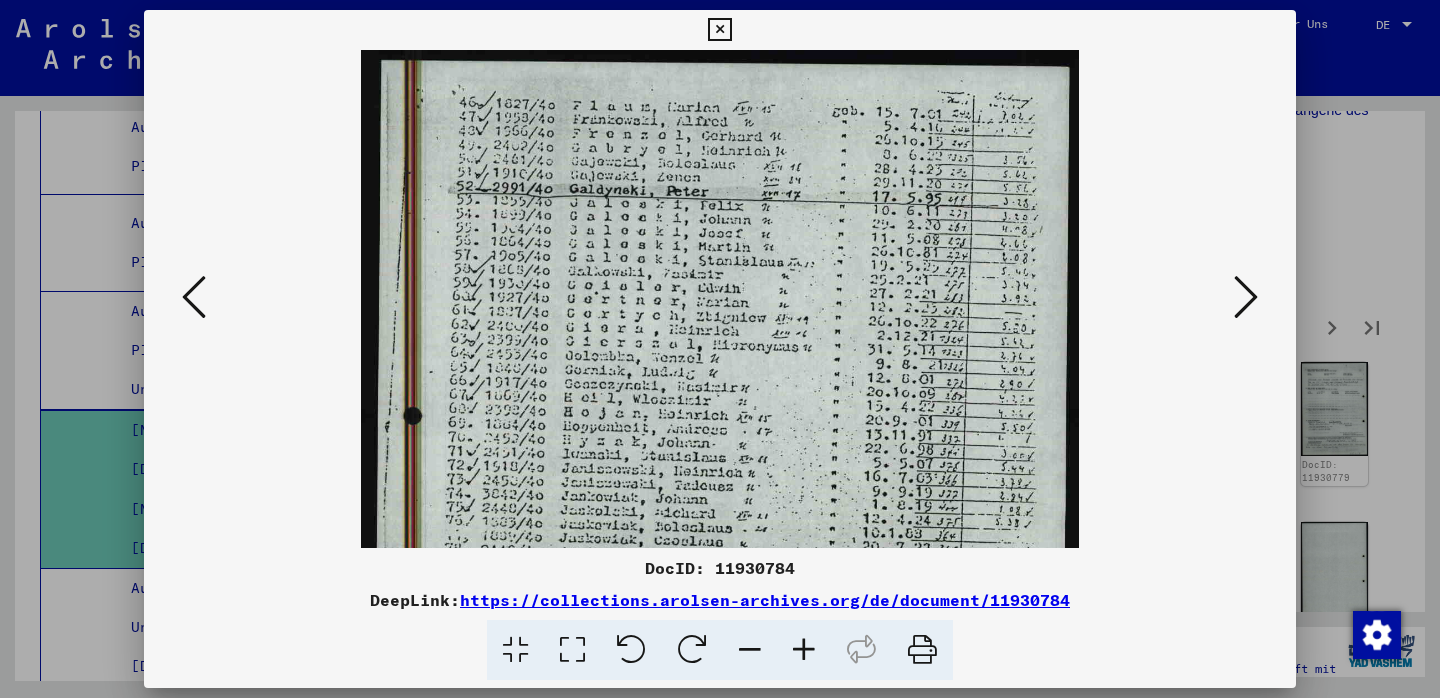 click at bounding box center (804, 650) 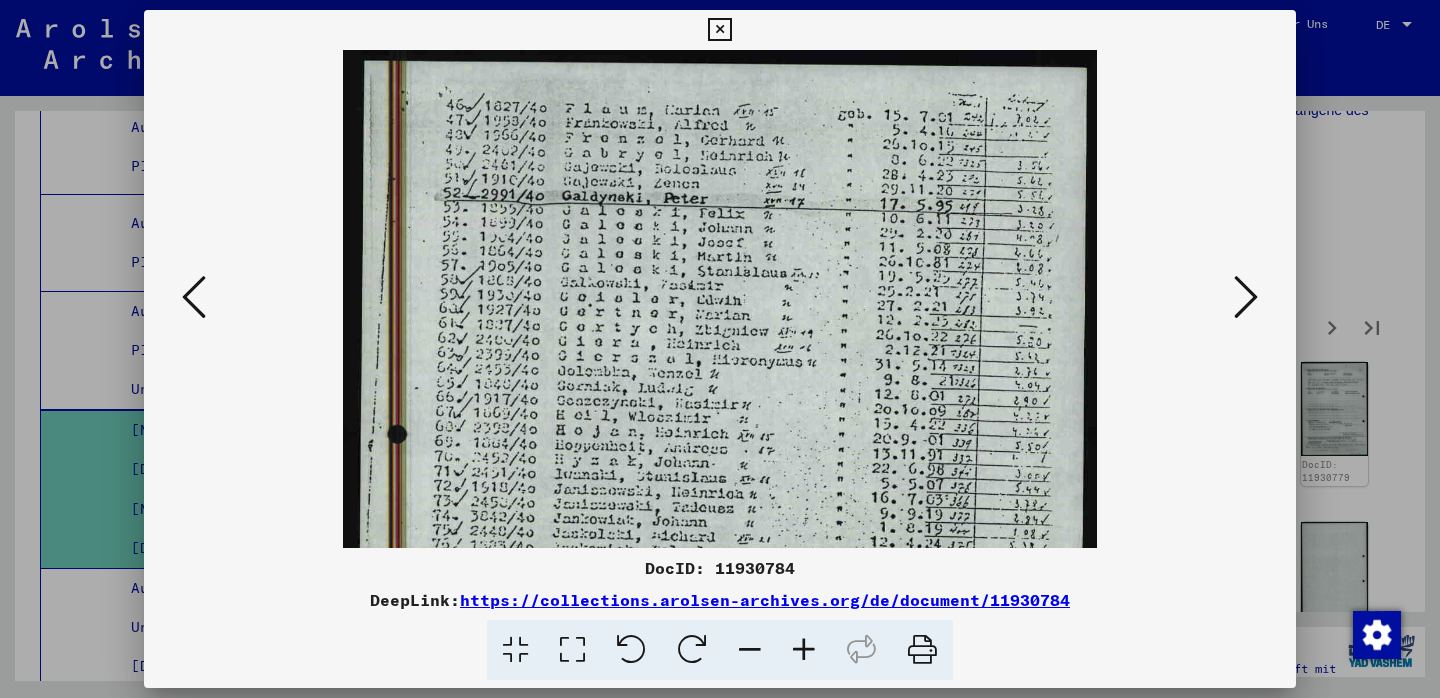 click at bounding box center (804, 650) 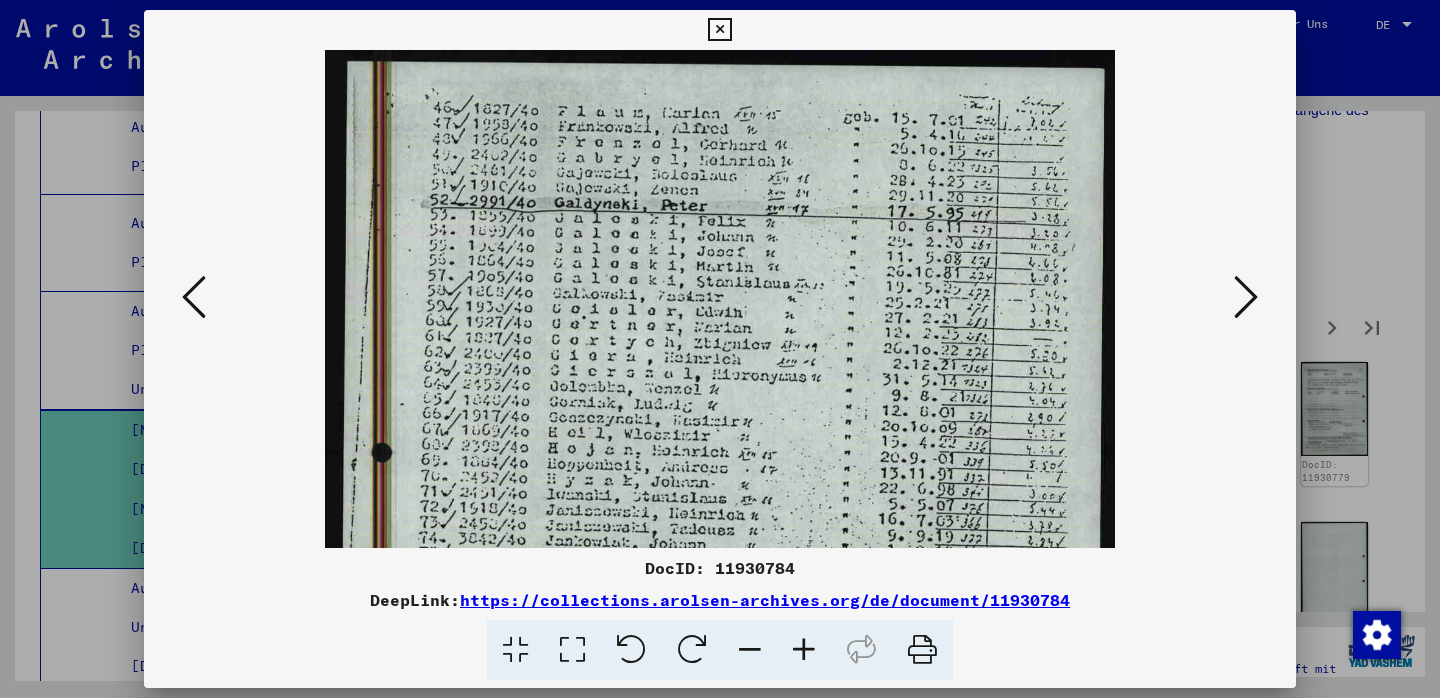click at bounding box center (804, 650) 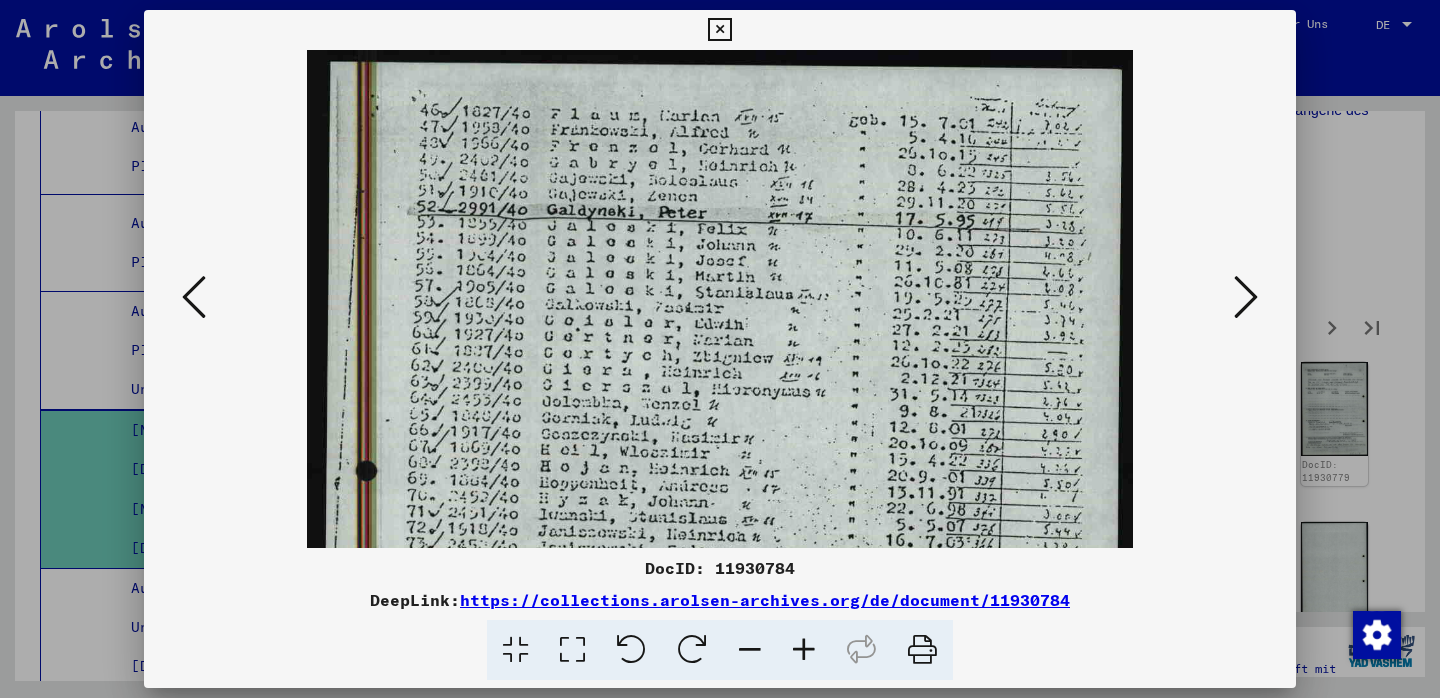 click at bounding box center [804, 650] 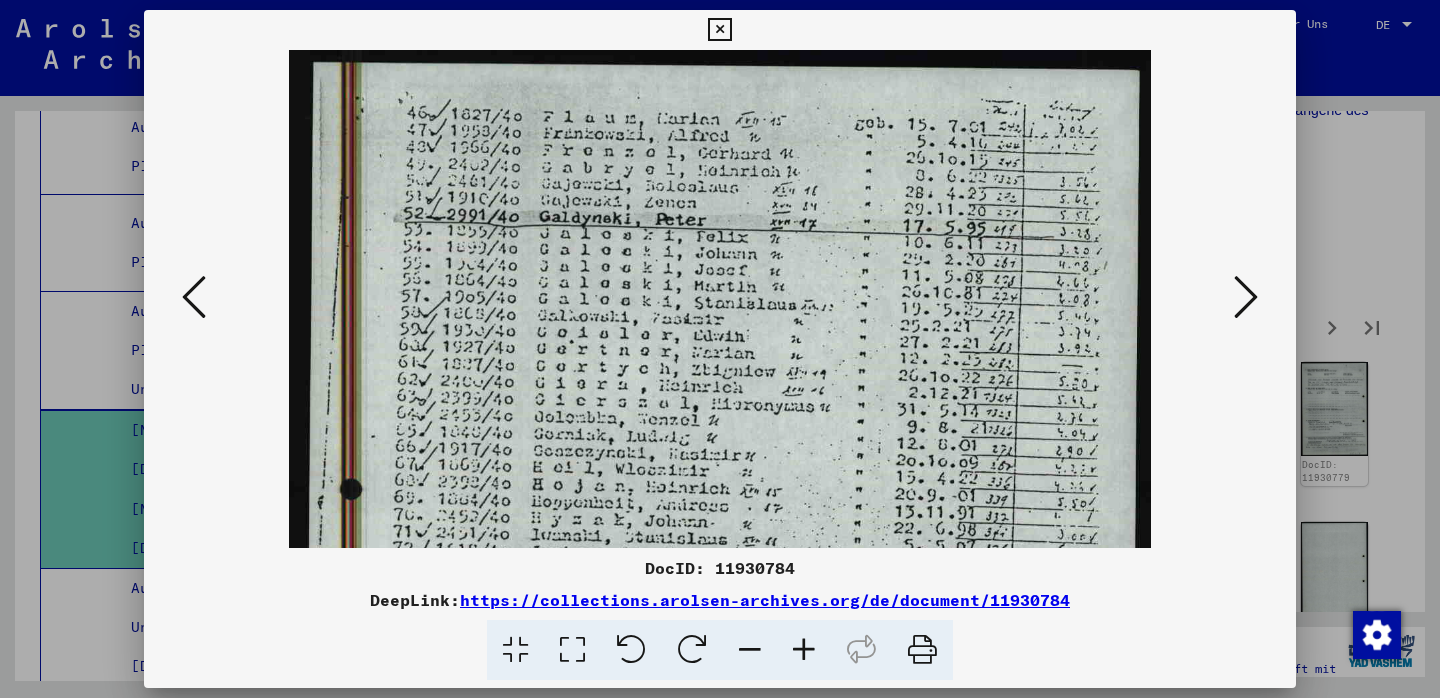 click at bounding box center [572, 650] 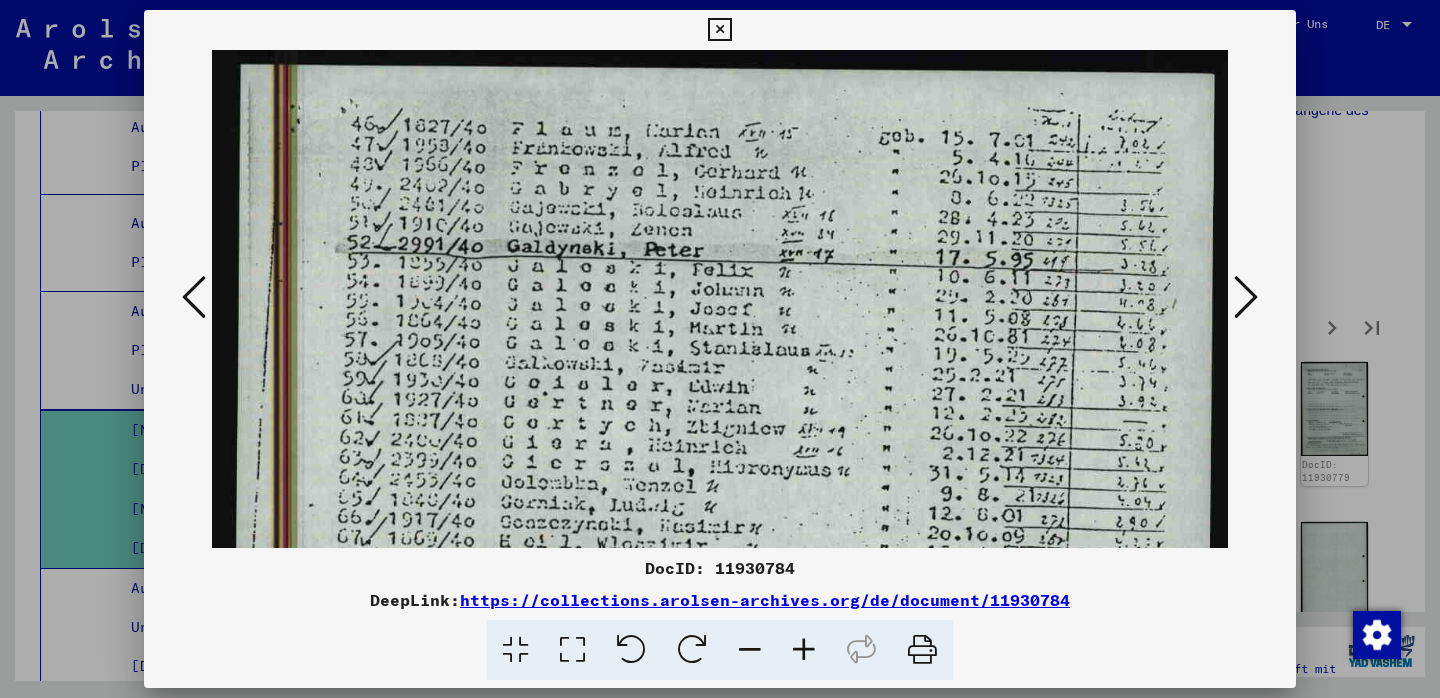 click at bounding box center [750, 650] 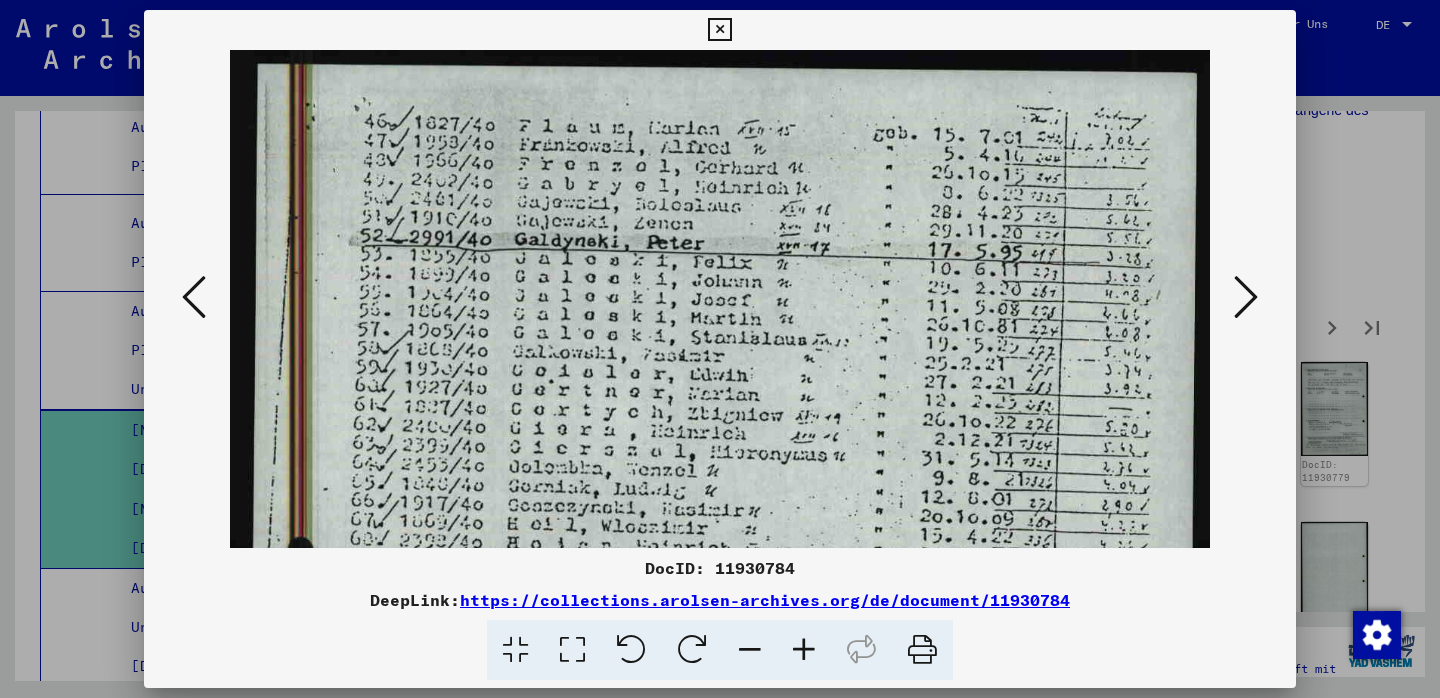 click at bounding box center (750, 650) 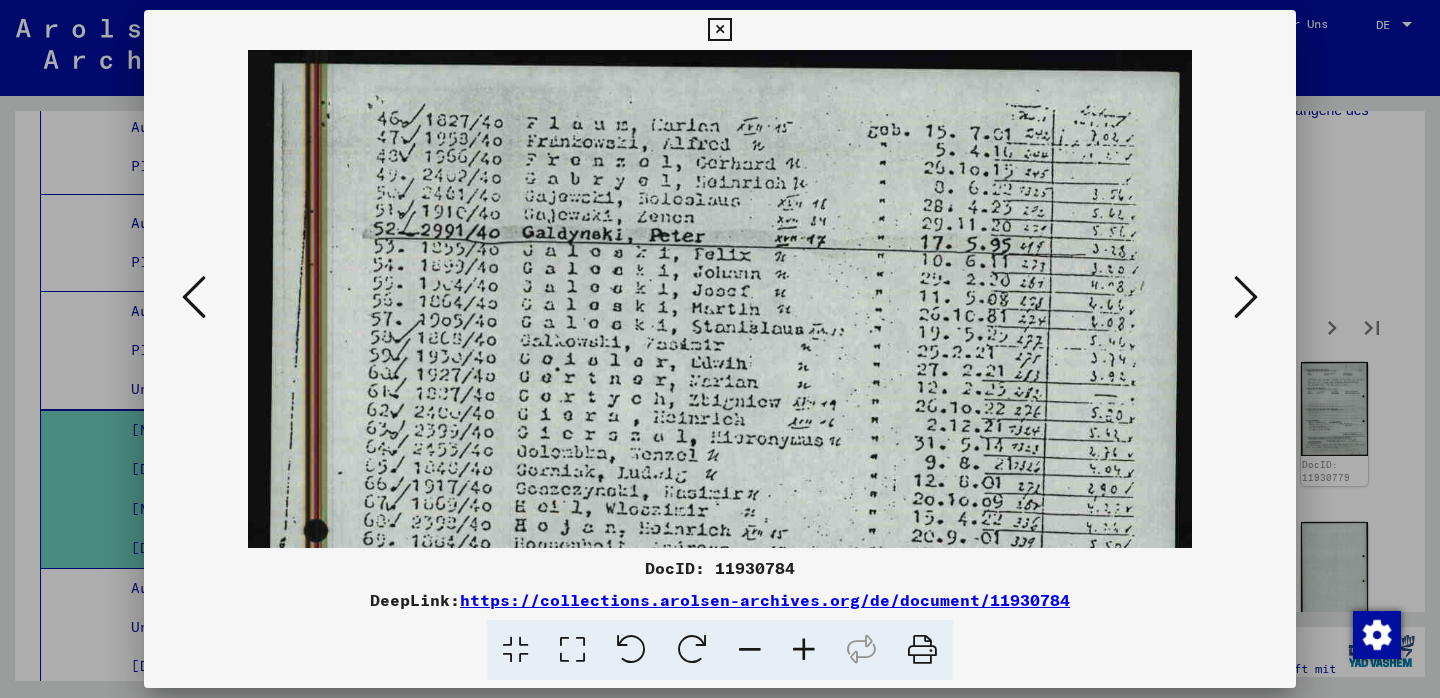 click at bounding box center [750, 650] 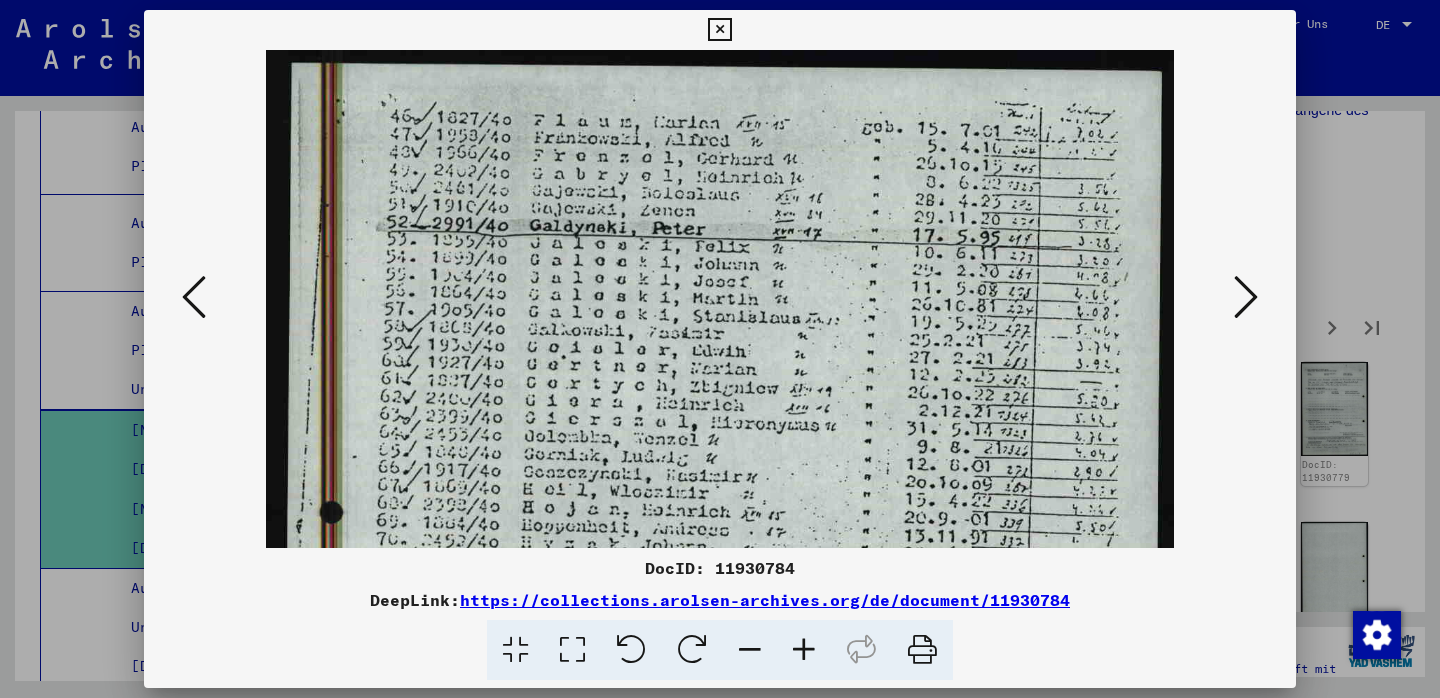 click at bounding box center [750, 650] 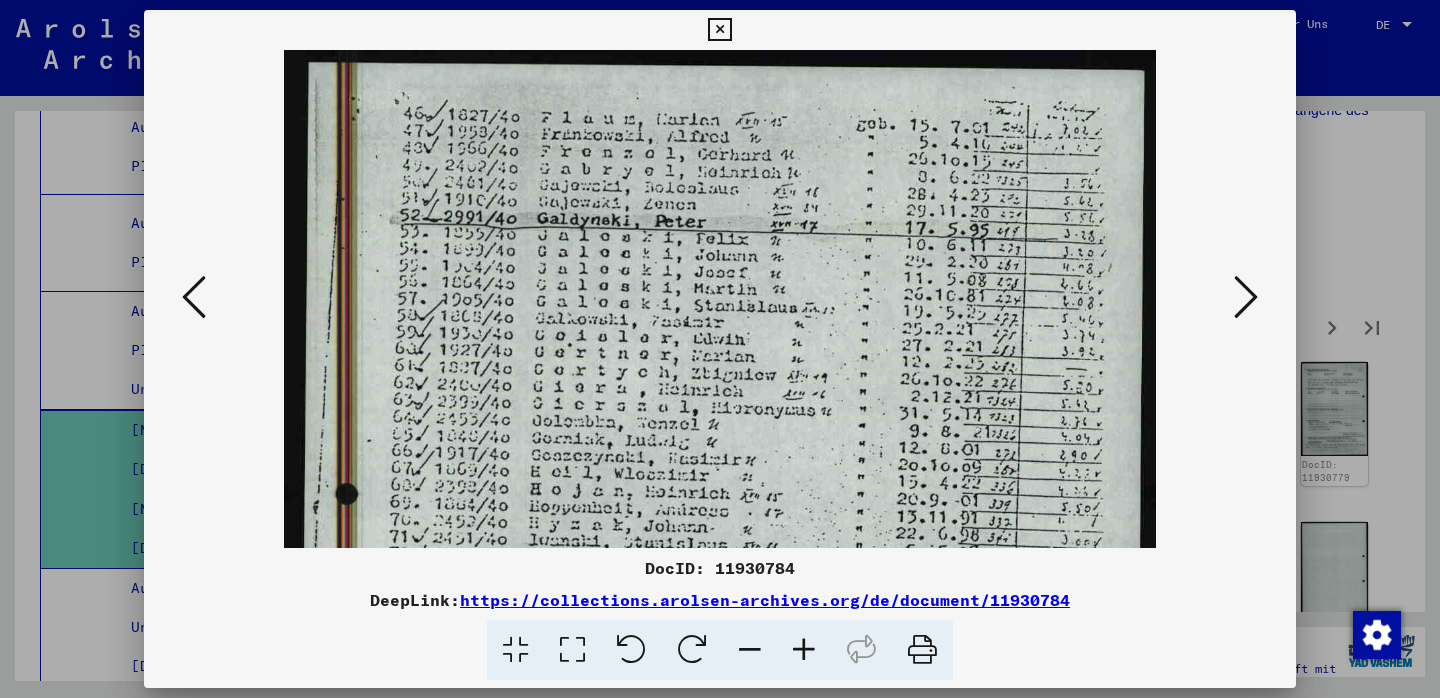 click at bounding box center (750, 650) 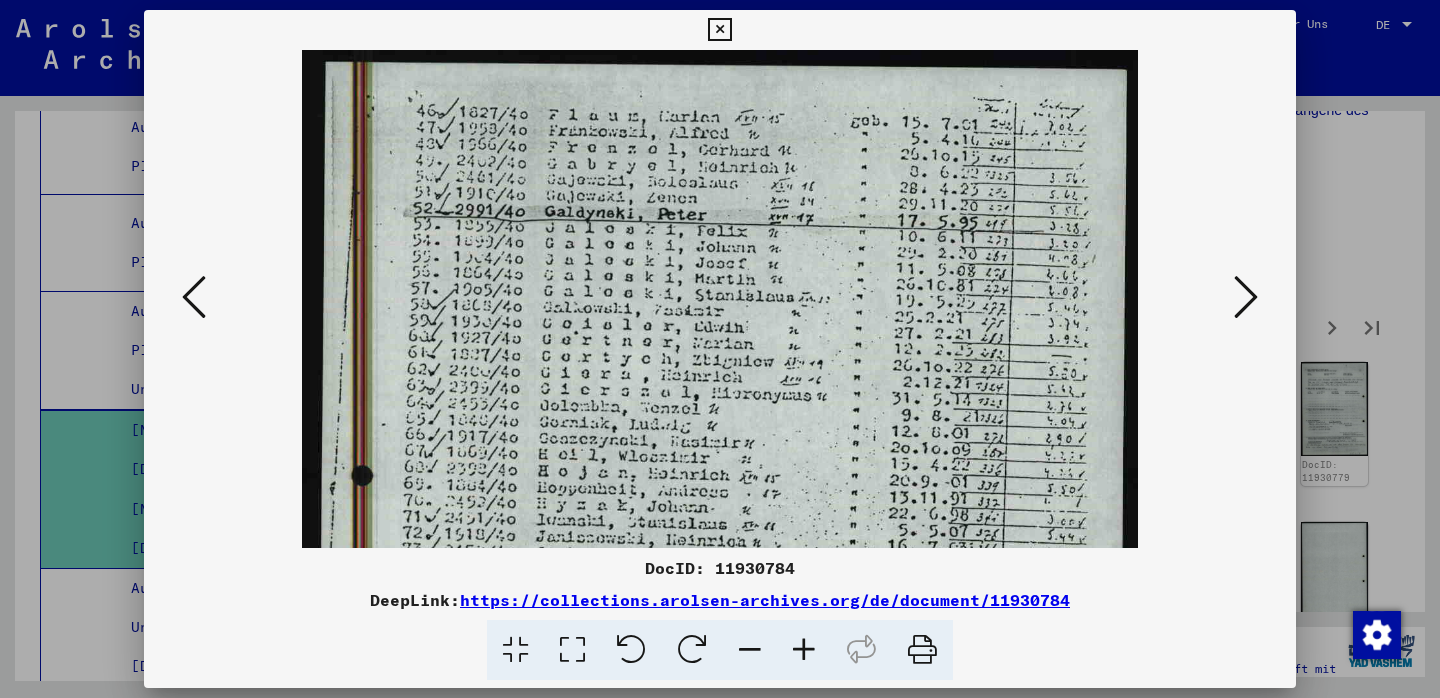 click at bounding box center [750, 650] 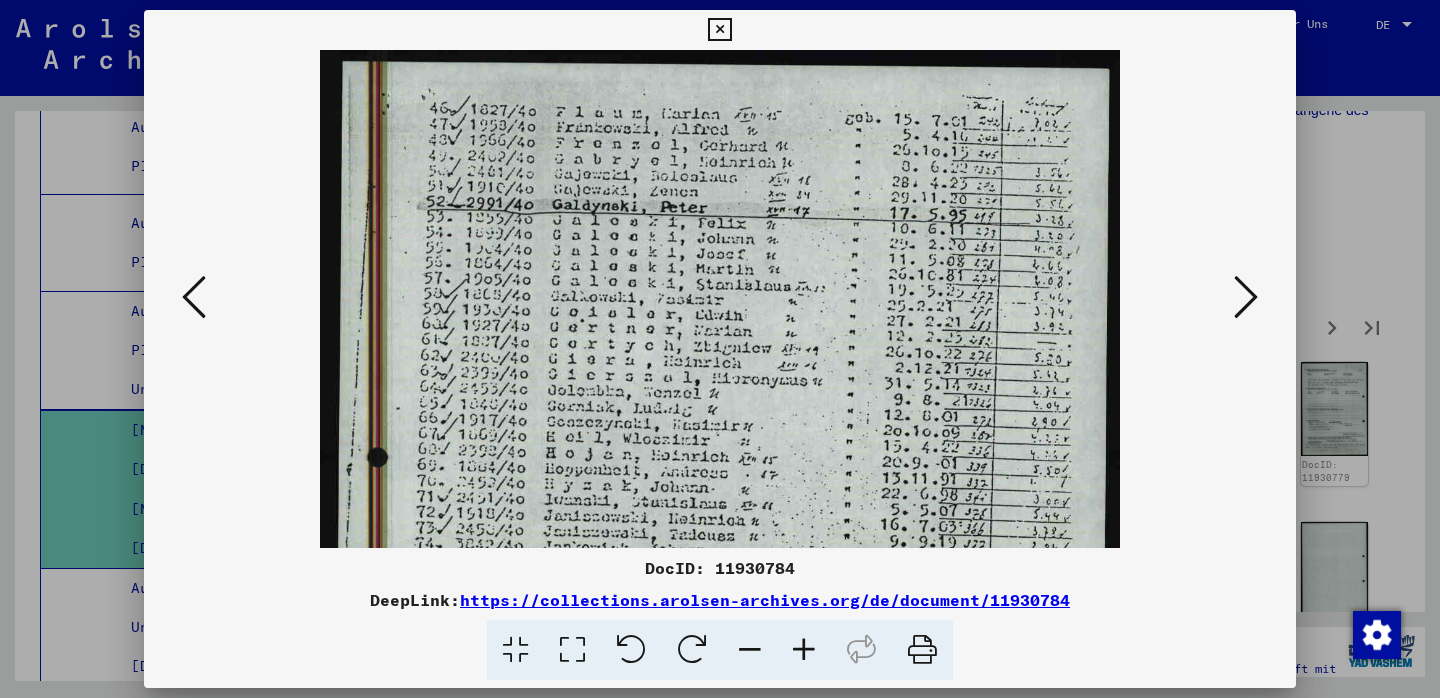 click at bounding box center (750, 650) 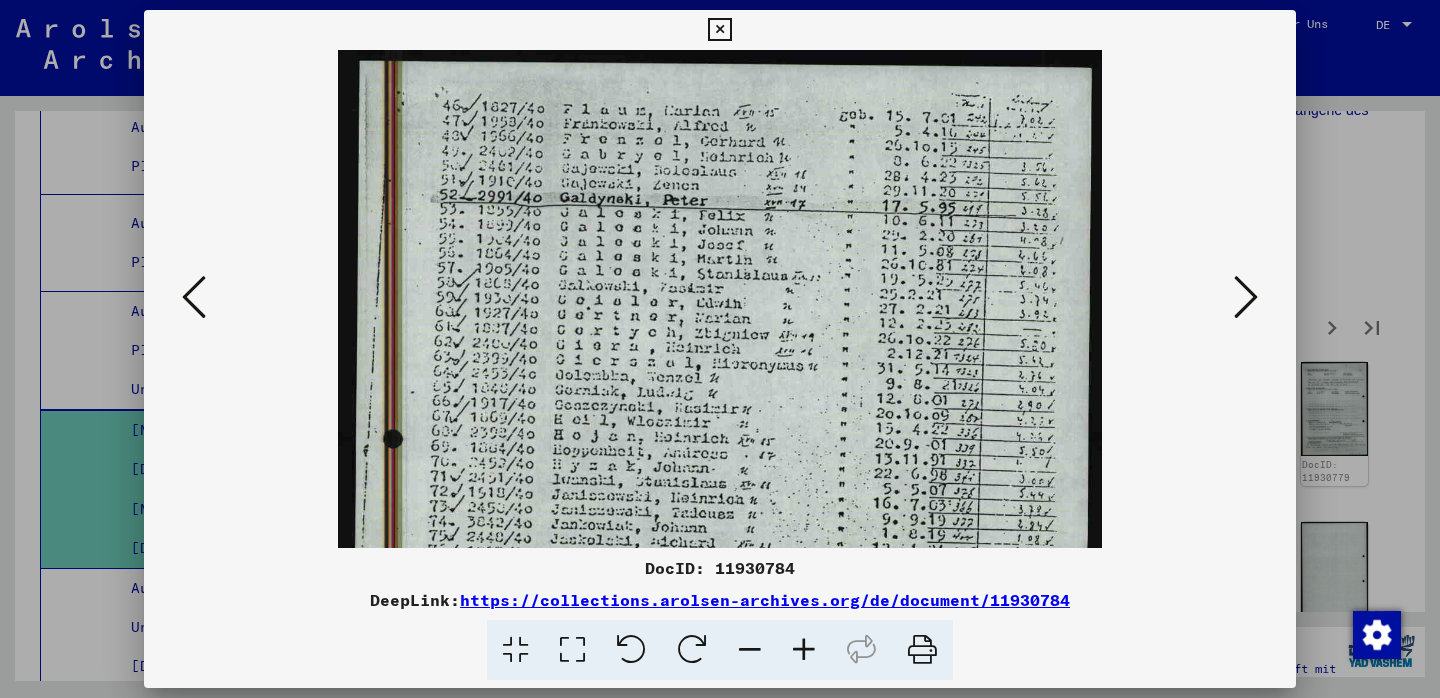 click at bounding box center (750, 650) 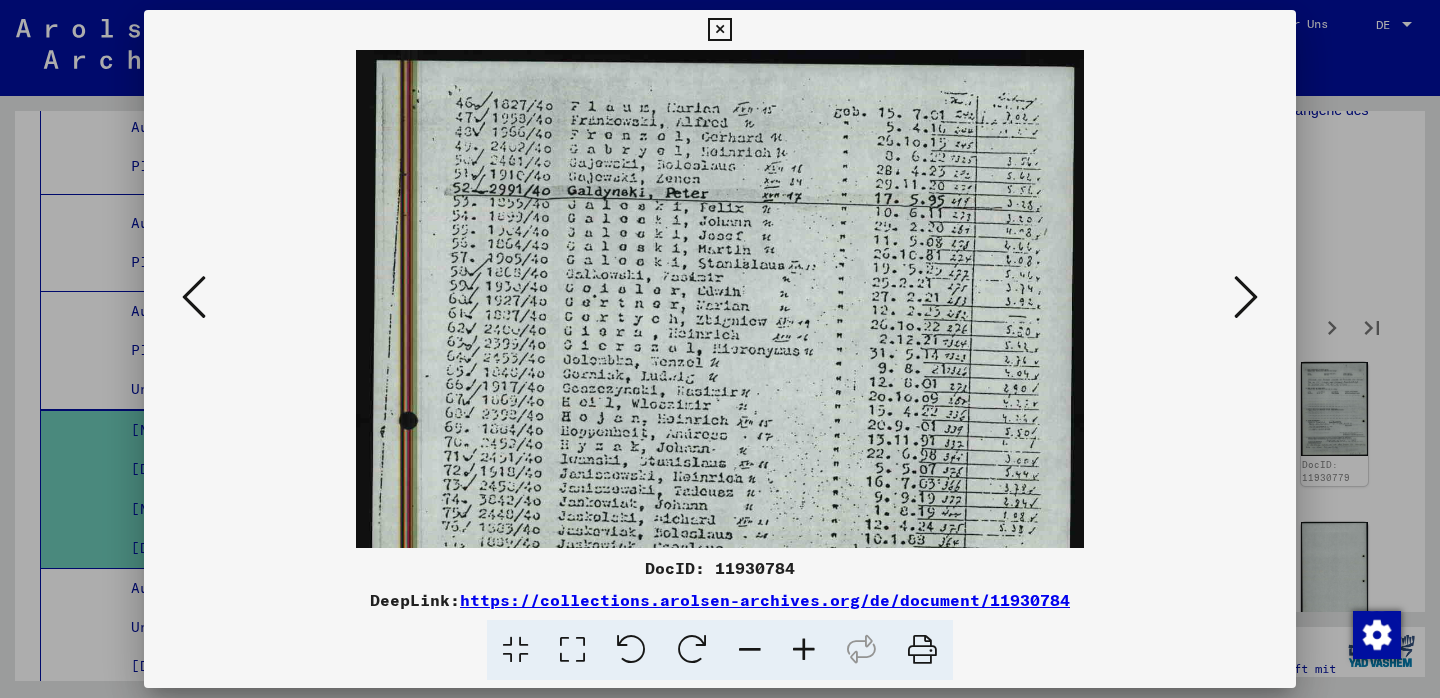 click at bounding box center [750, 650] 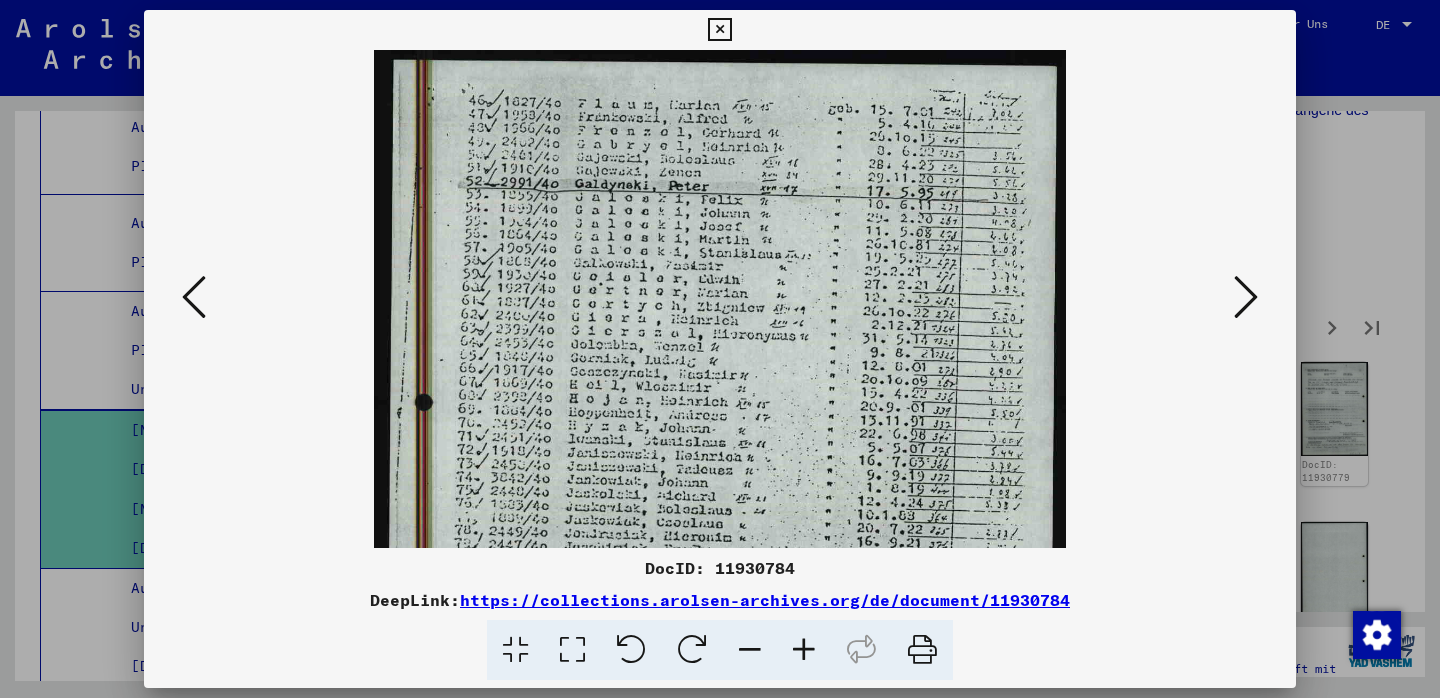 click at bounding box center (750, 650) 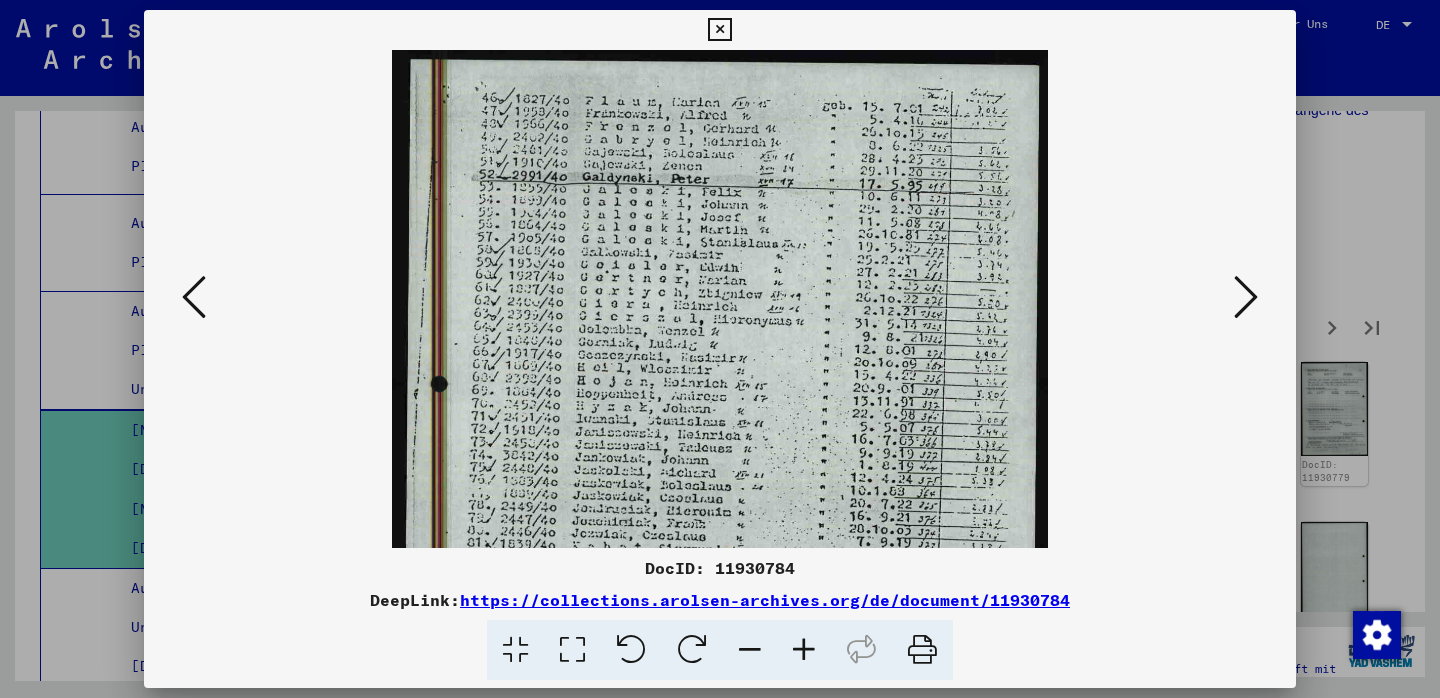 click at bounding box center (750, 650) 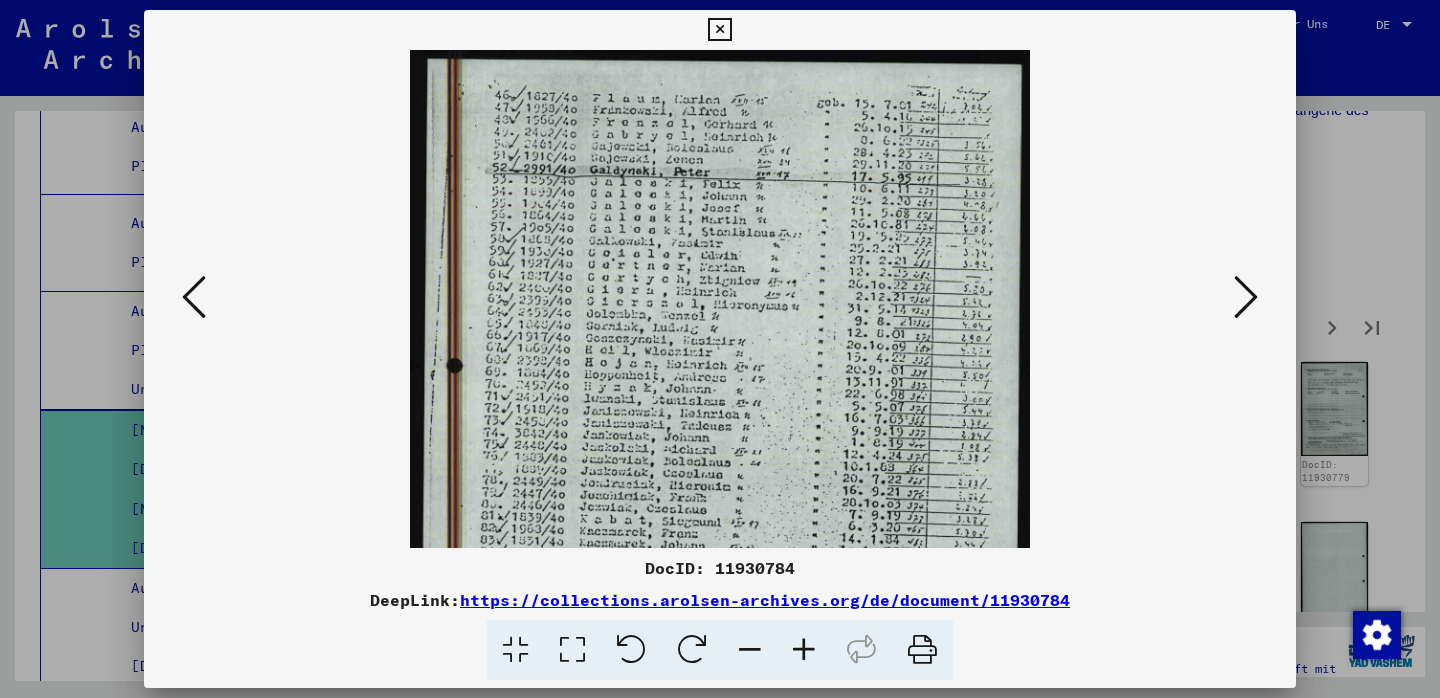 click at bounding box center [750, 650] 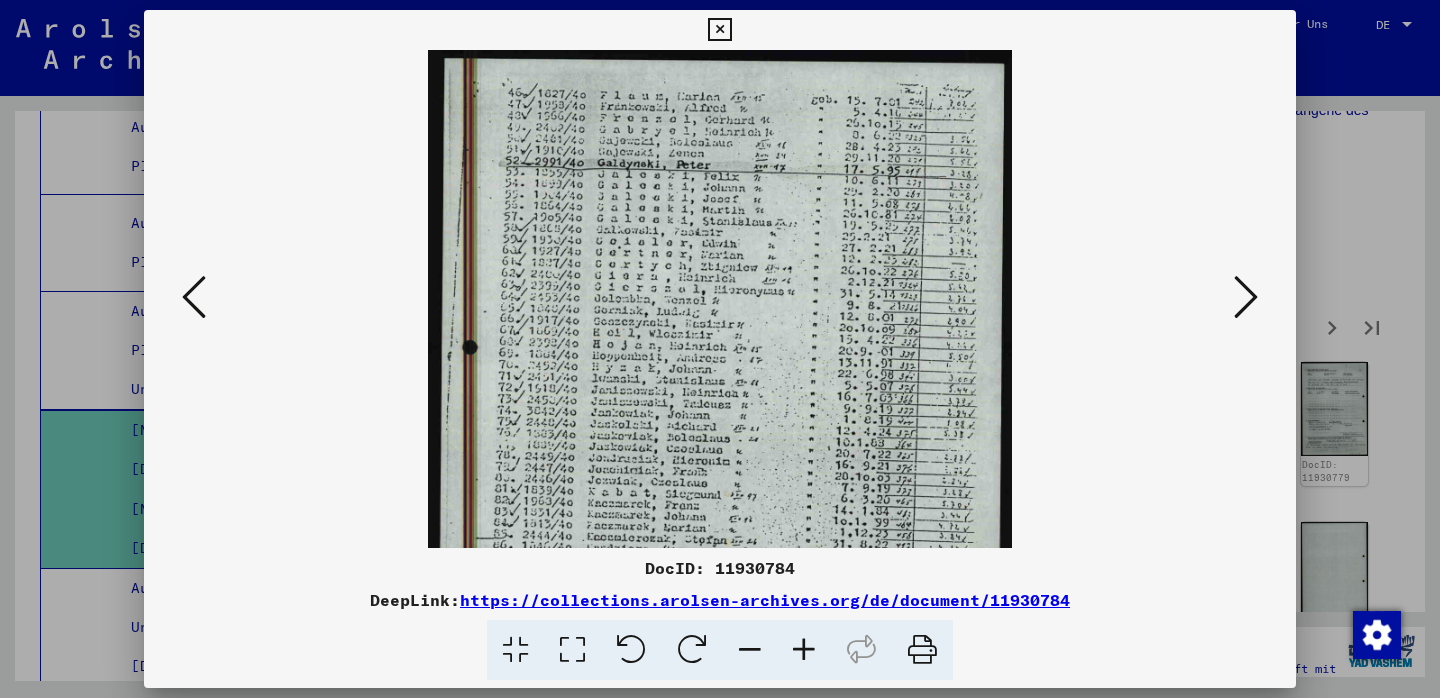 click at bounding box center [750, 650] 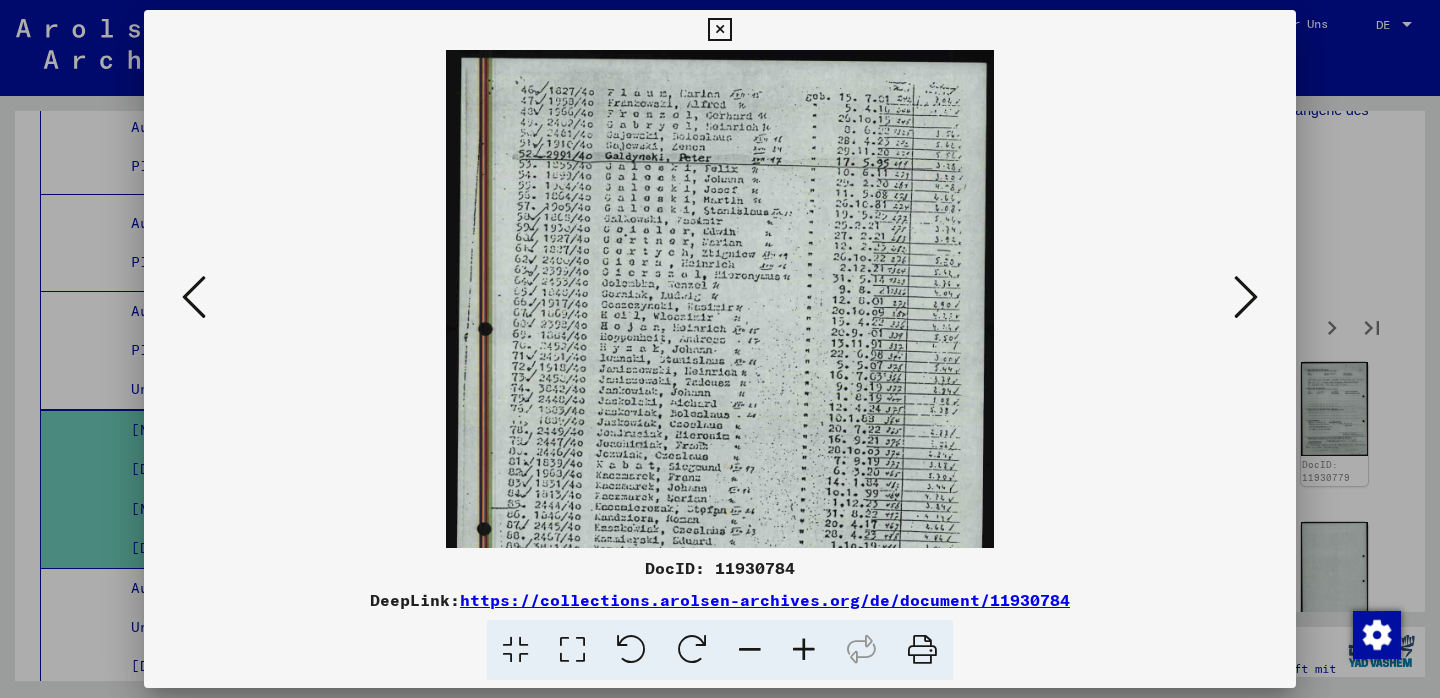 click at bounding box center [750, 650] 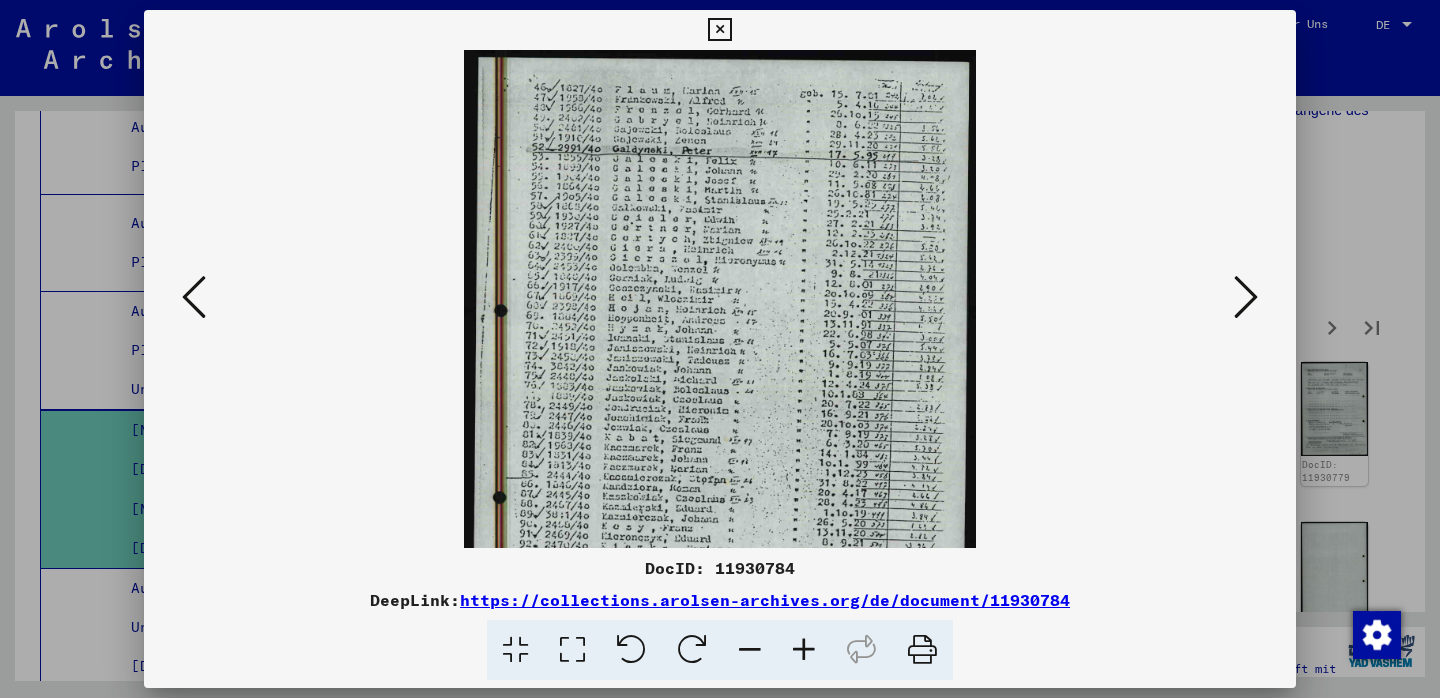 click at bounding box center (750, 650) 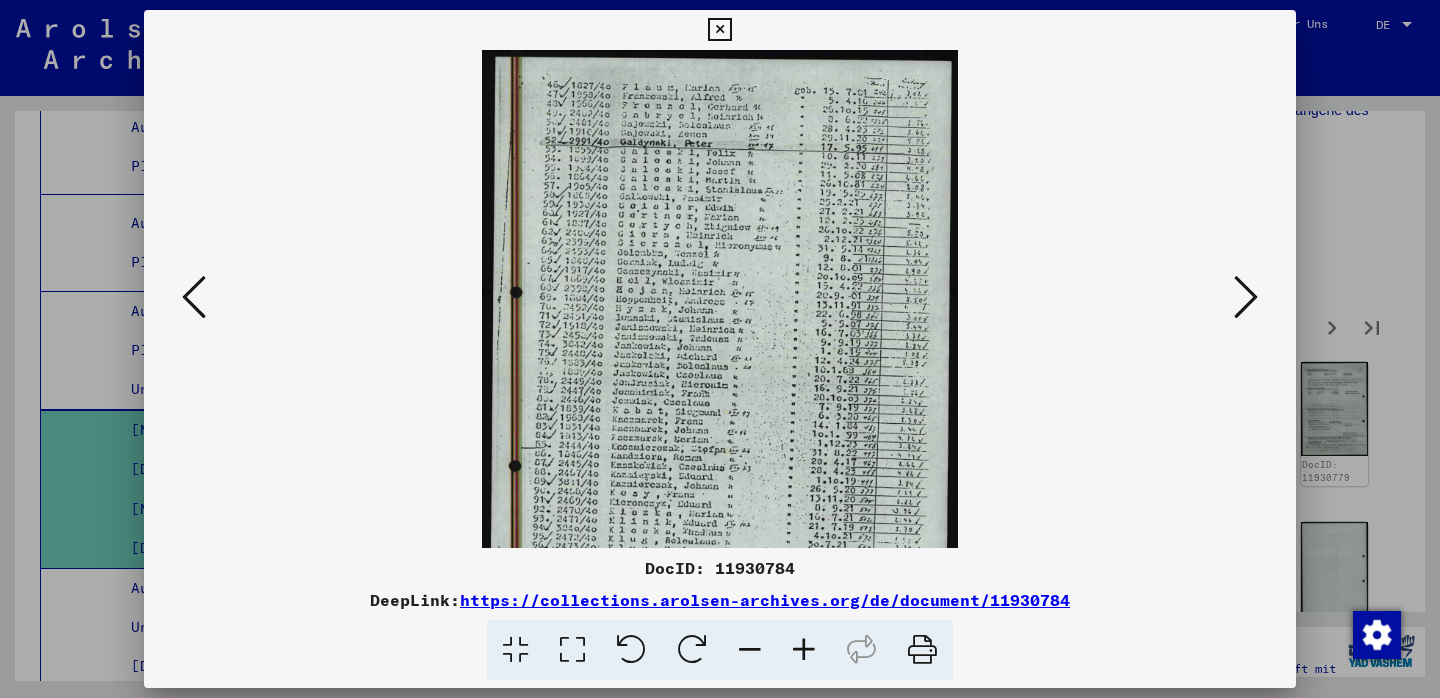 click at bounding box center [750, 650] 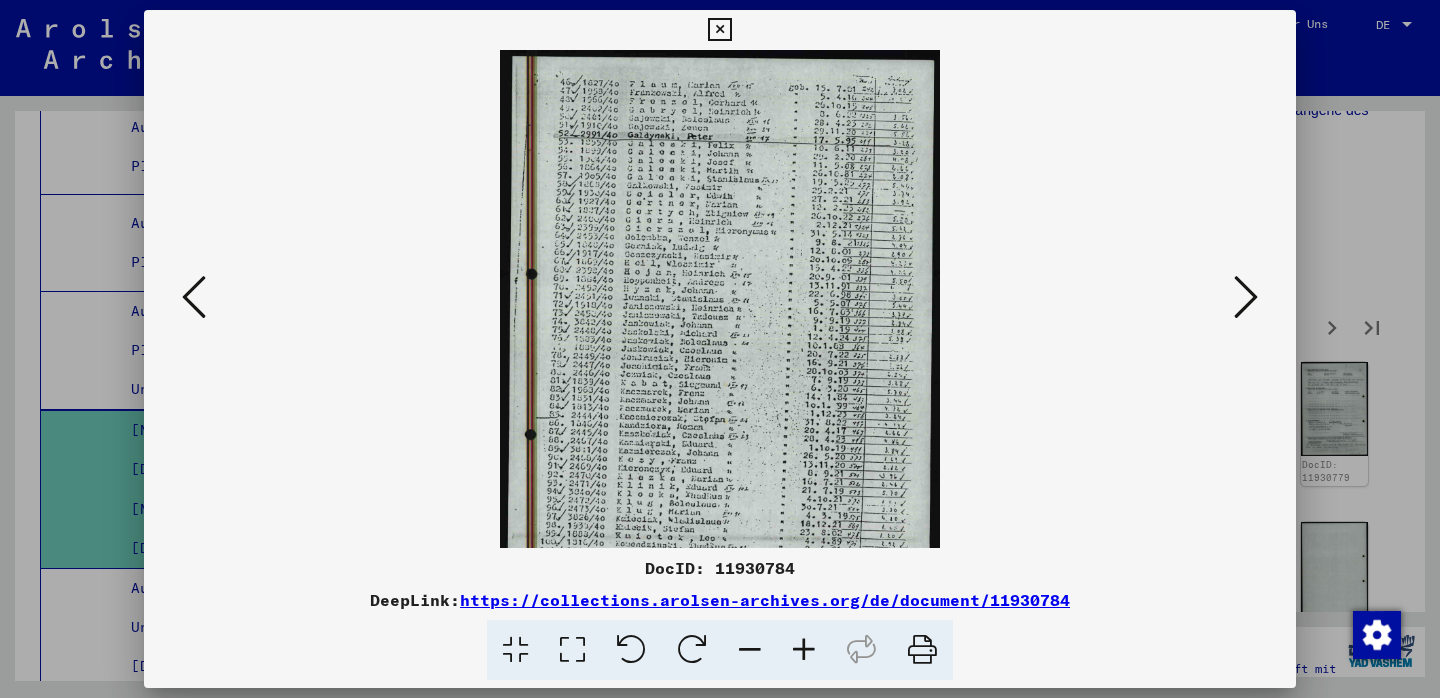 click at bounding box center [750, 650] 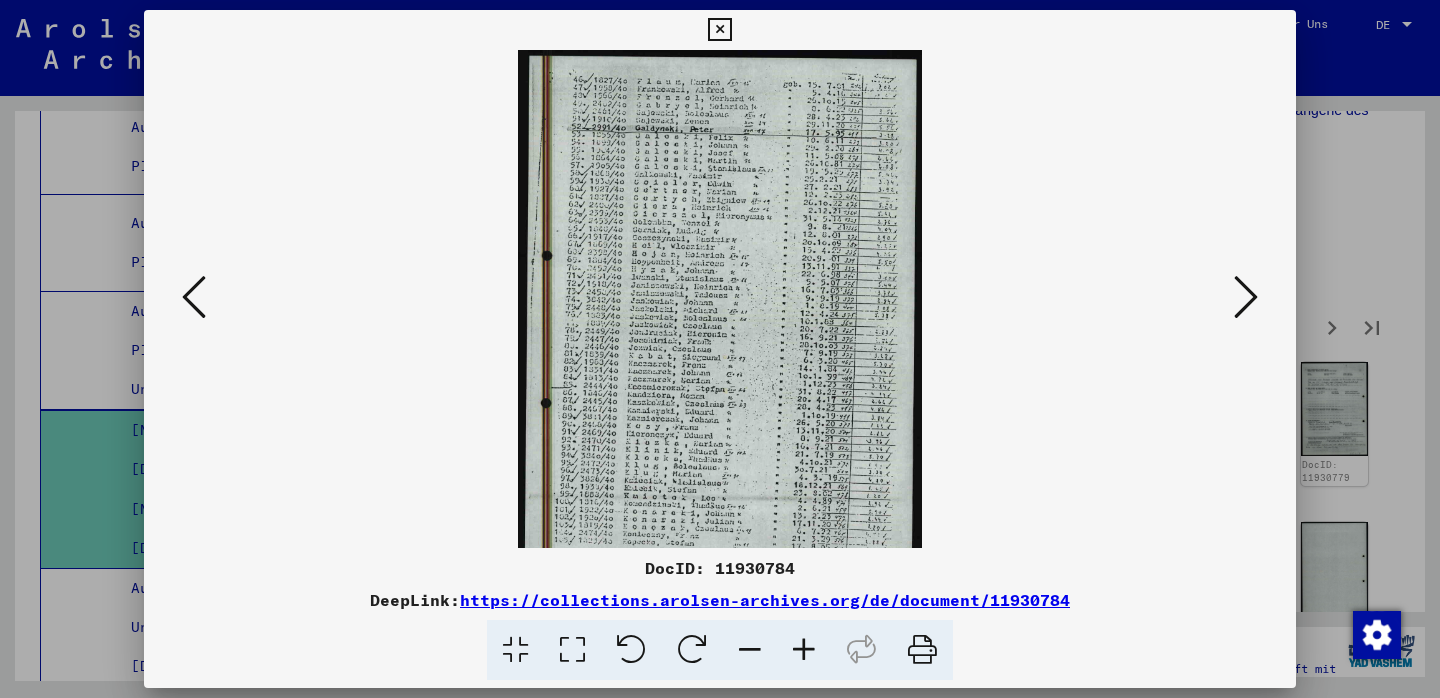 click at bounding box center [750, 650] 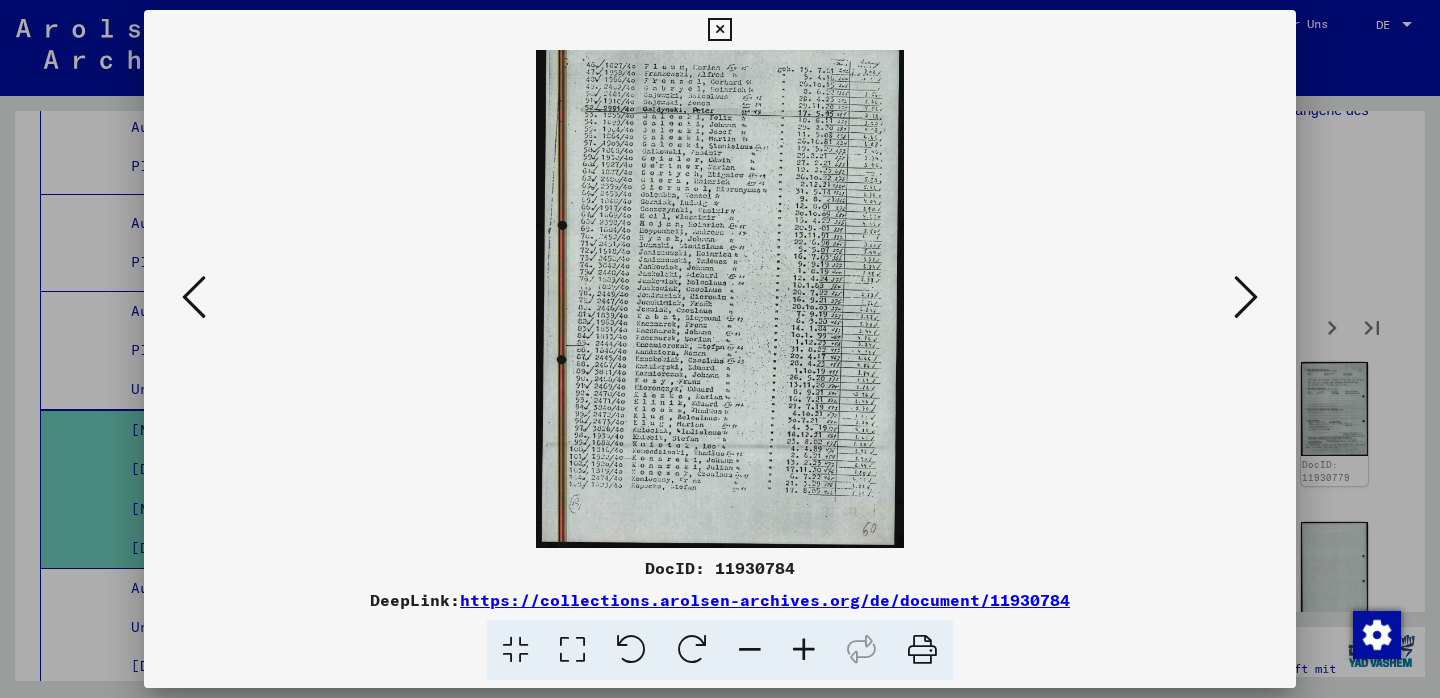 scroll, scrollTop: 13, scrollLeft: 0, axis: vertical 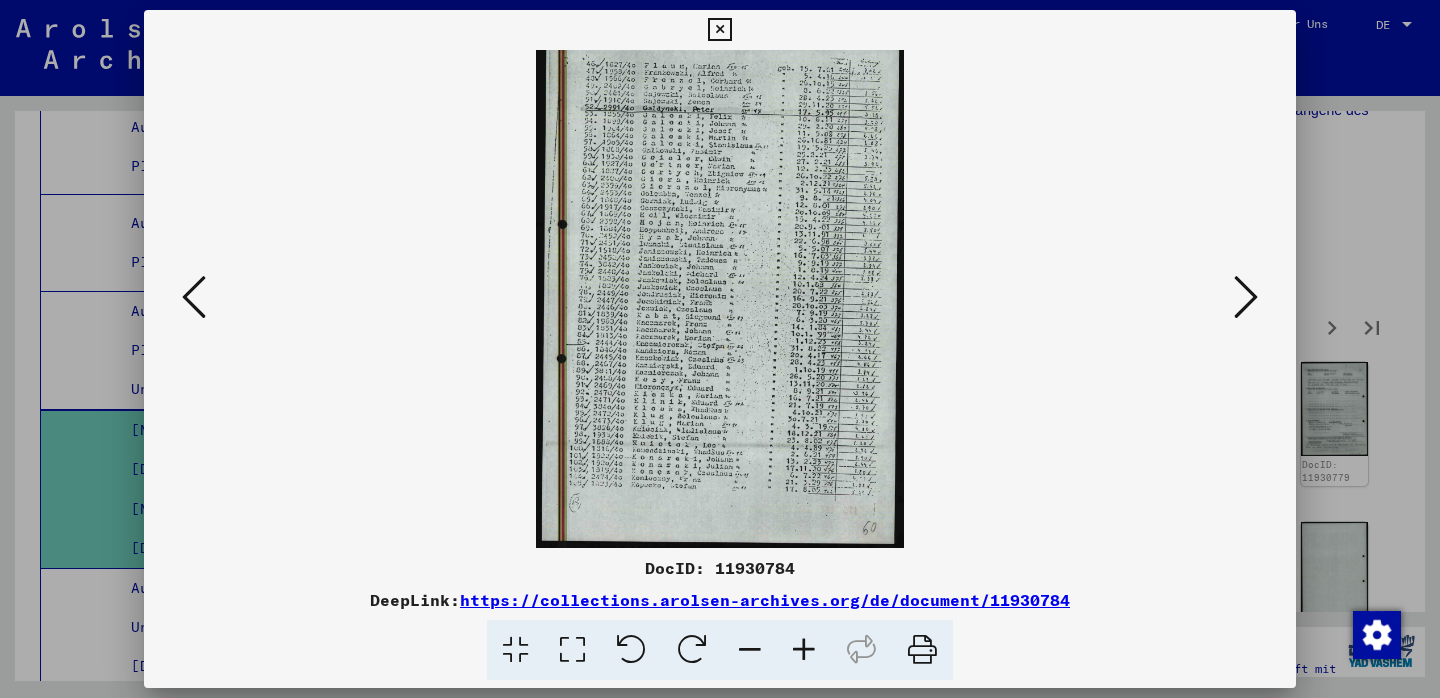 drag, startPoint x: 766, startPoint y: 462, endPoint x: 791, endPoint y: 174, distance: 289.08304 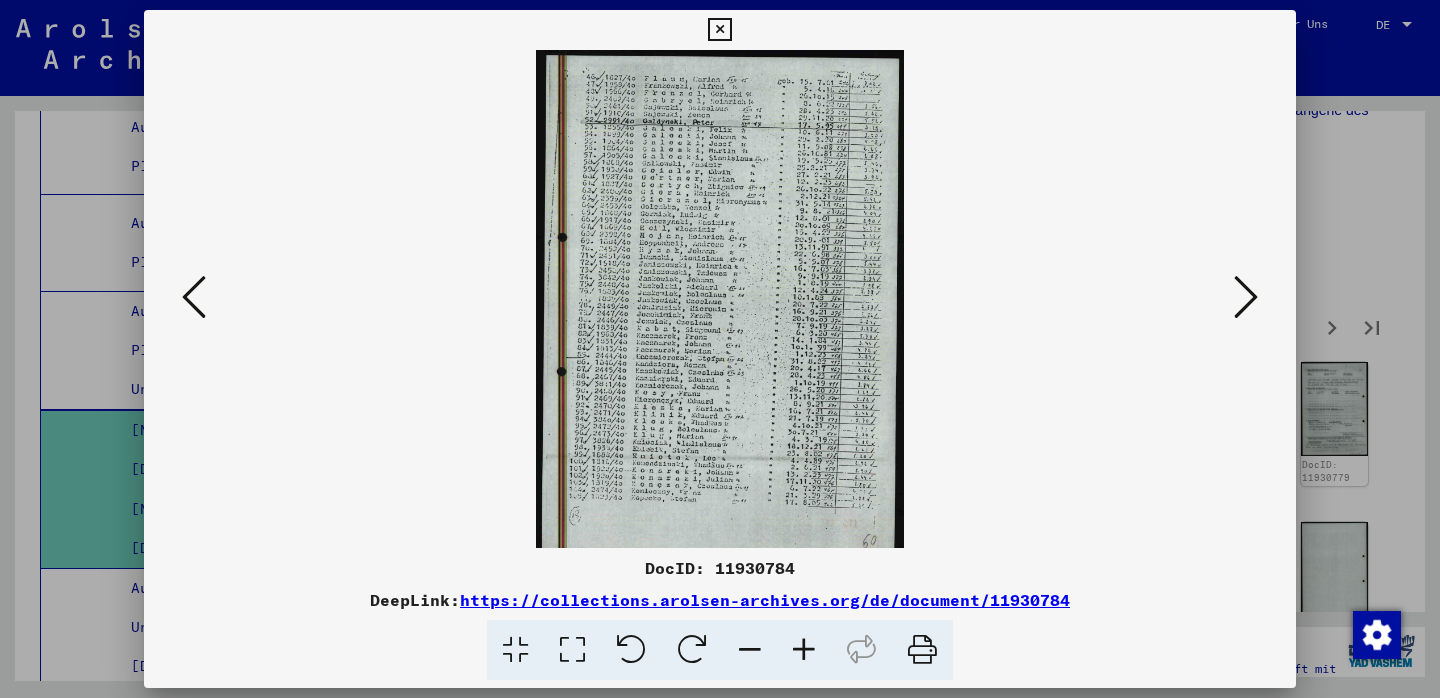 click at bounding box center [804, 650] 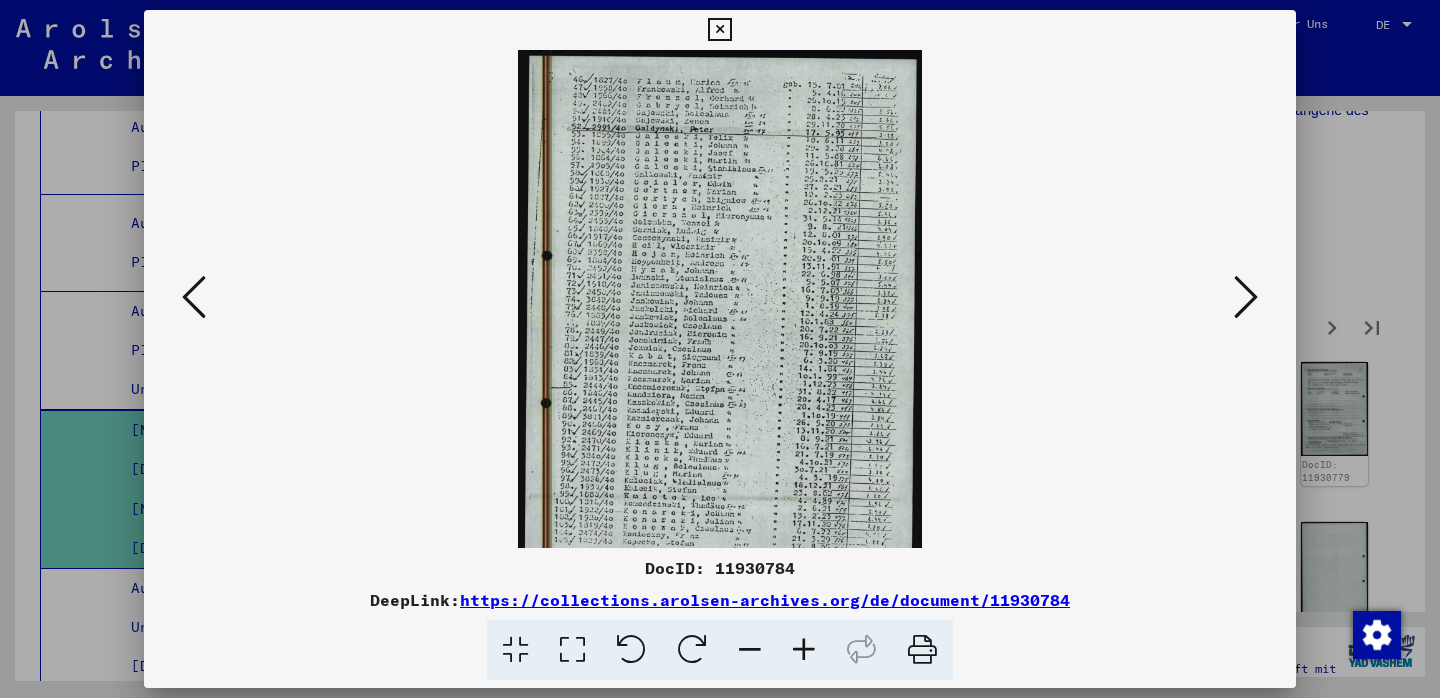 click at bounding box center [720, 330] 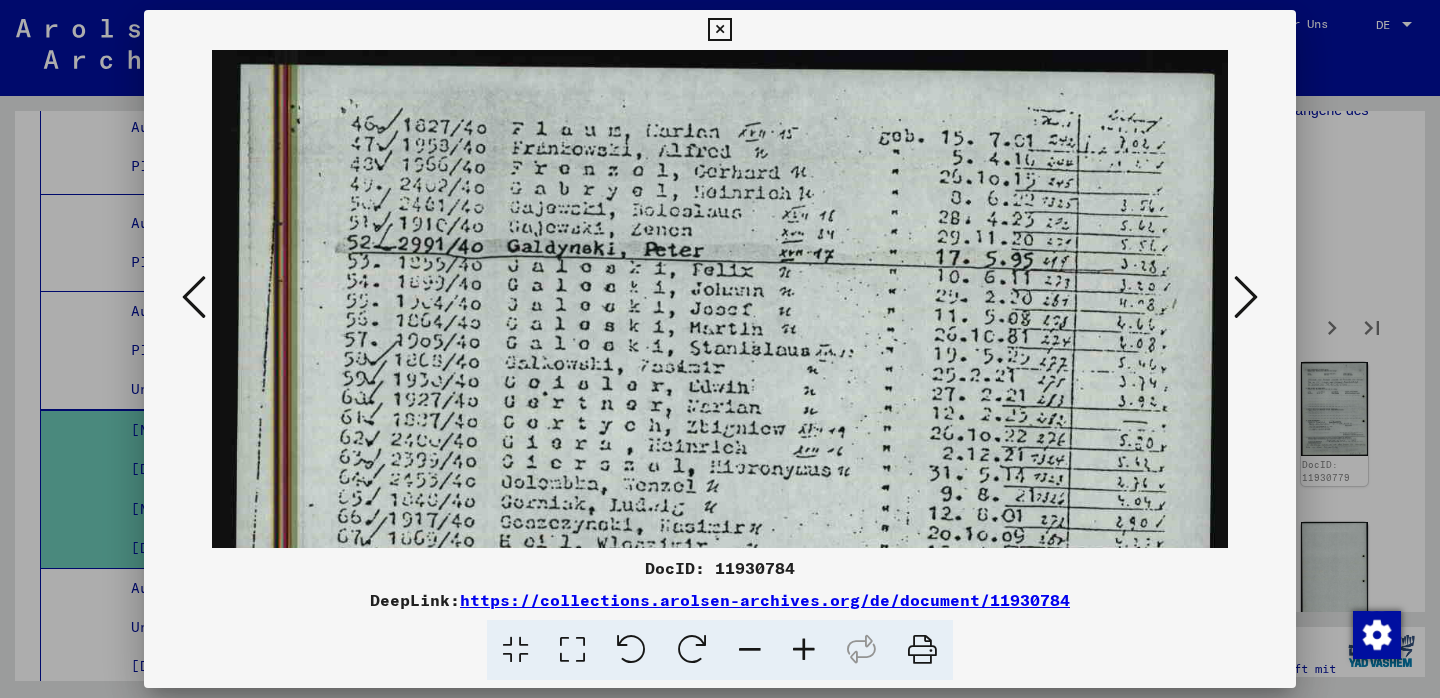 click at bounding box center (719, 30) 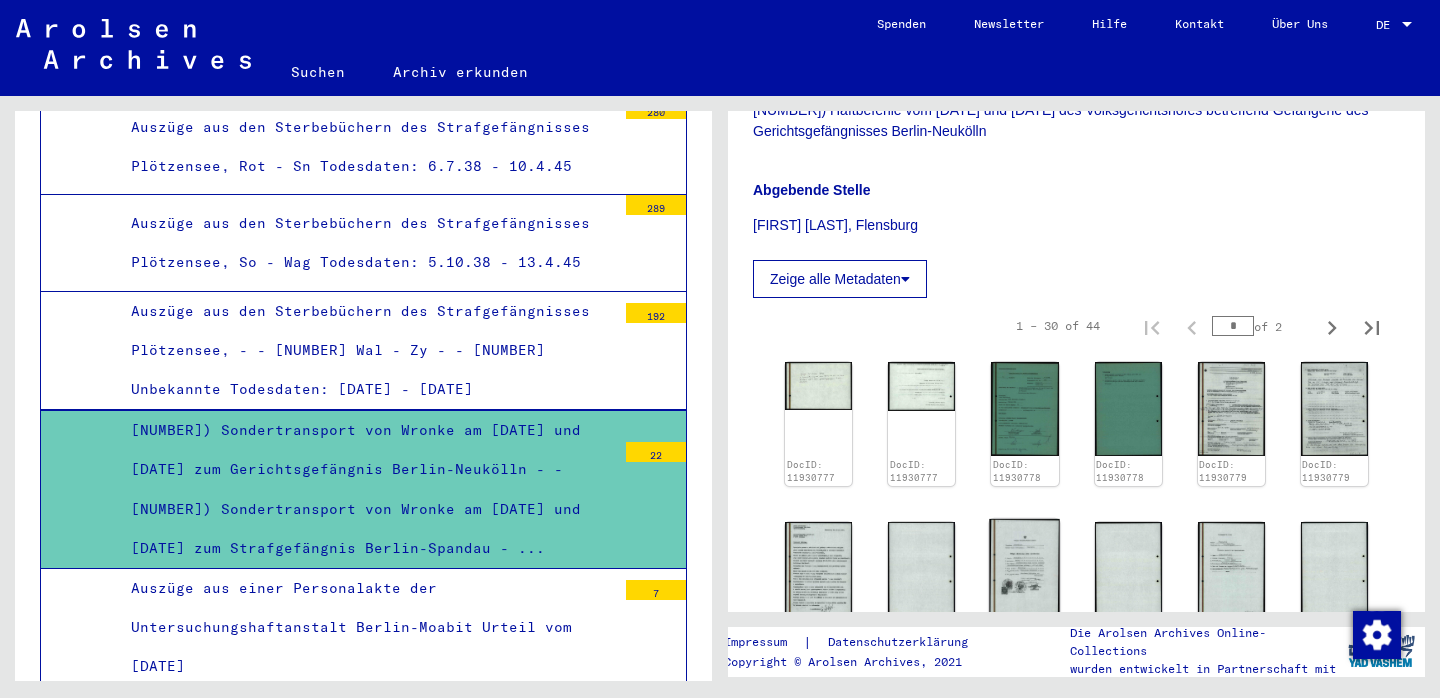 click 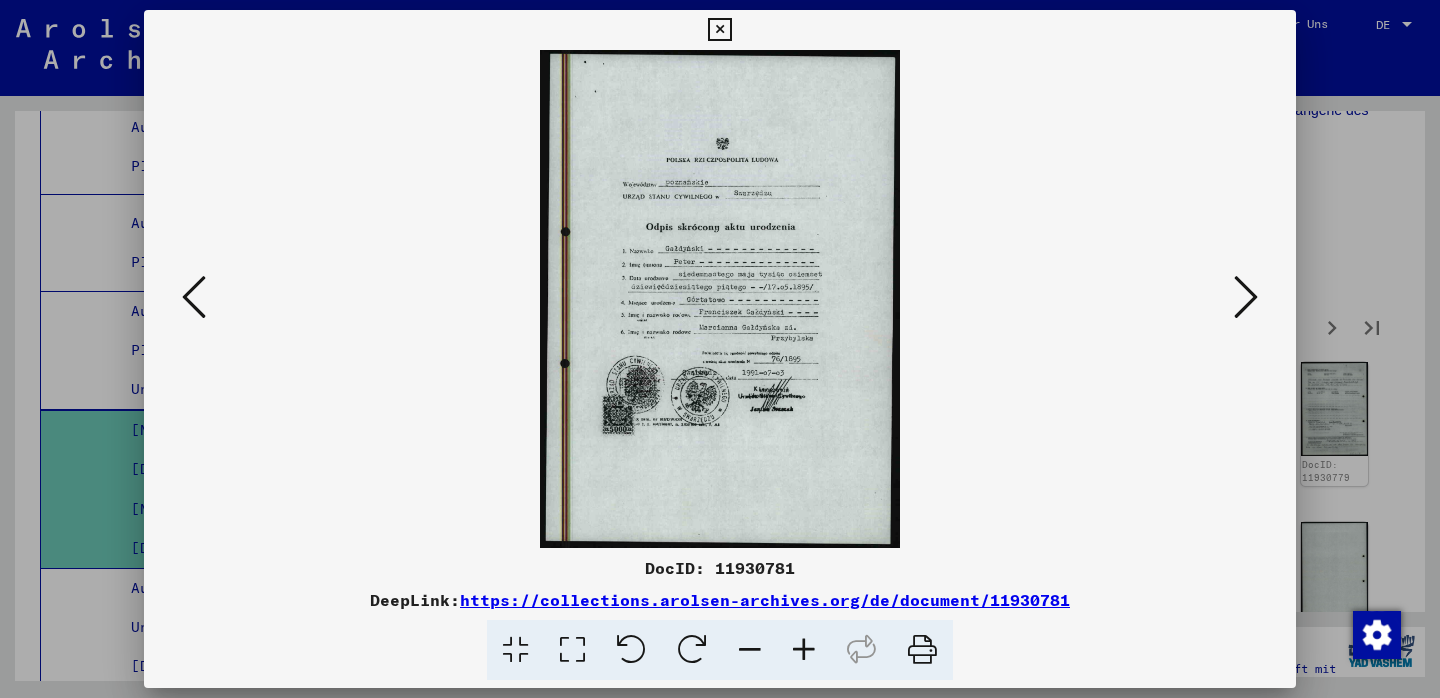 click at bounding box center (804, 650) 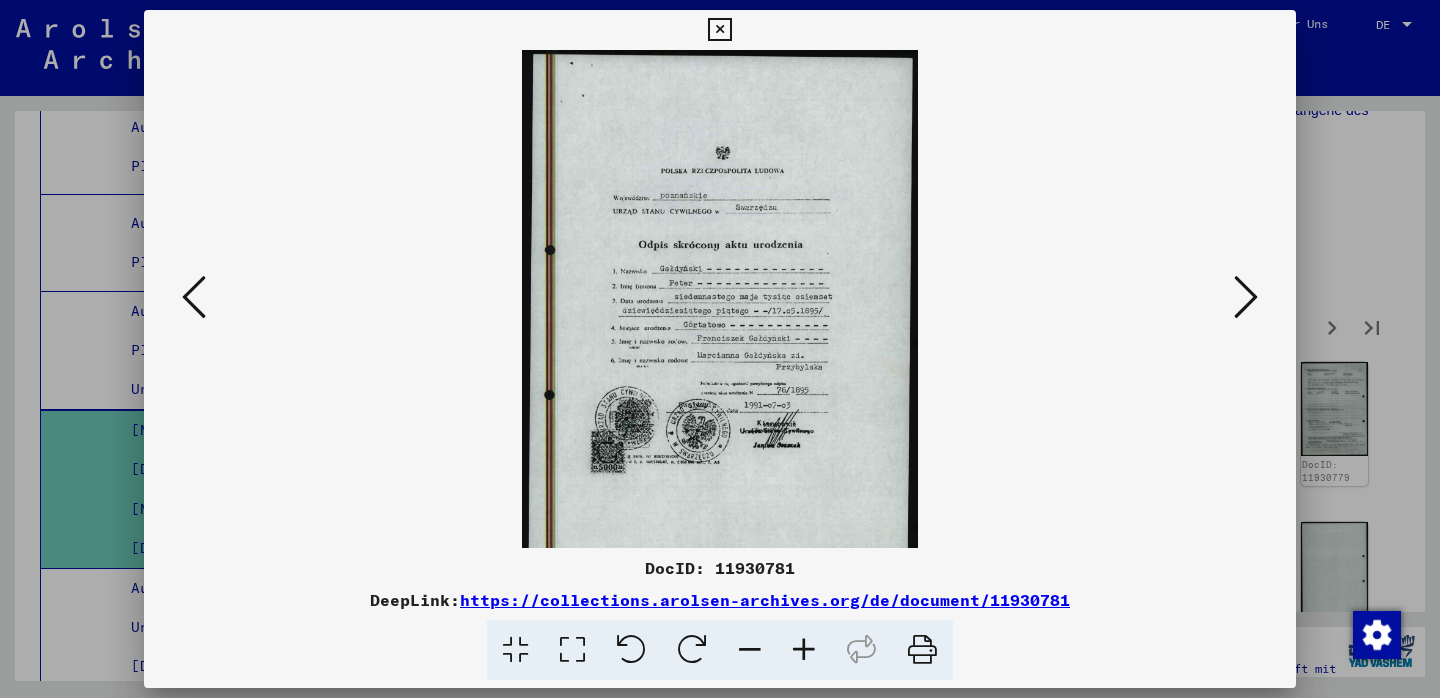 click at bounding box center (804, 650) 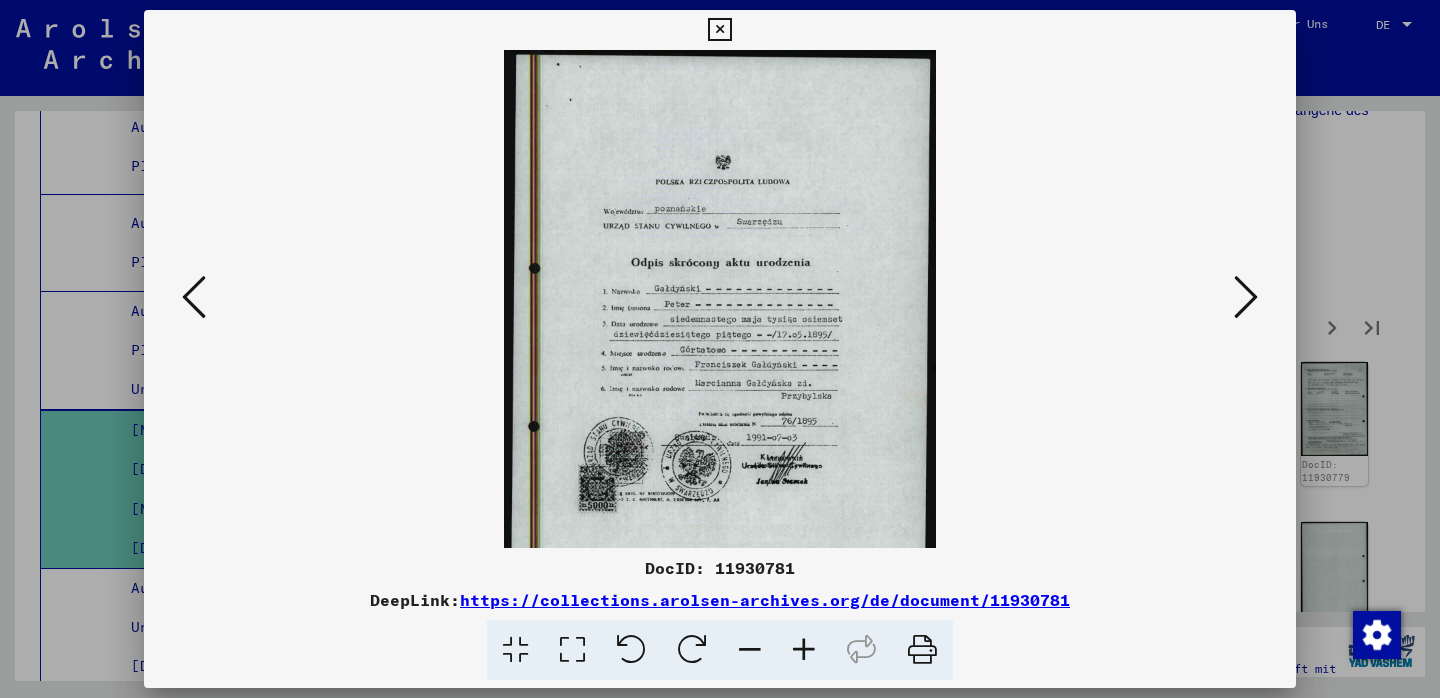 click at bounding box center (804, 650) 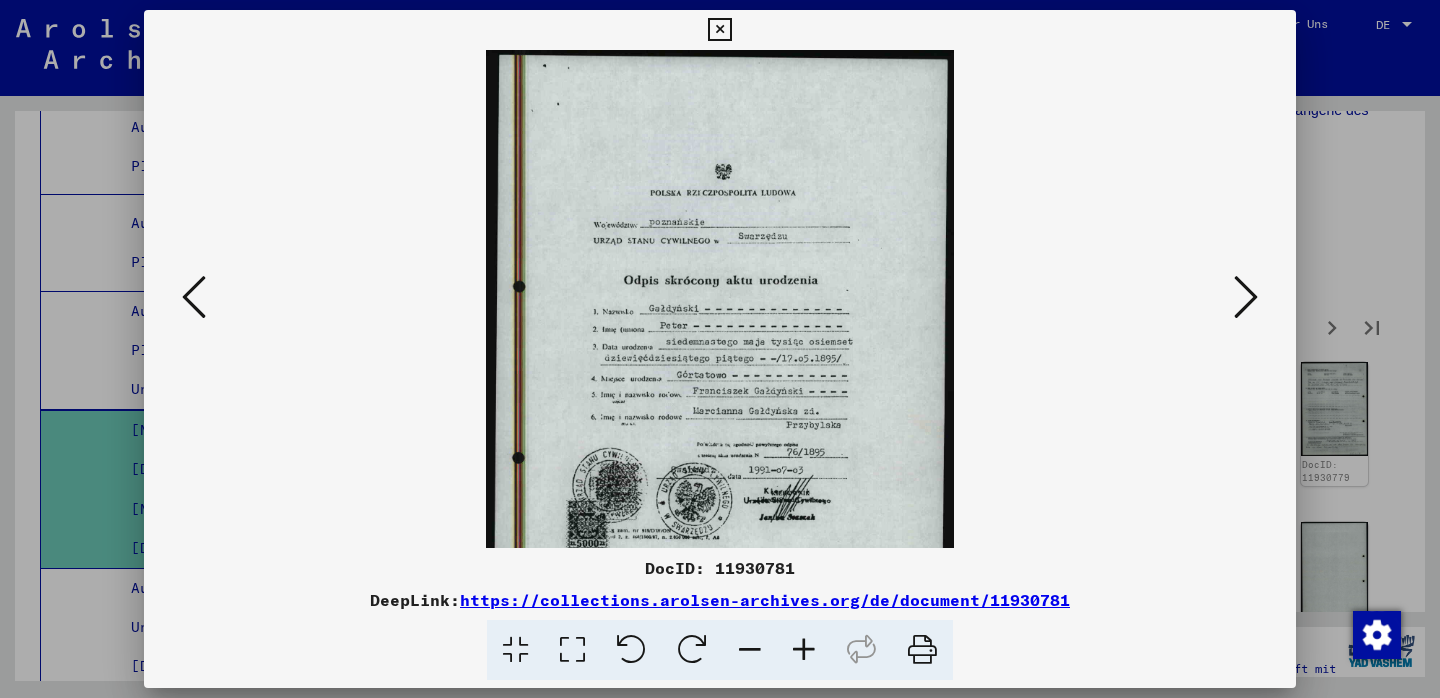 click at bounding box center (804, 650) 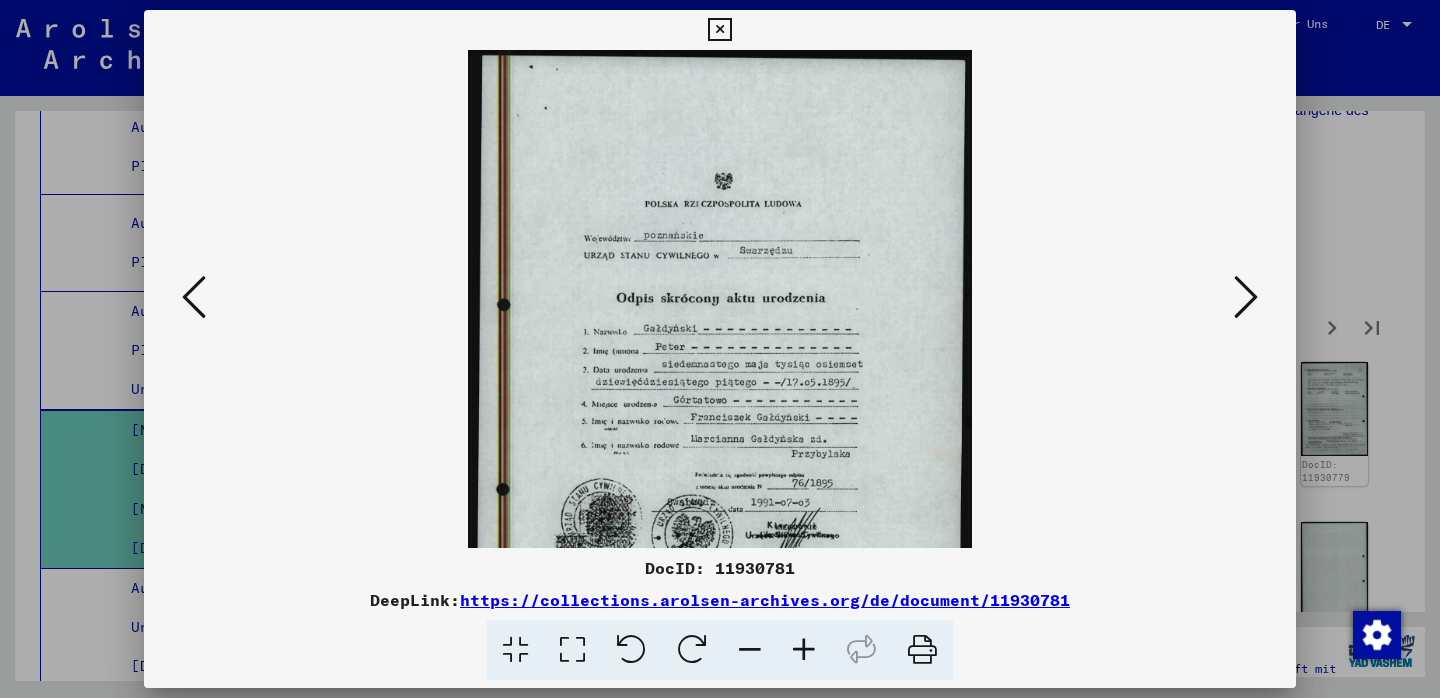 click at bounding box center [804, 650] 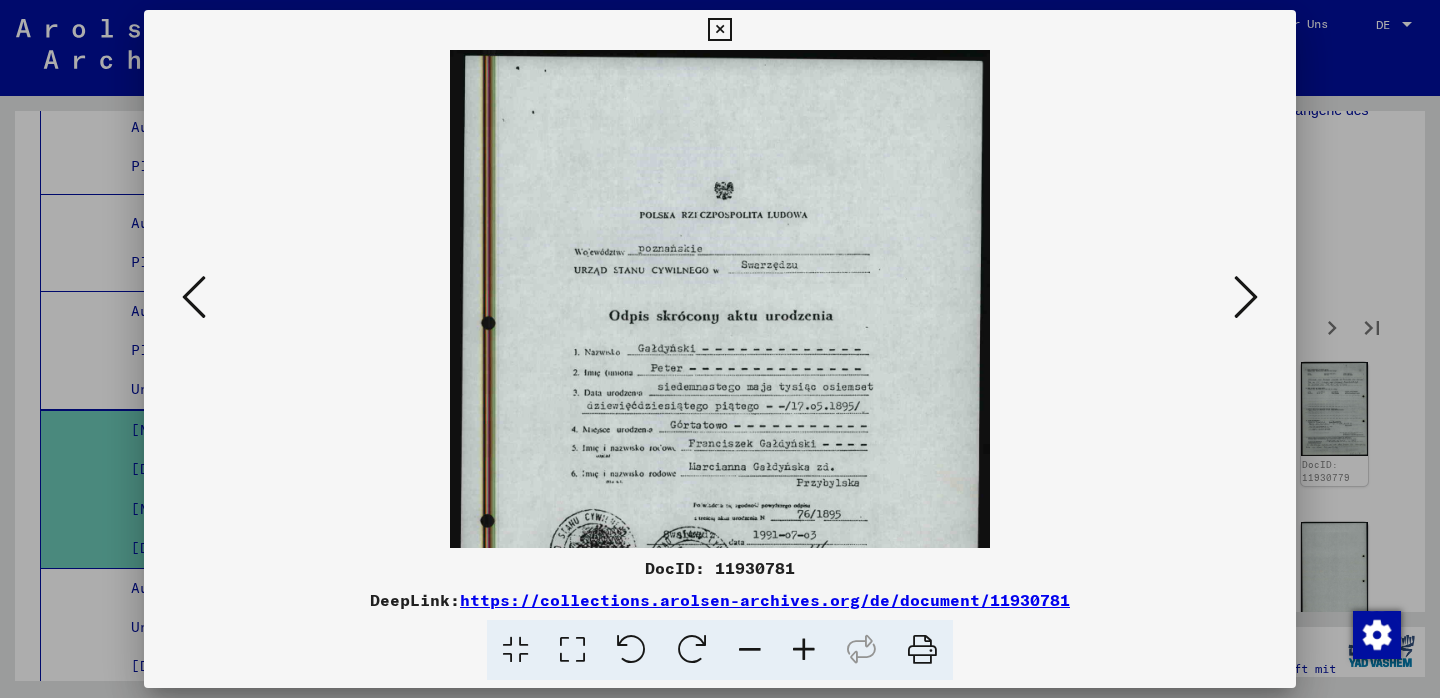 click at bounding box center [804, 650] 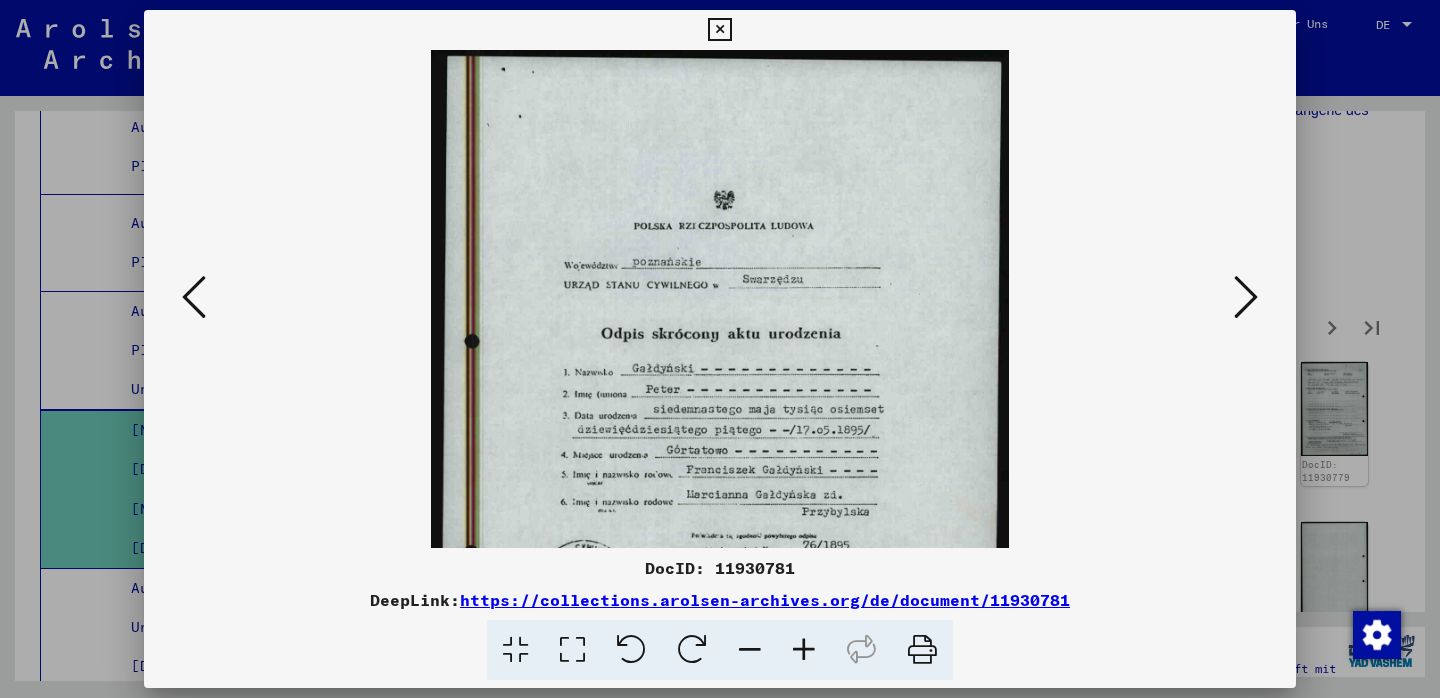 click at bounding box center [804, 650] 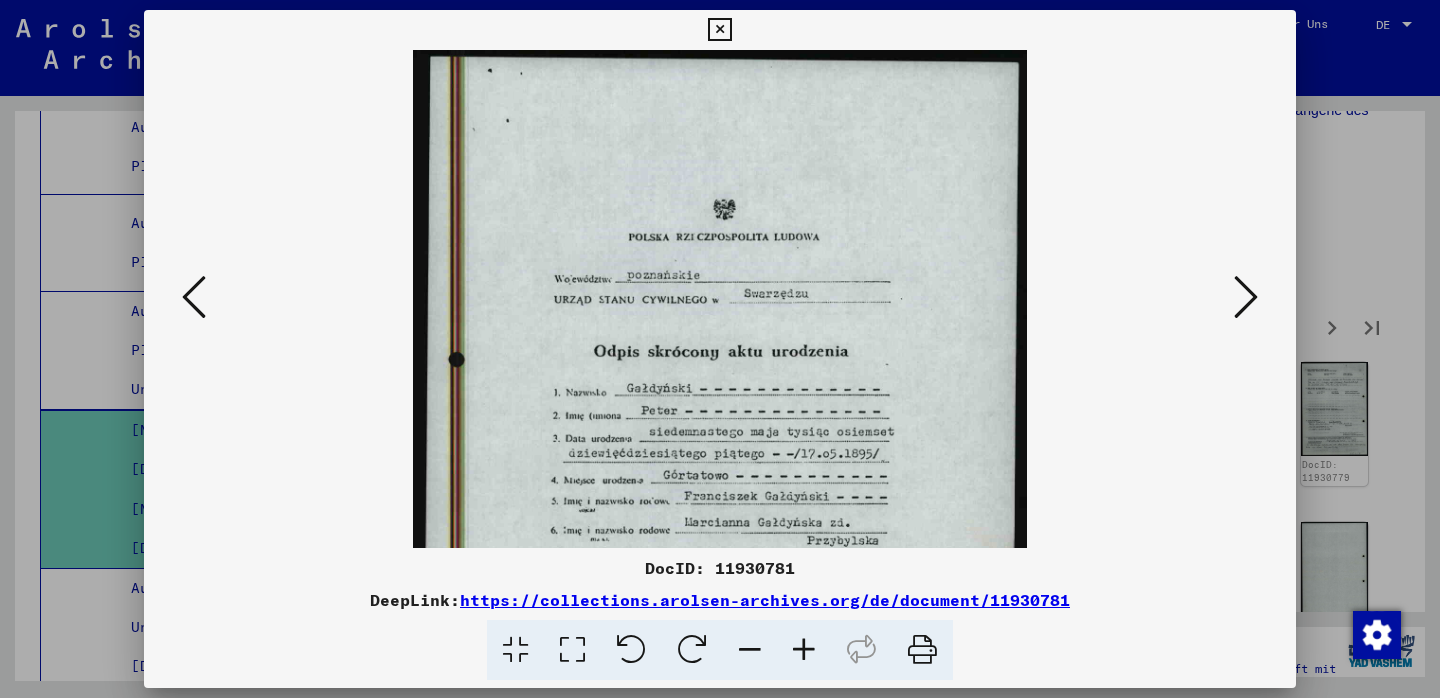 click at bounding box center [1246, 297] 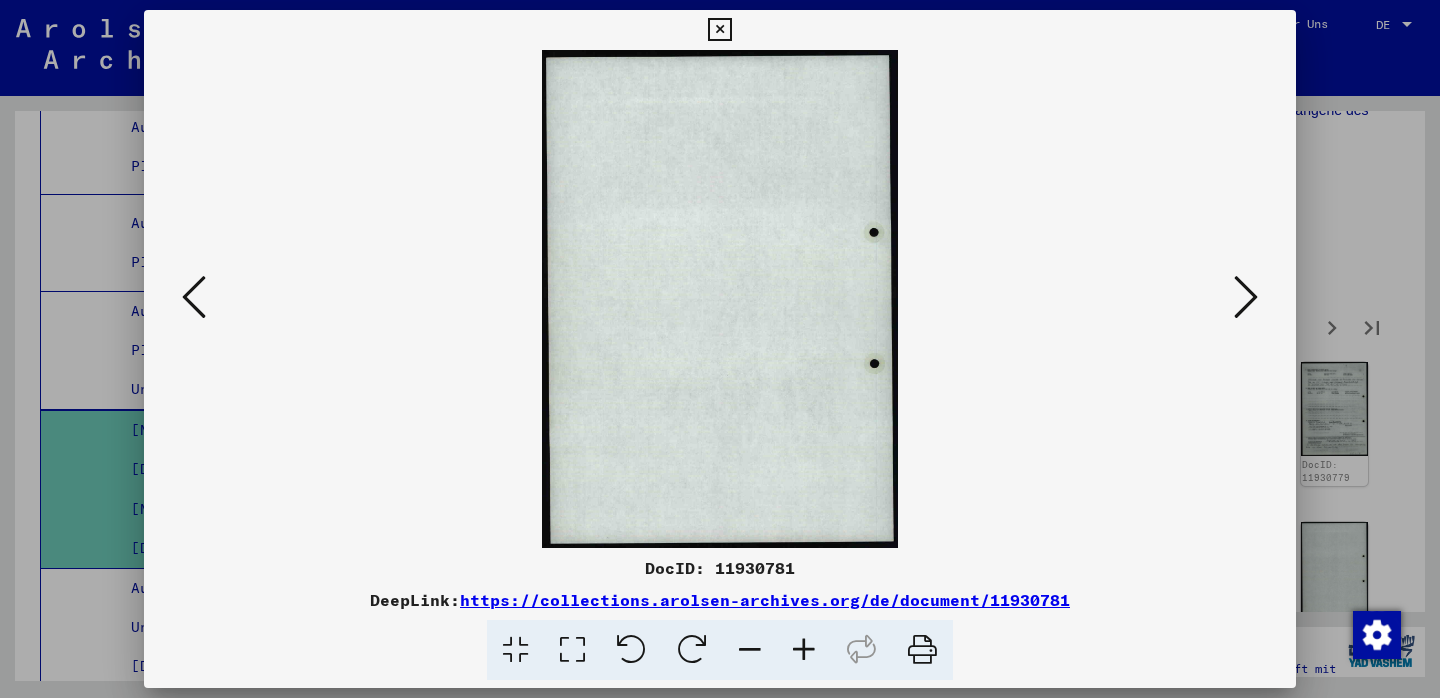 click at bounding box center [1246, 297] 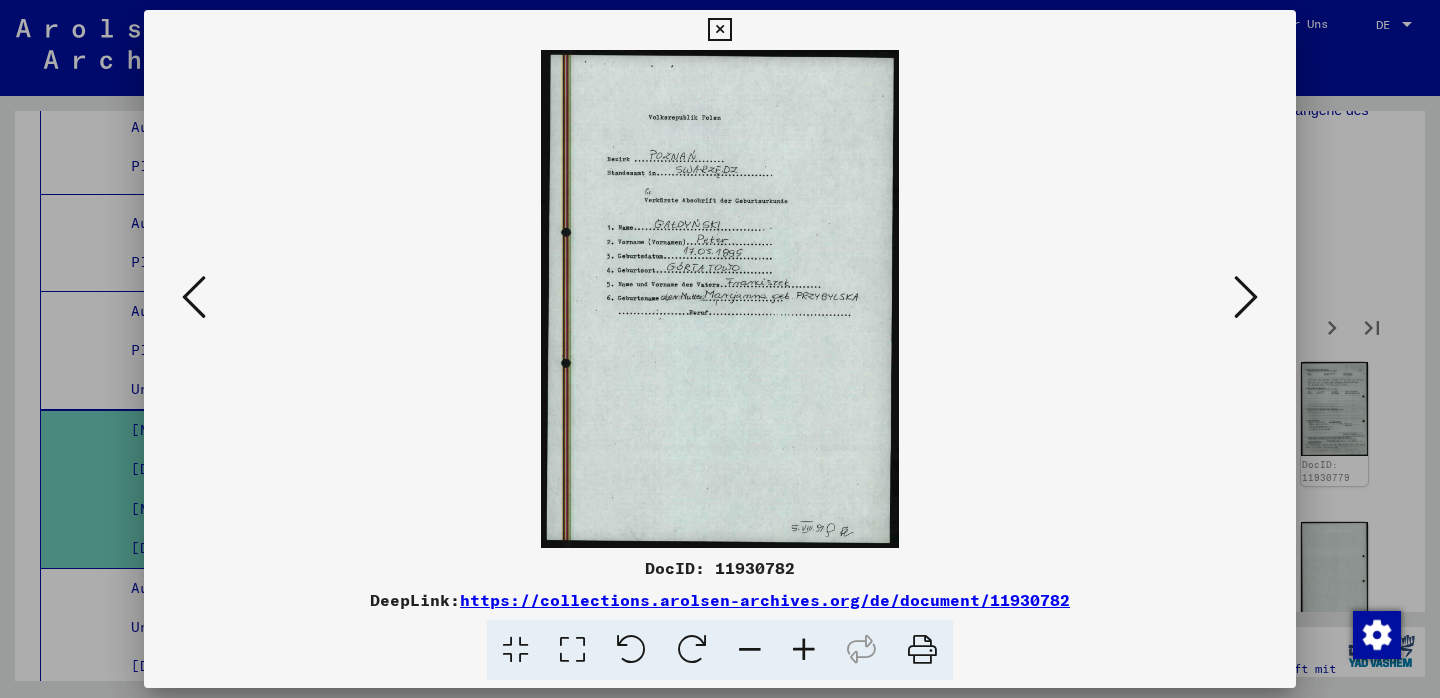 click at bounding box center (1246, 297) 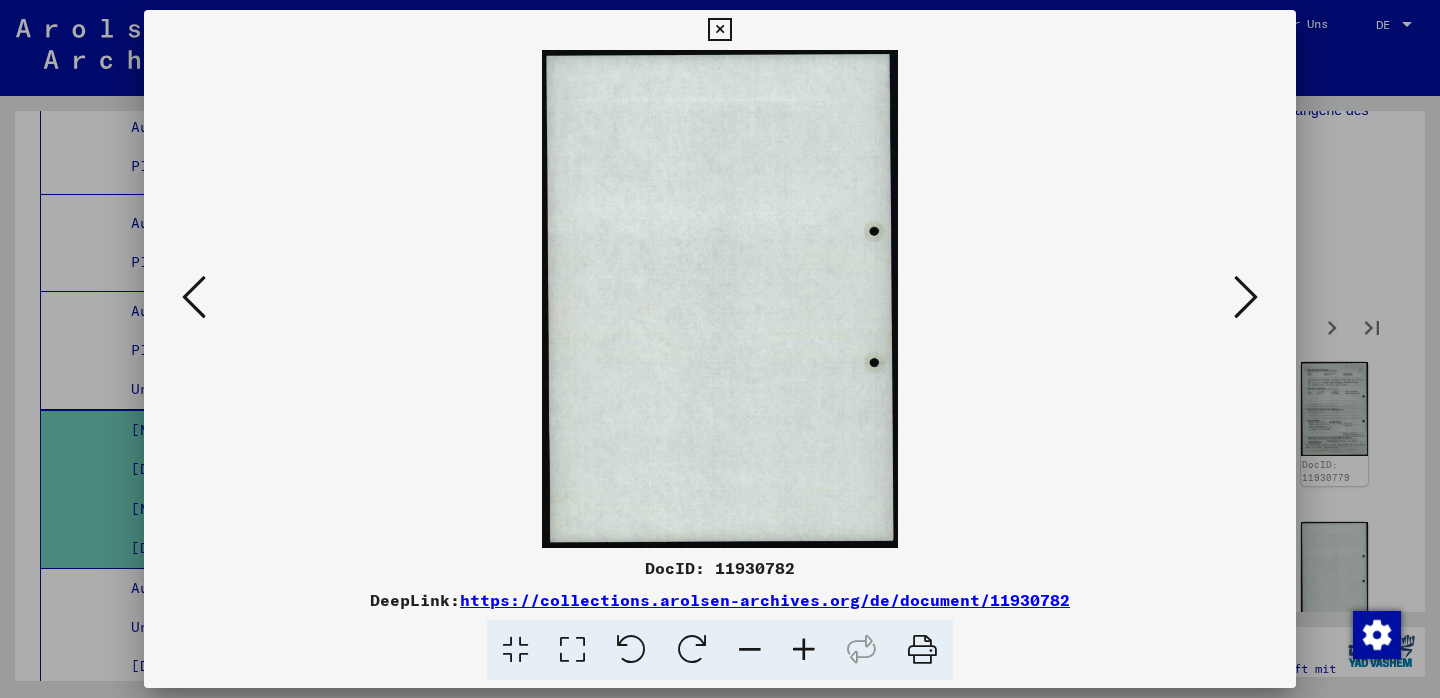 click at bounding box center [1246, 297] 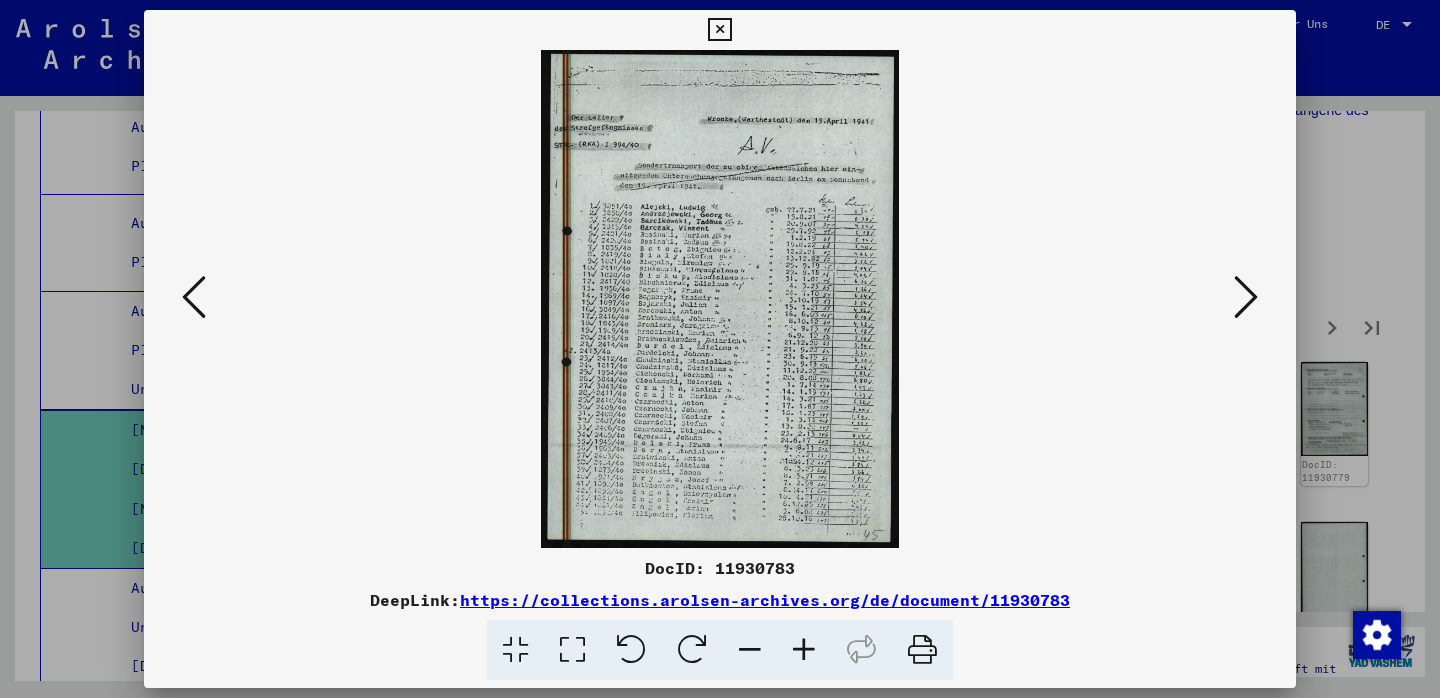 click at bounding box center [1246, 298] 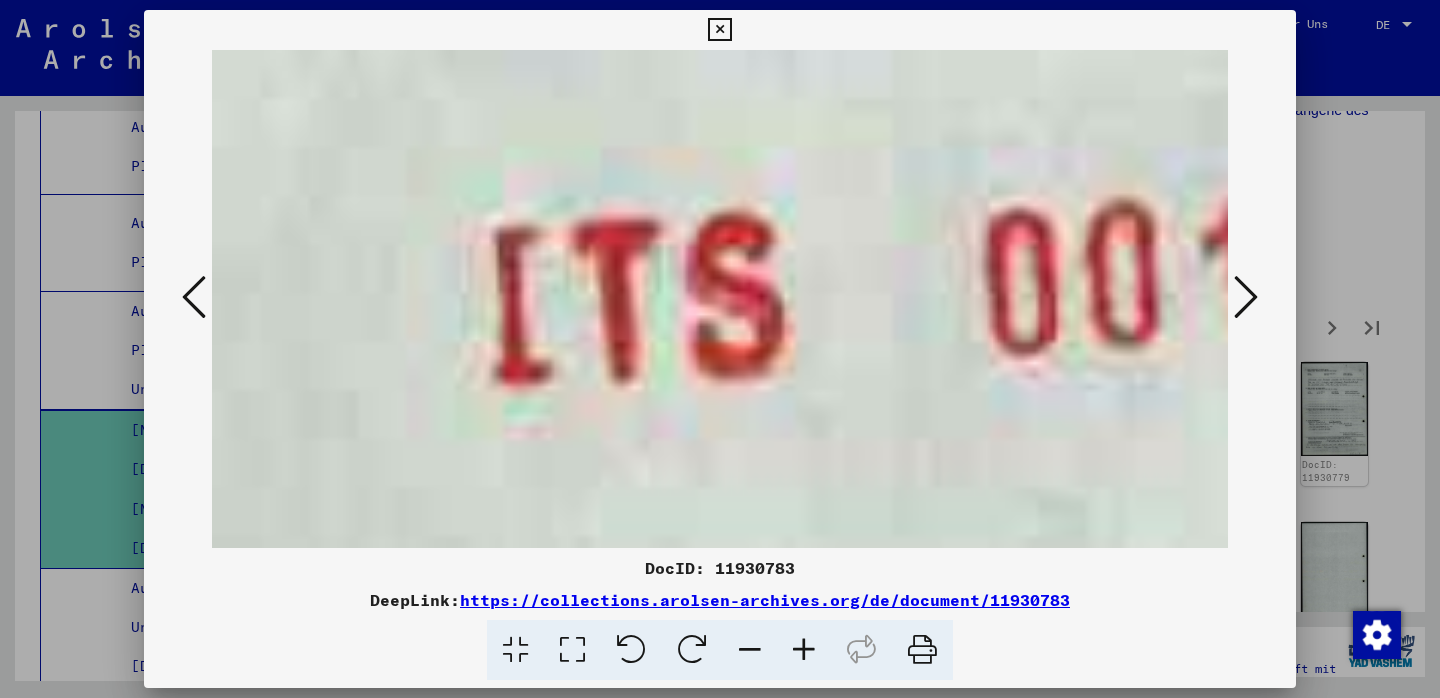 click at bounding box center (1246, 298) 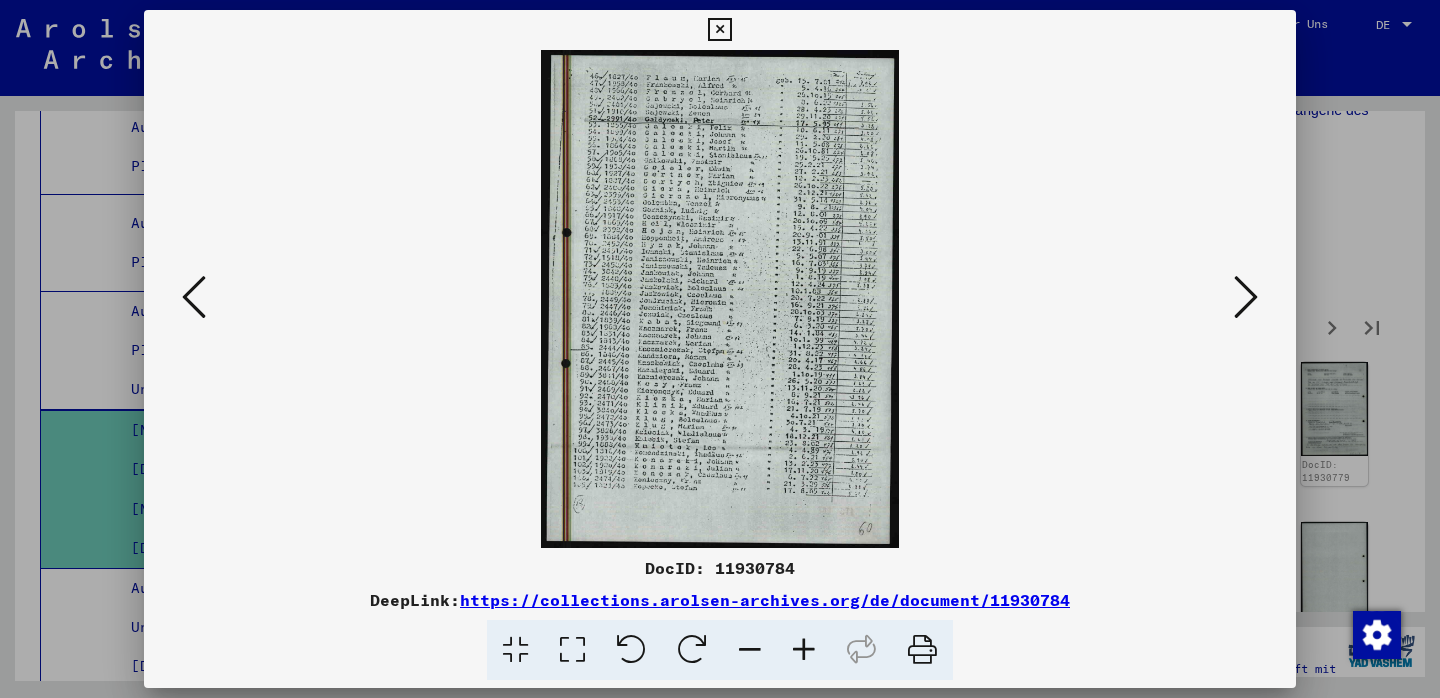 click at bounding box center (1246, 298) 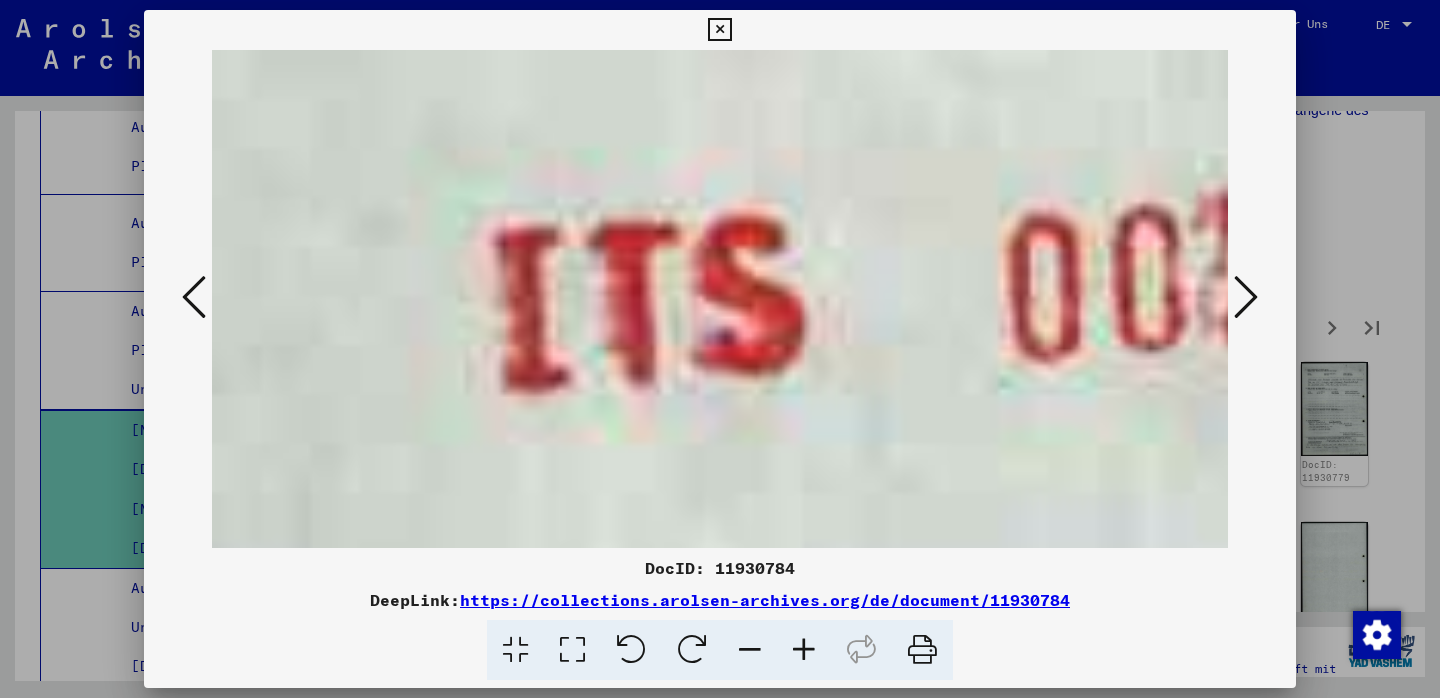 click at bounding box center (1246, 298) 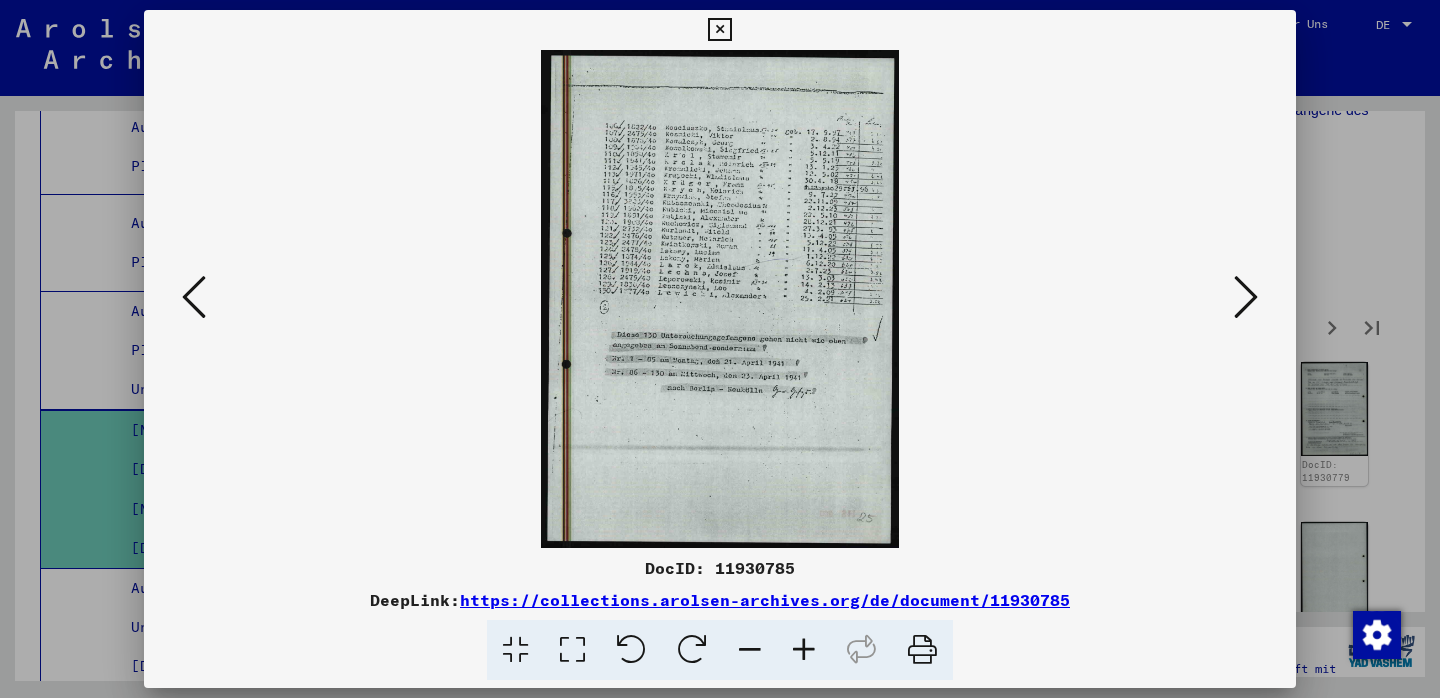 click at bounding box center (1246, 298) 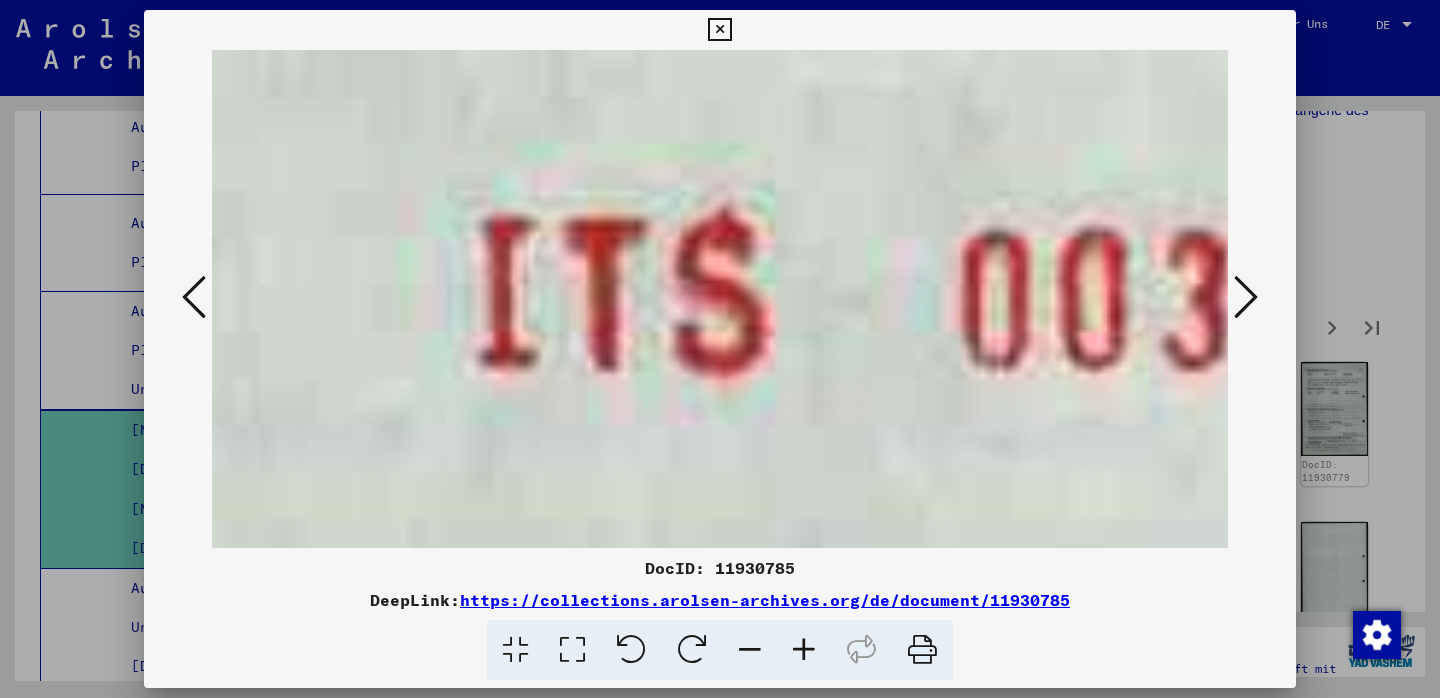 click at bounding box center (1246, 298) 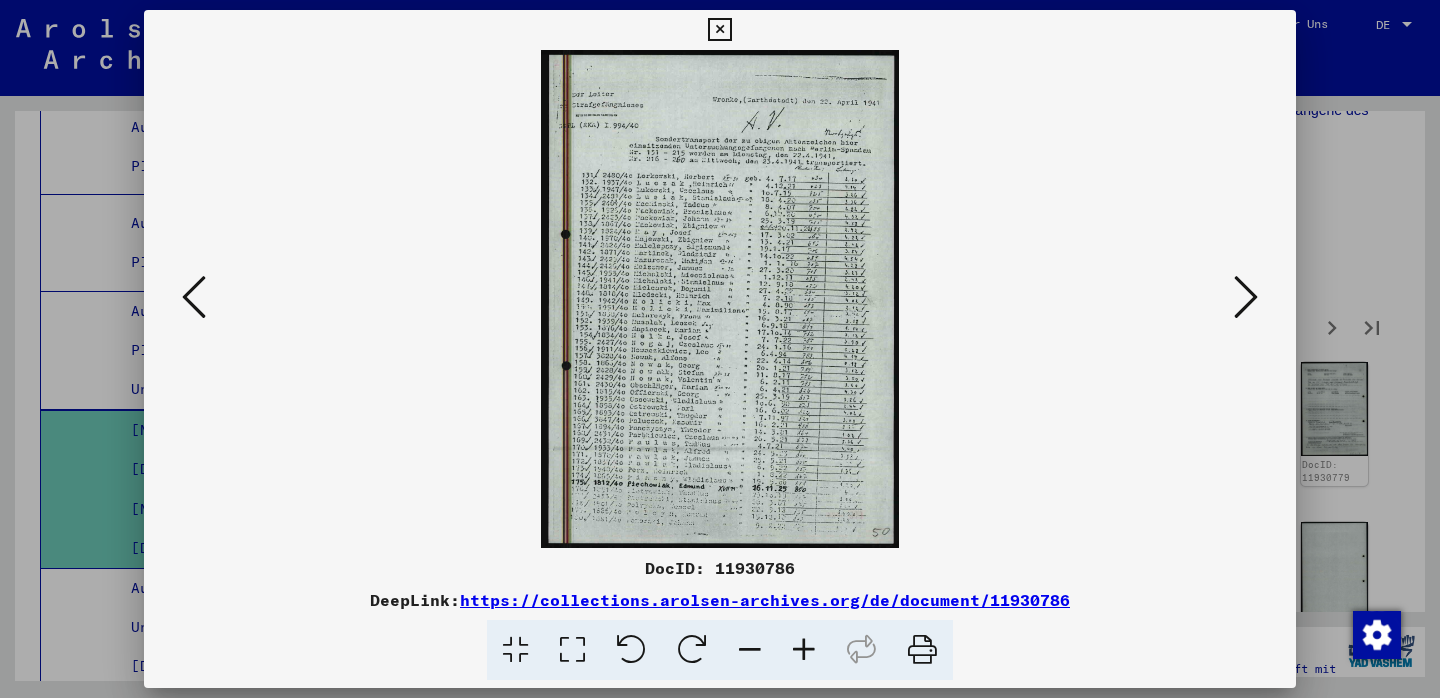 click at bounding box center (1246, 298) 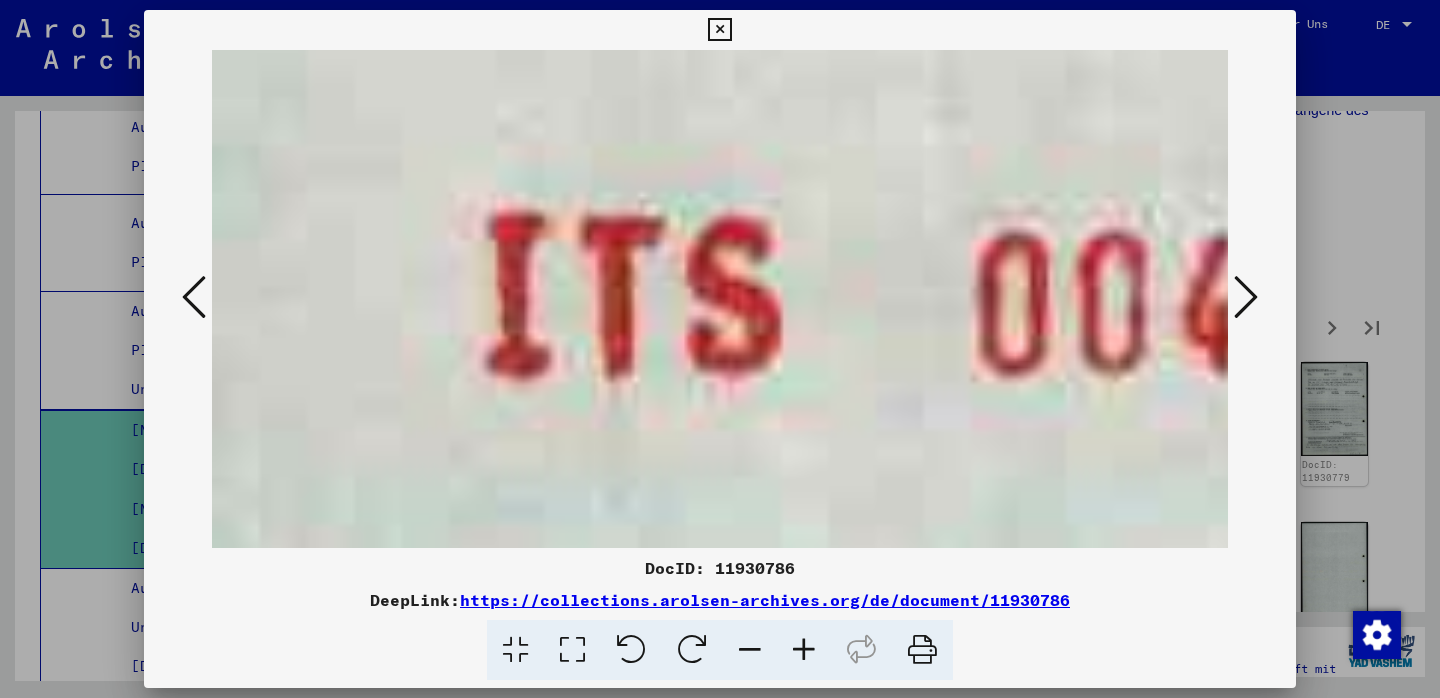 click at bounding box center (1246, 298) 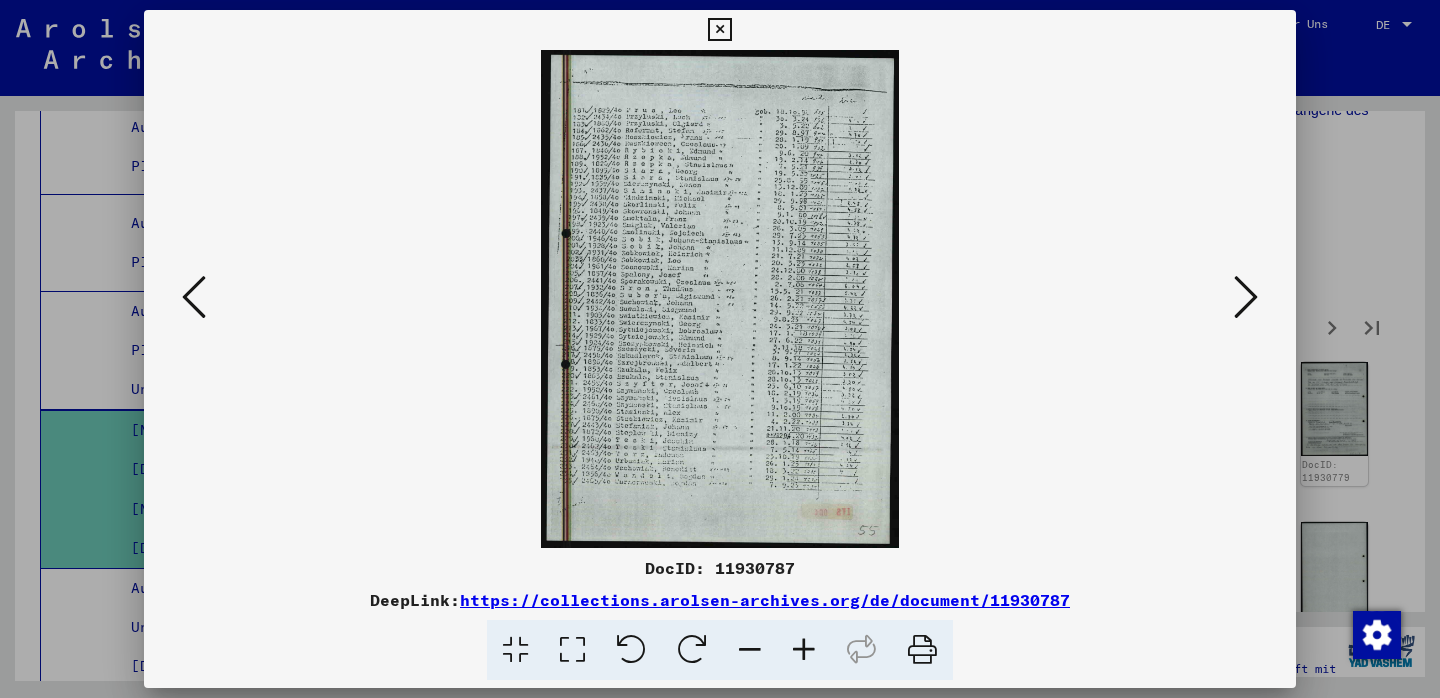 click at bounding box center [1246, 297] 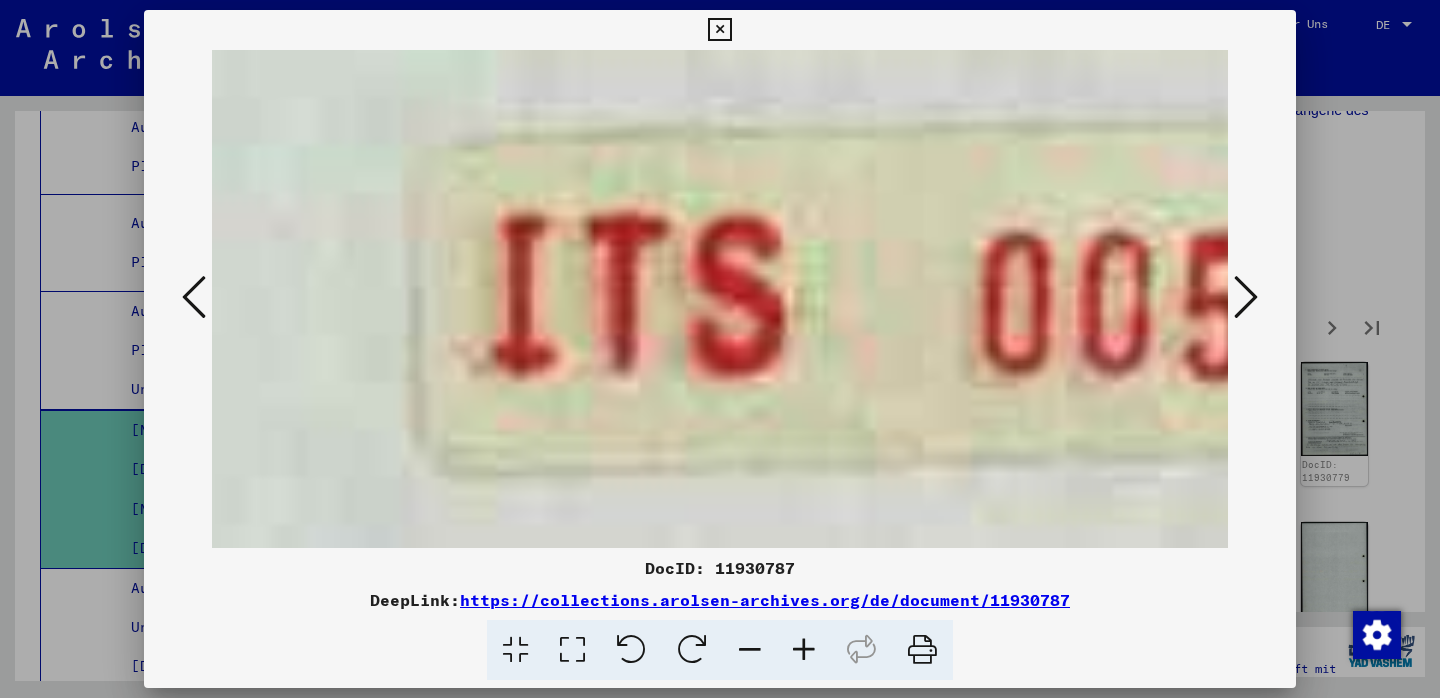 click at bounding box center (1246, 297) 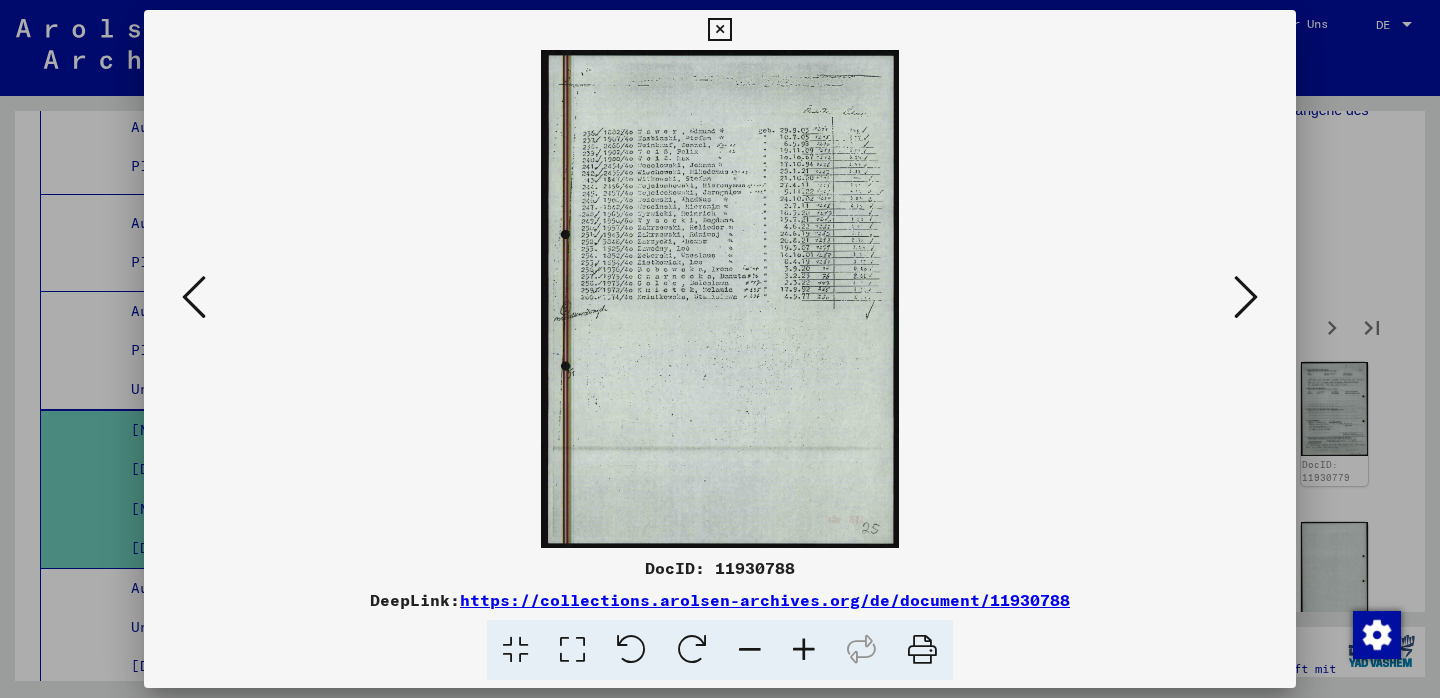click at bounding box center [1246, 297] 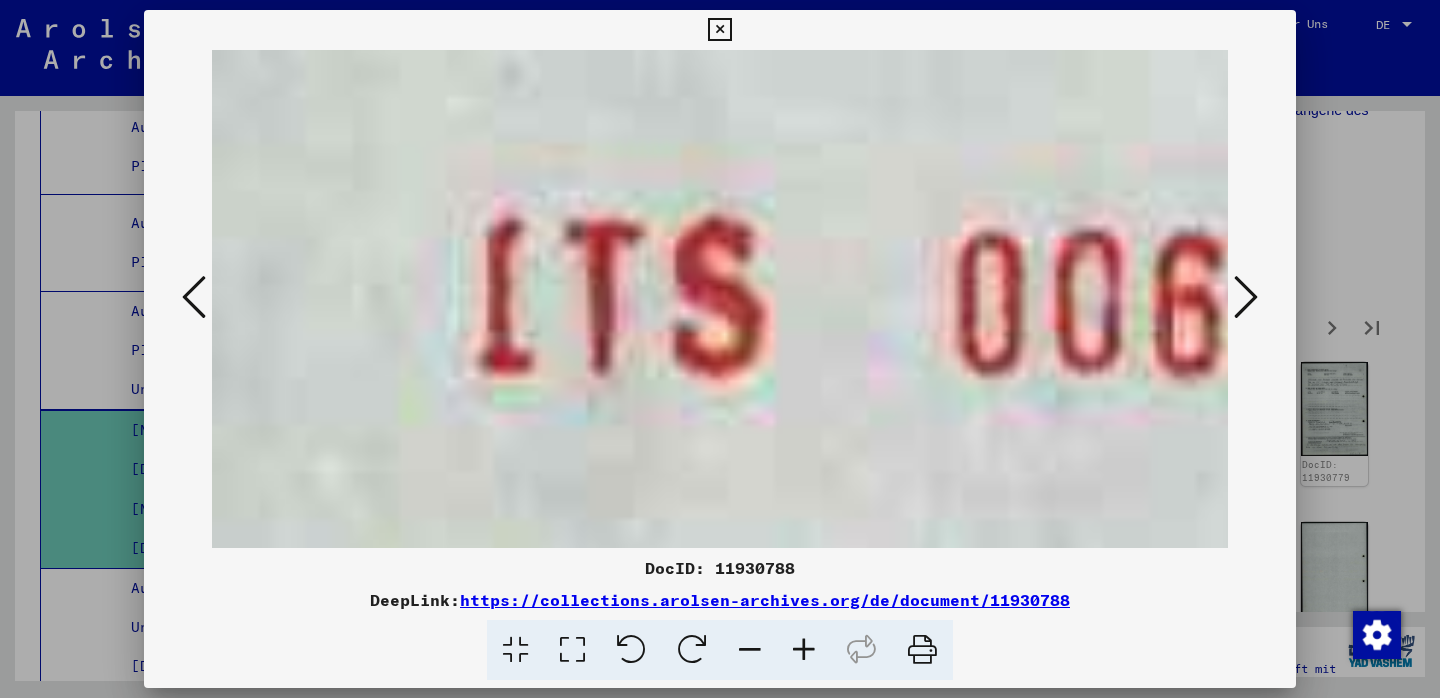 click at bounding box center [1246, 297] 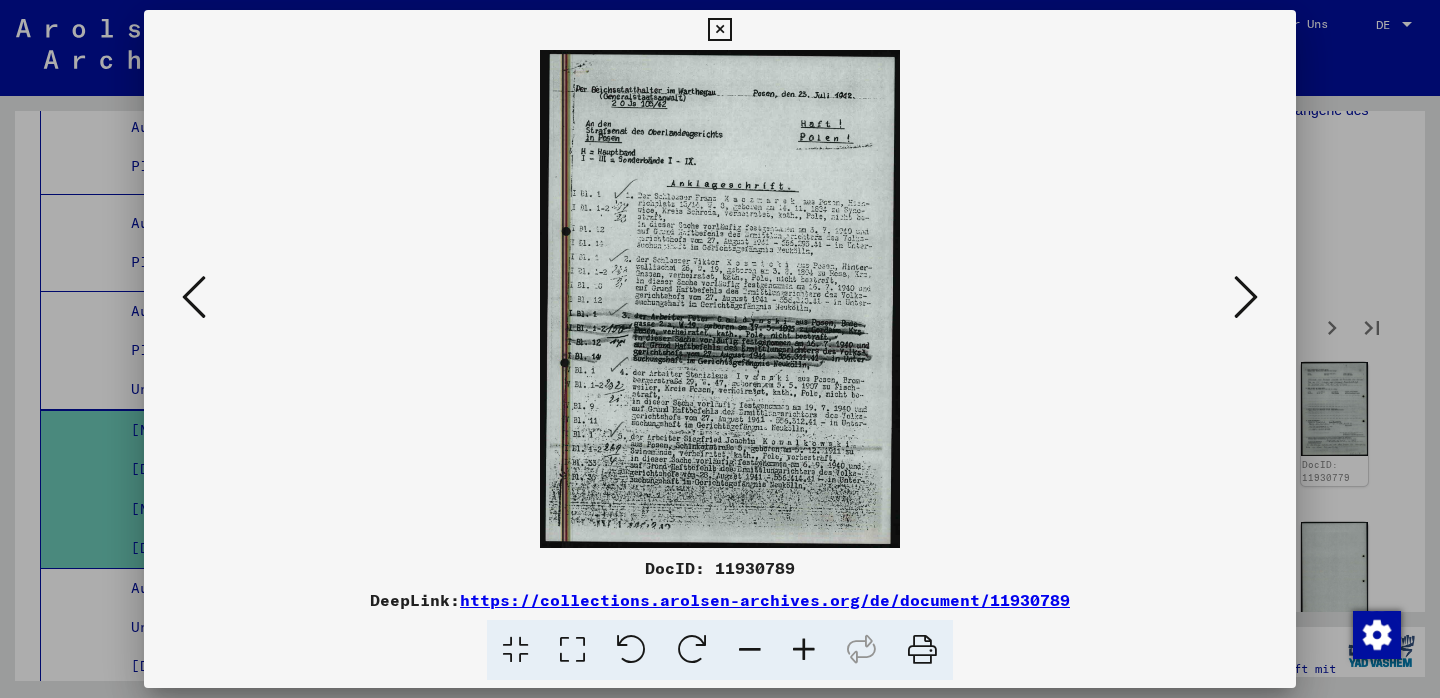 click at bounding box center (1246, 297) 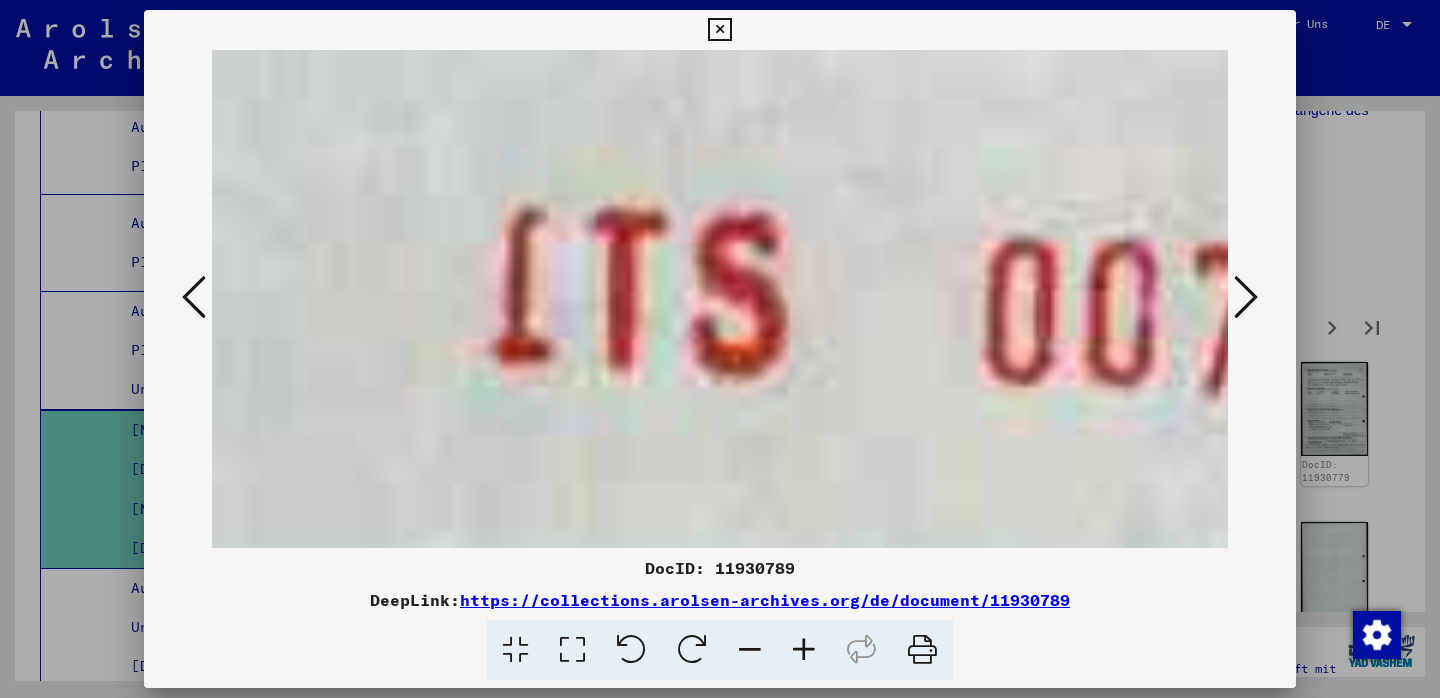 click at bounding box center [1246, 297] 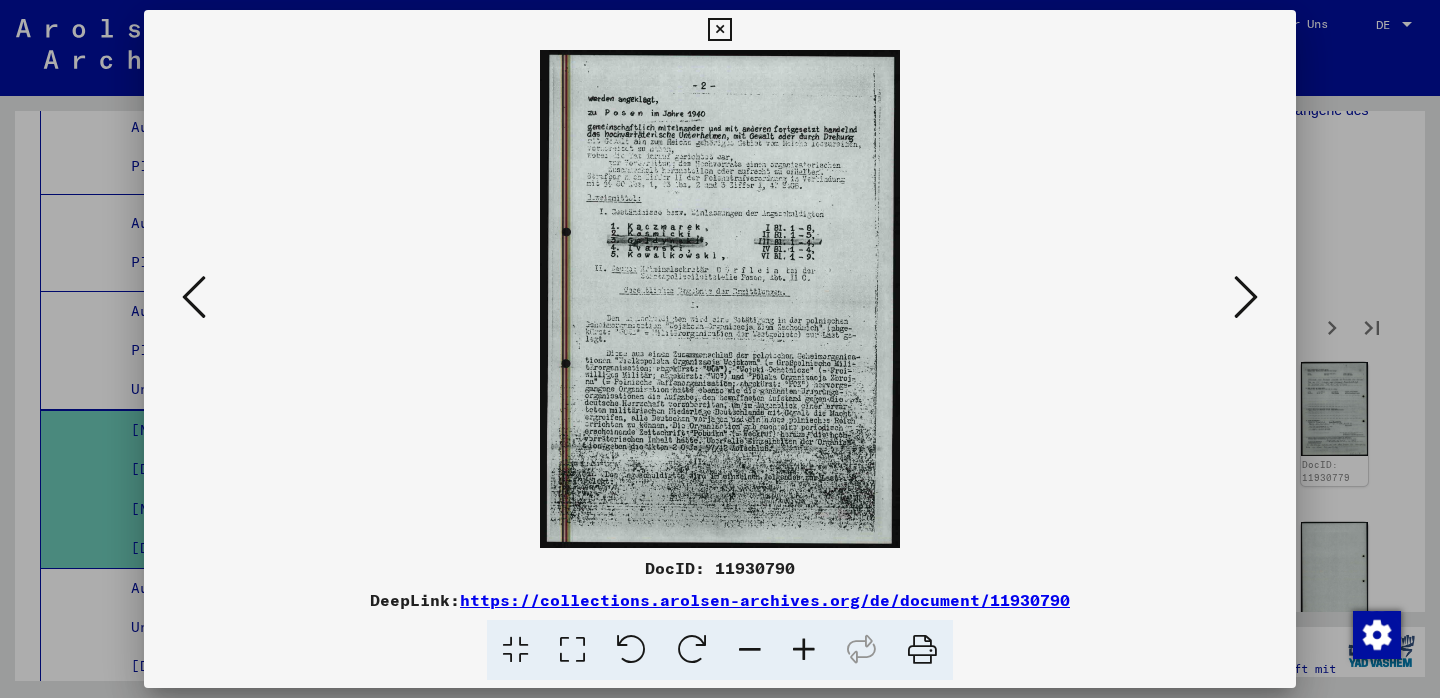 click at bounding box center [804, 650] 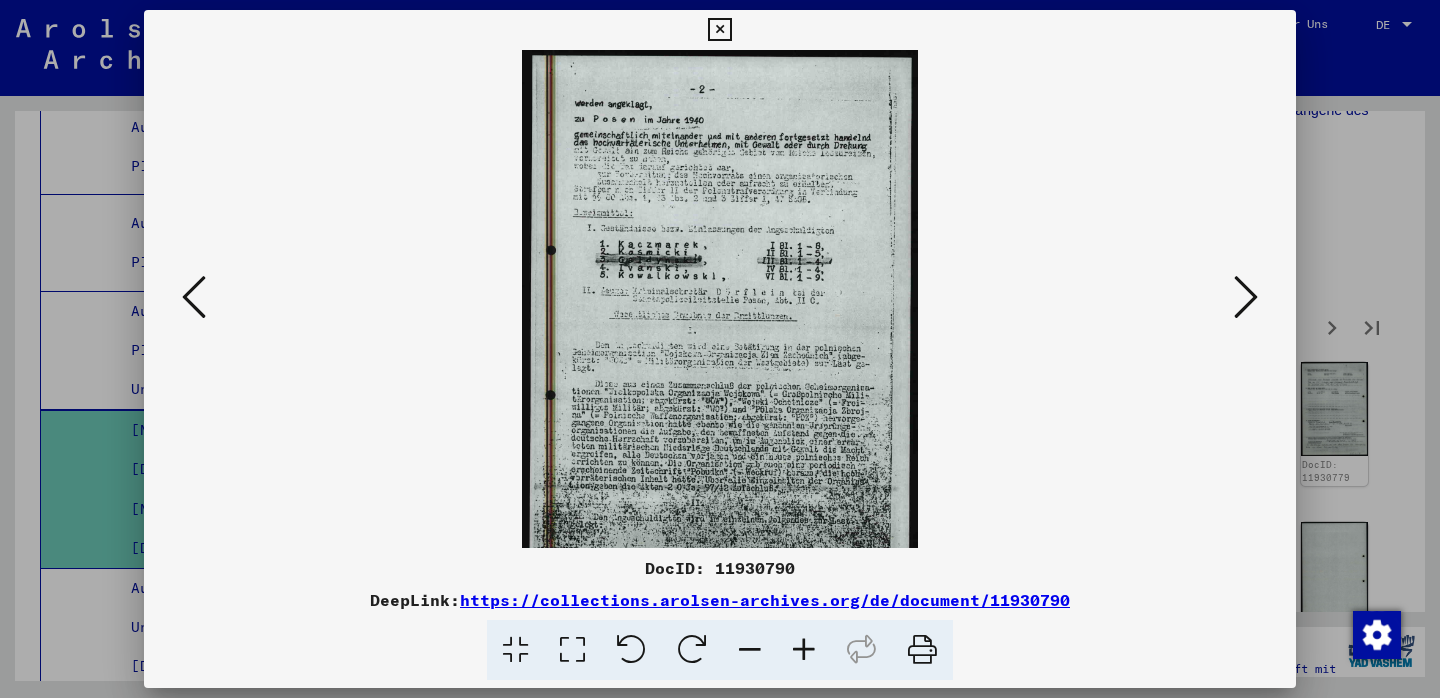 click at bounding box center [804, 650] 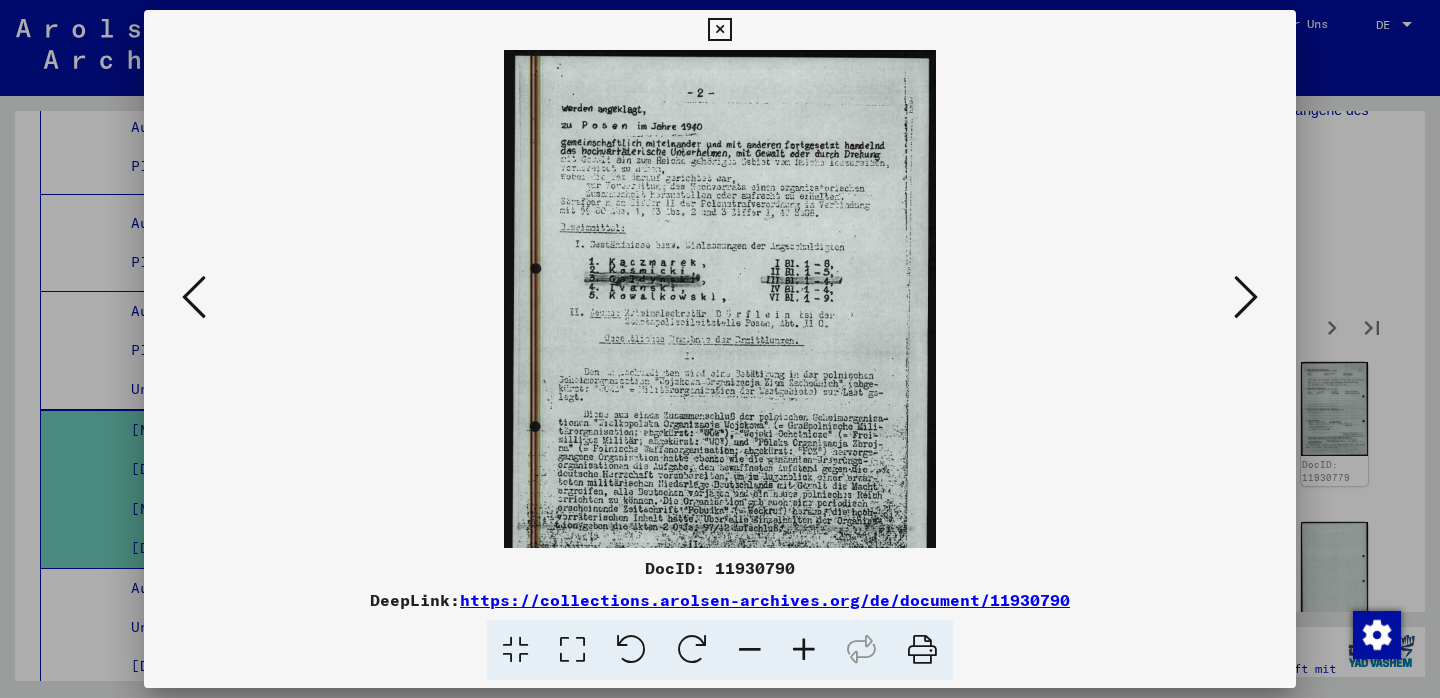 click at bounding box center [804, 650] 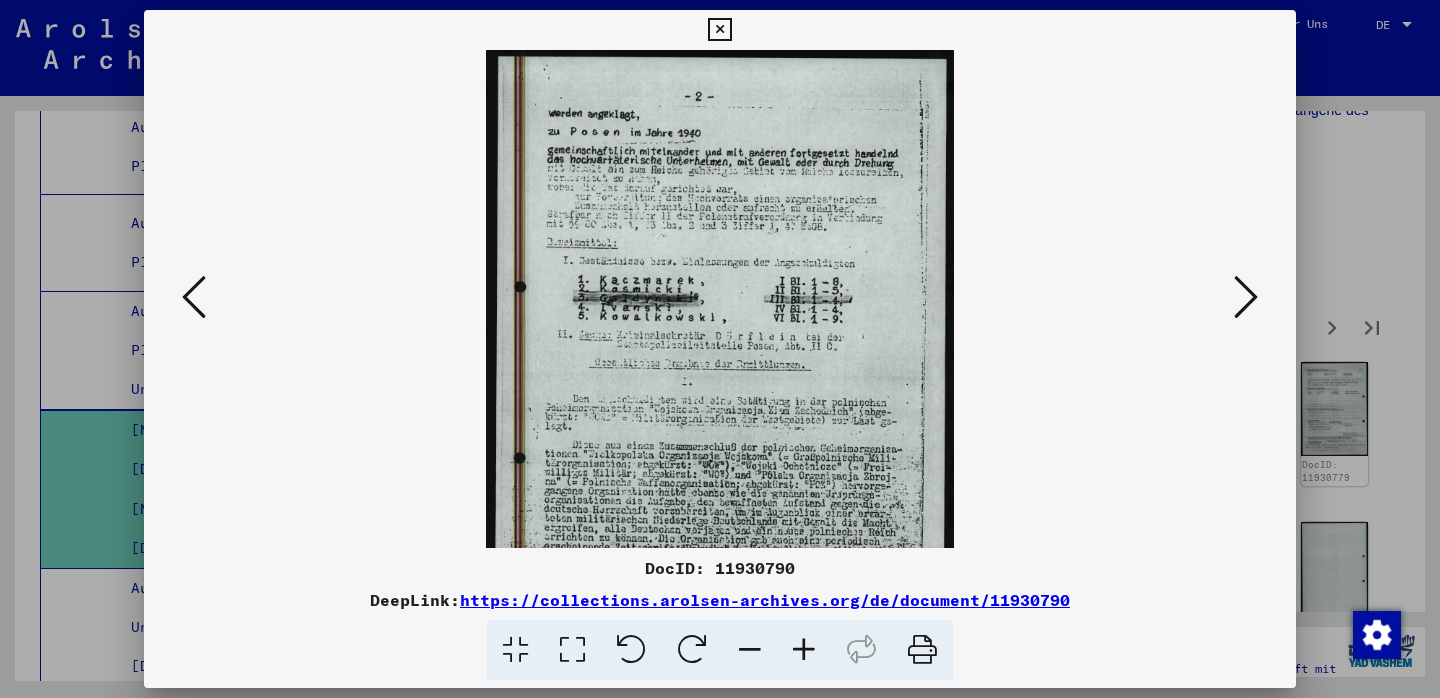 click at bounding box center [804, 650] 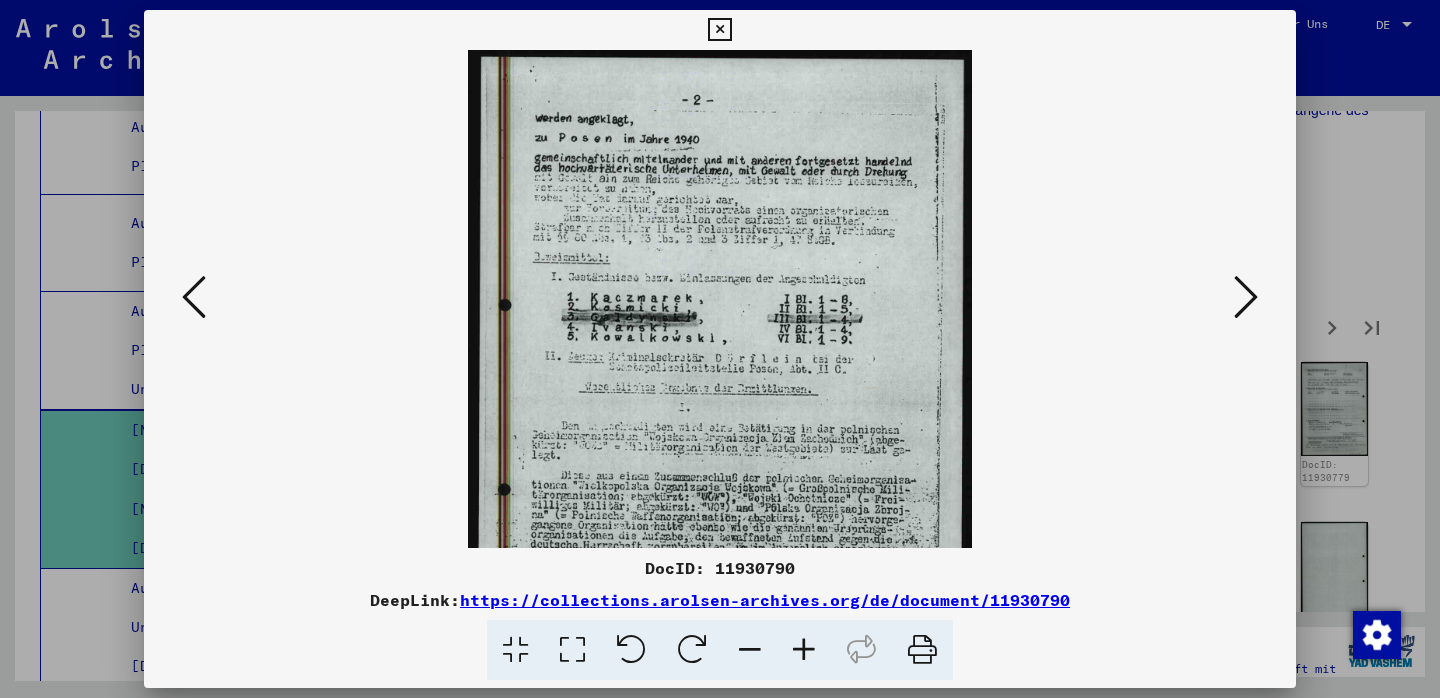 click at bounding box center [804, 650] 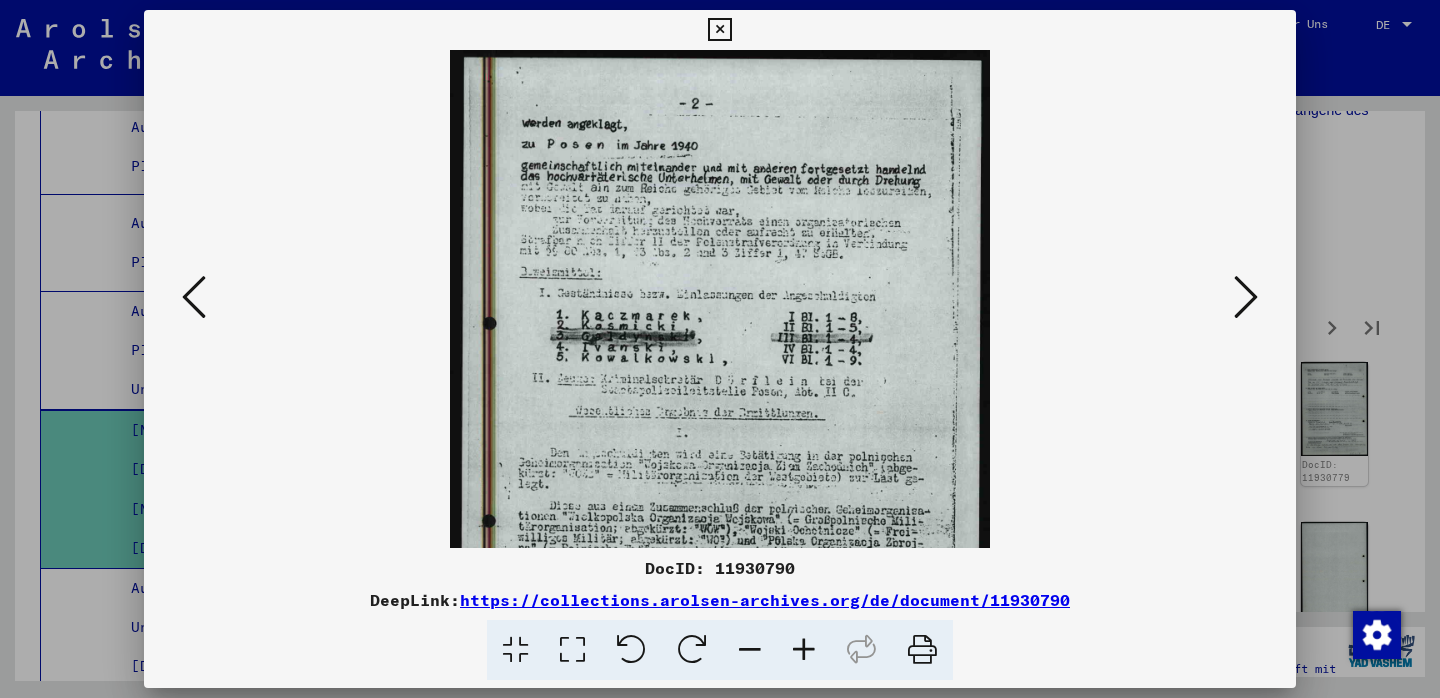click at bounding box center [804, 650] 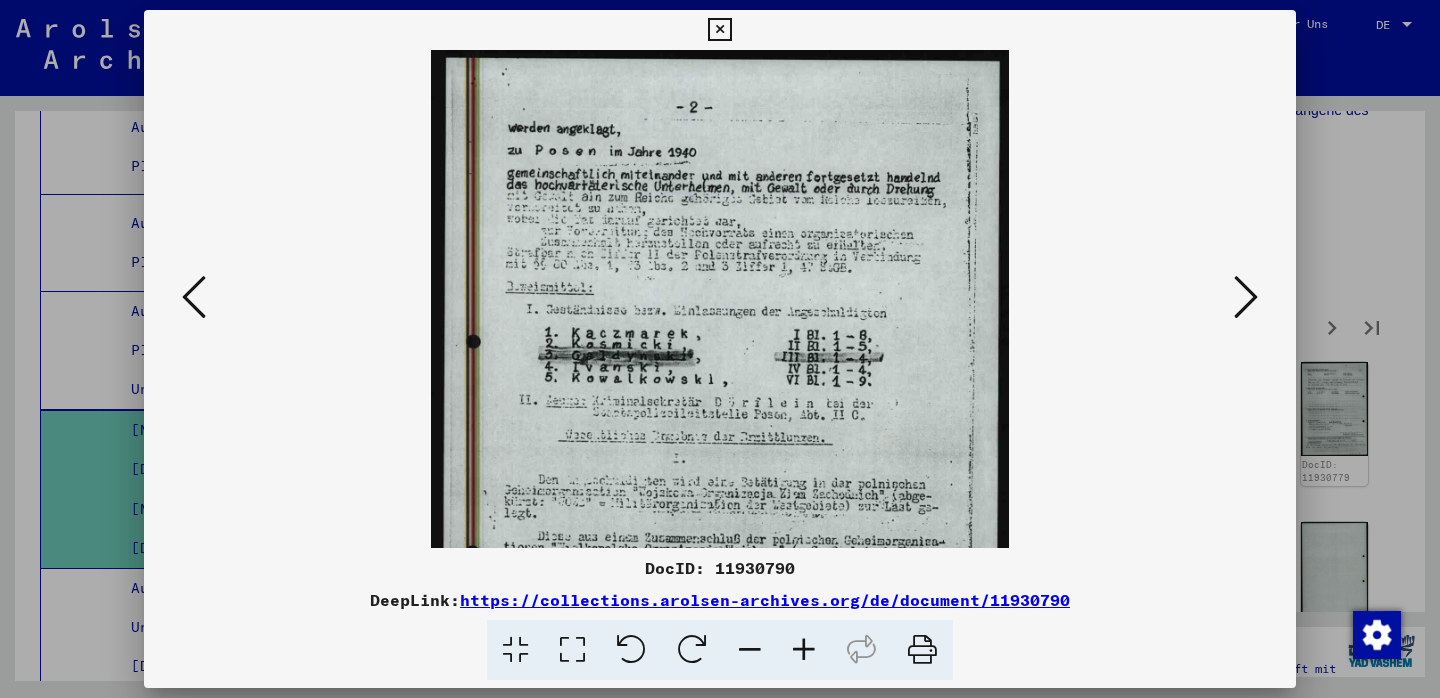 click at bounding box center [804, 650] 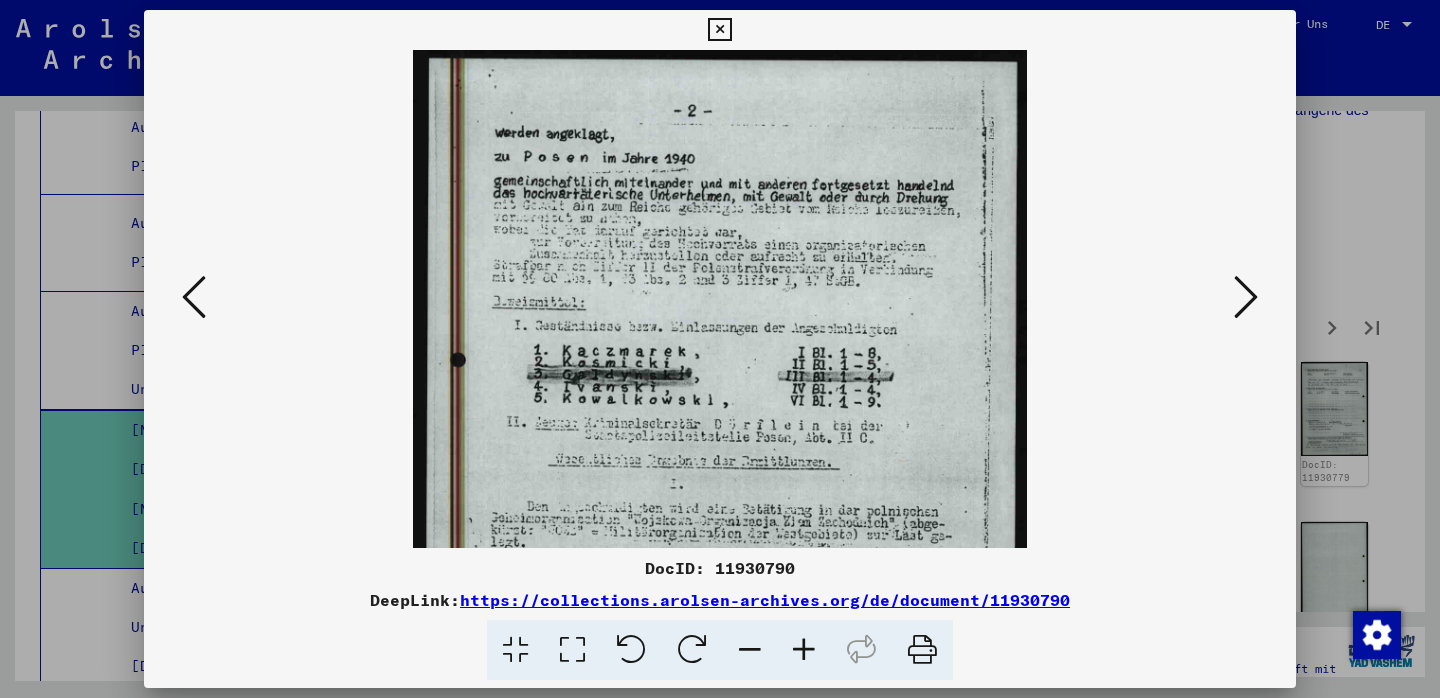 click at bounding box center (804, 650) 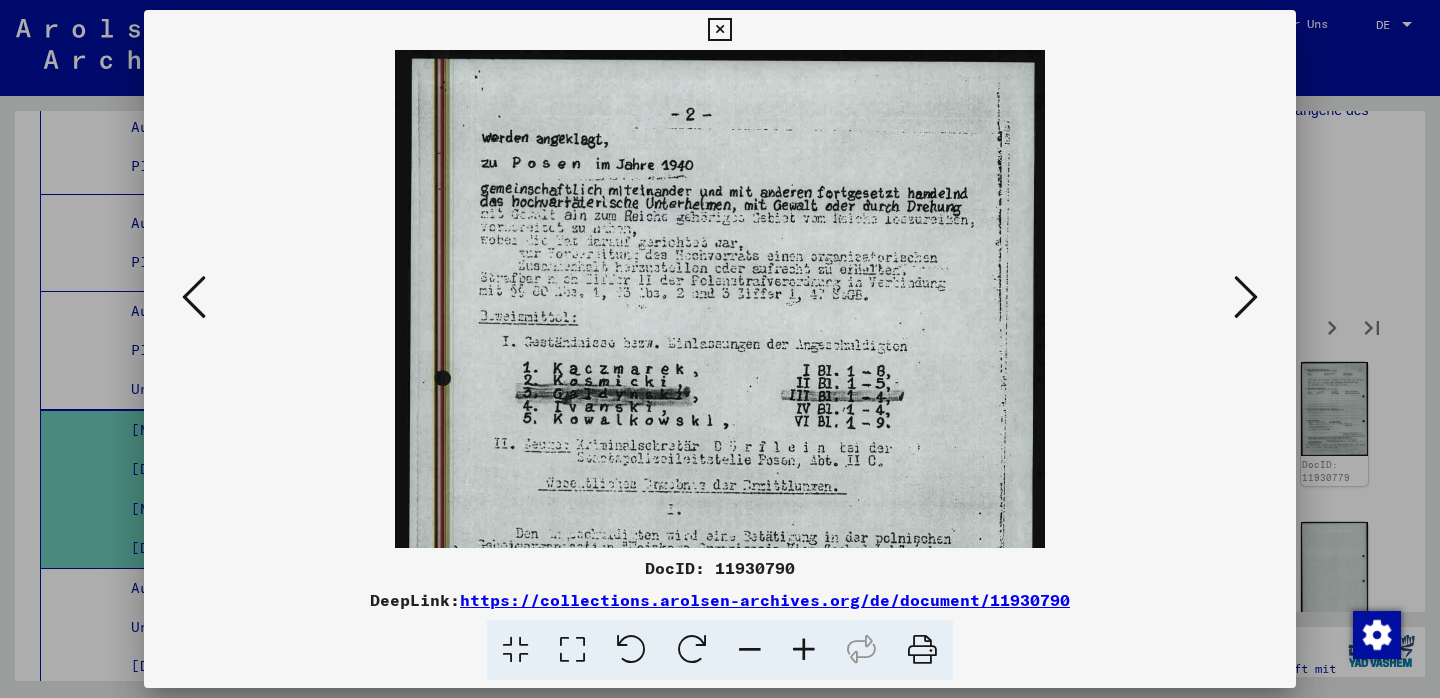 click at bounding box center [804, 650] 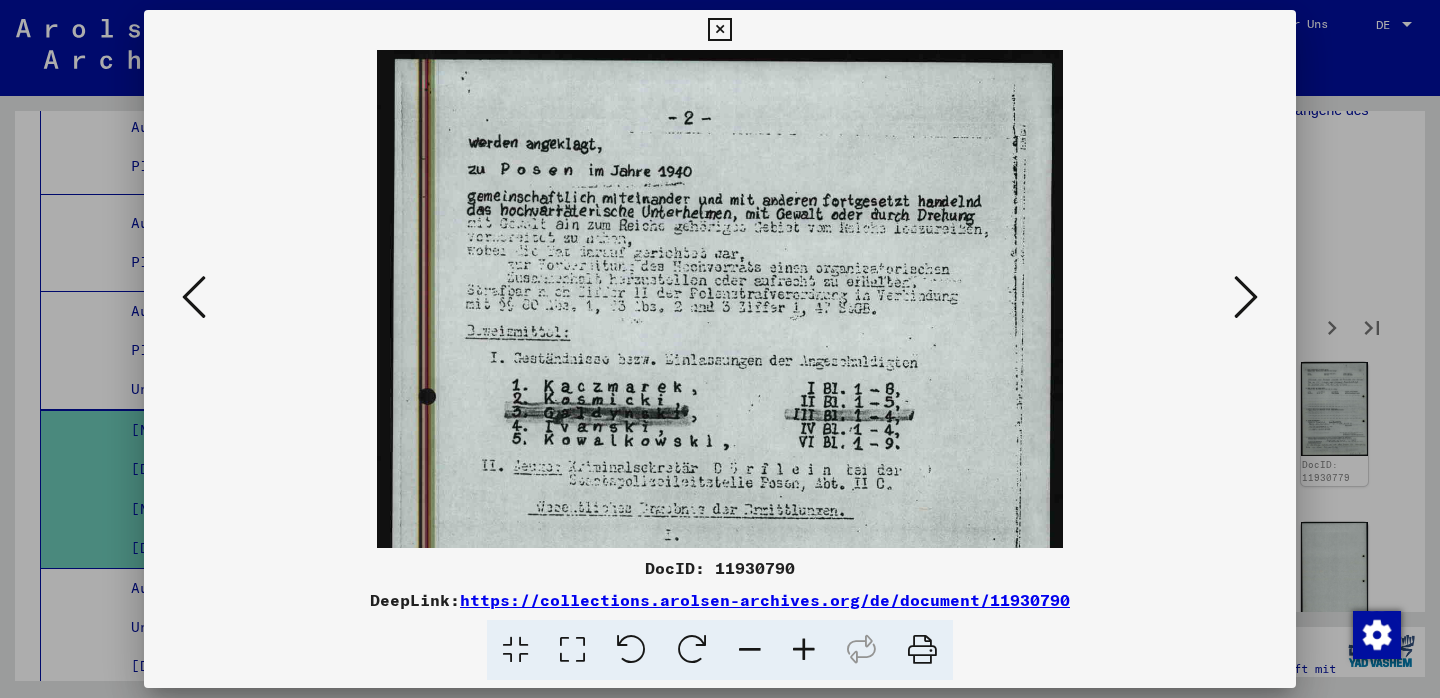 click at bounding box center (804, 650) 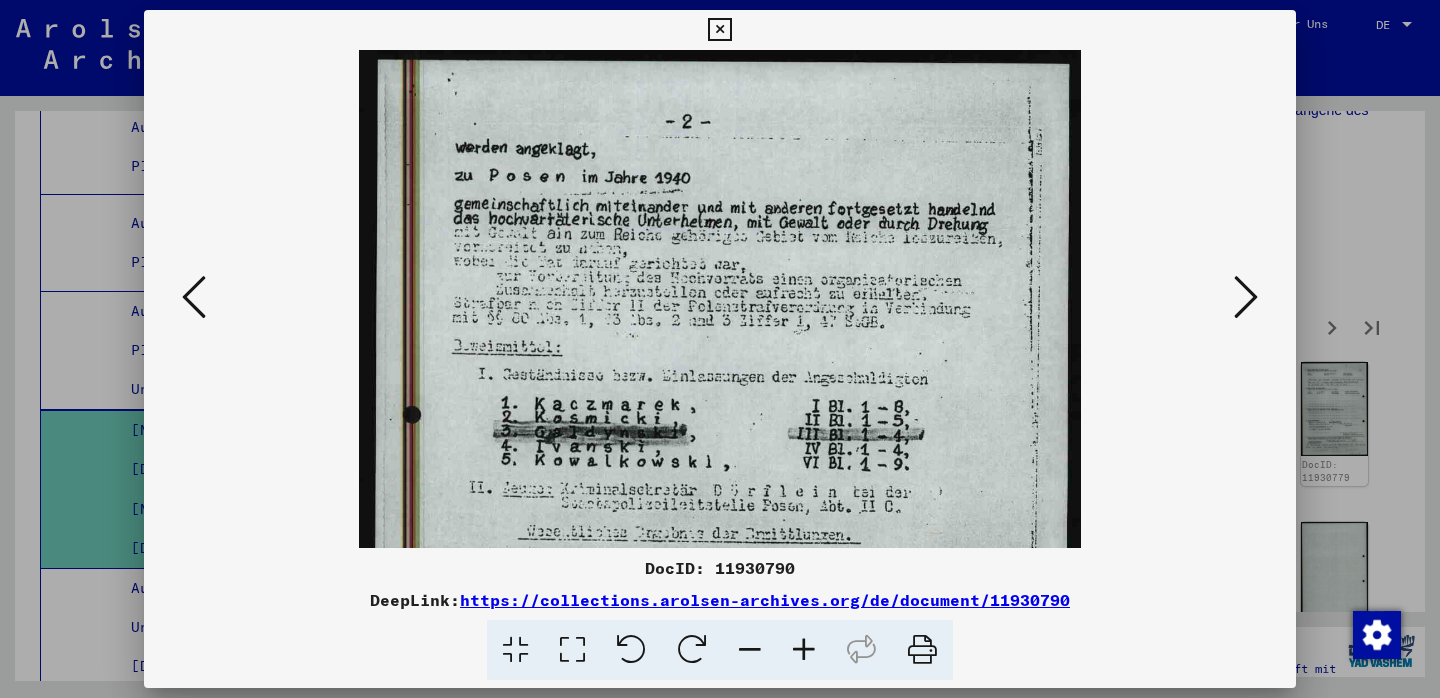 click at bounding box center (804, 650) 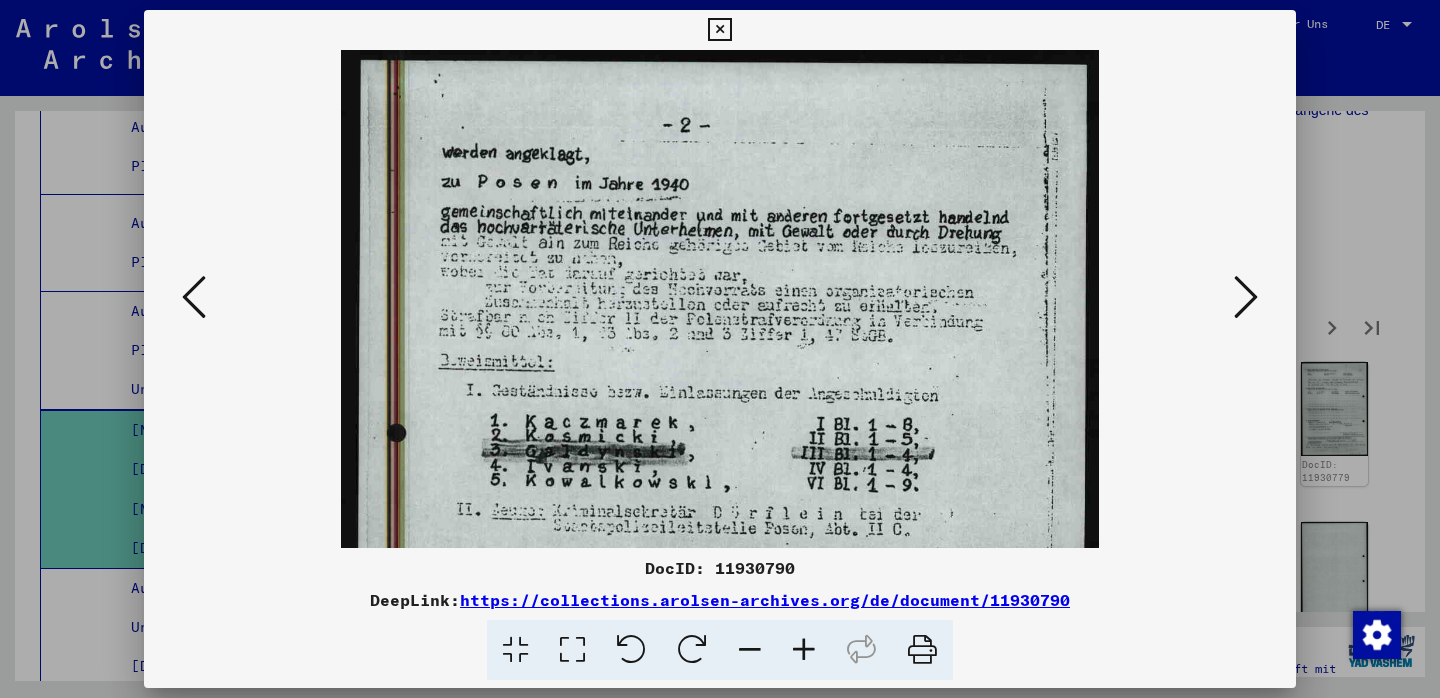 click at bounding box center (804, 650) 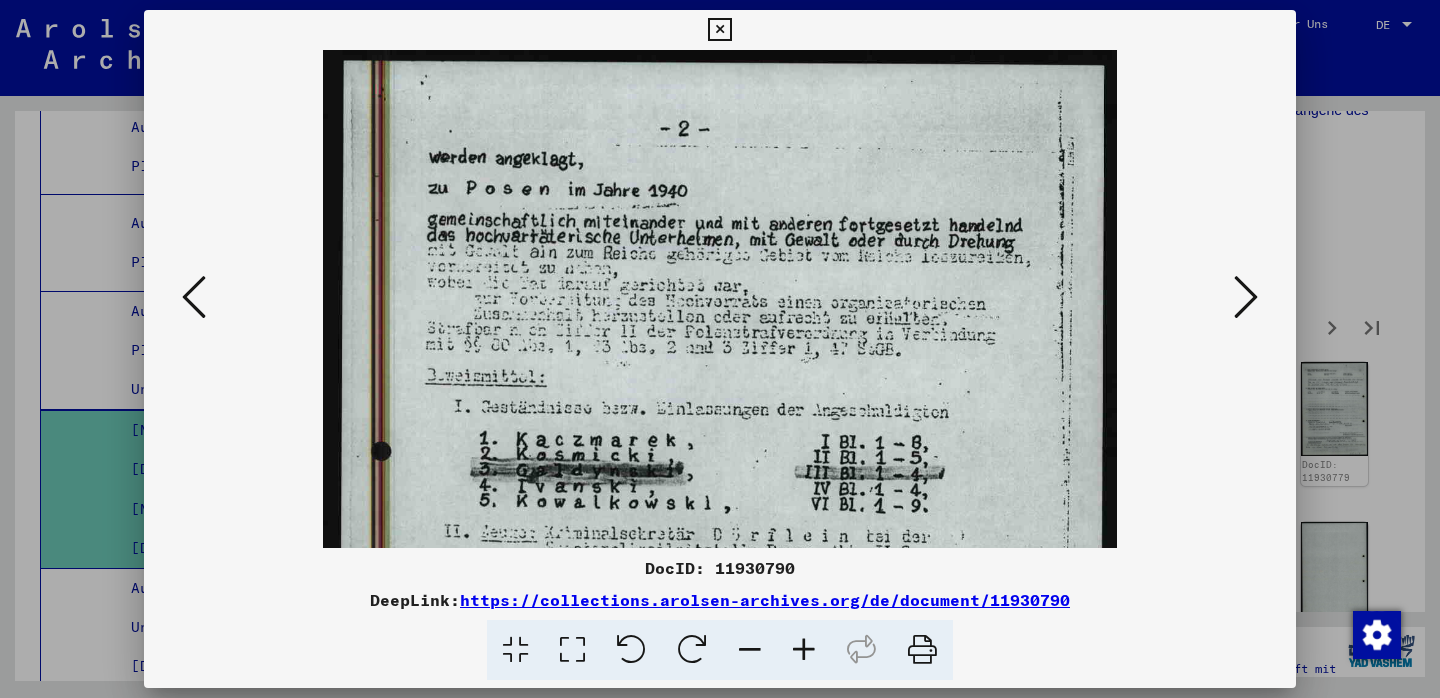 click at bounding box center [804, 650] 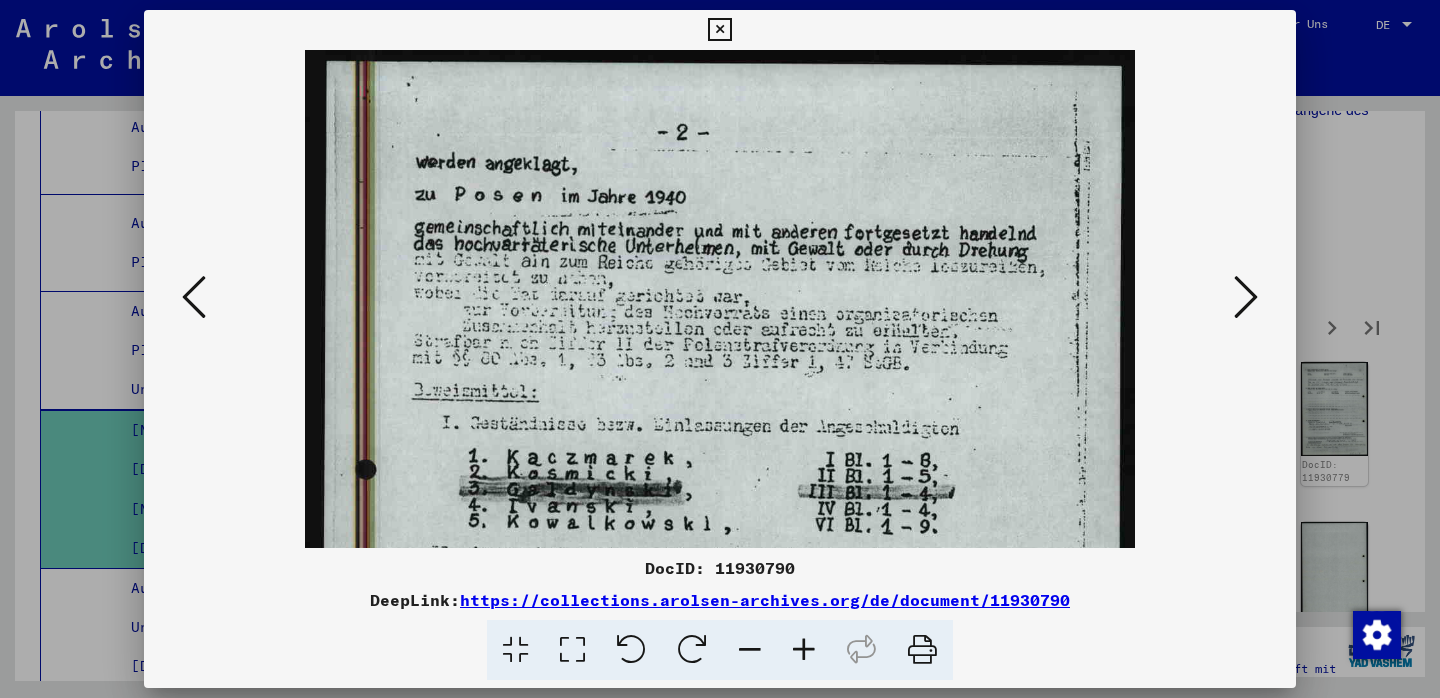 click at bounding box center (1246, 297) 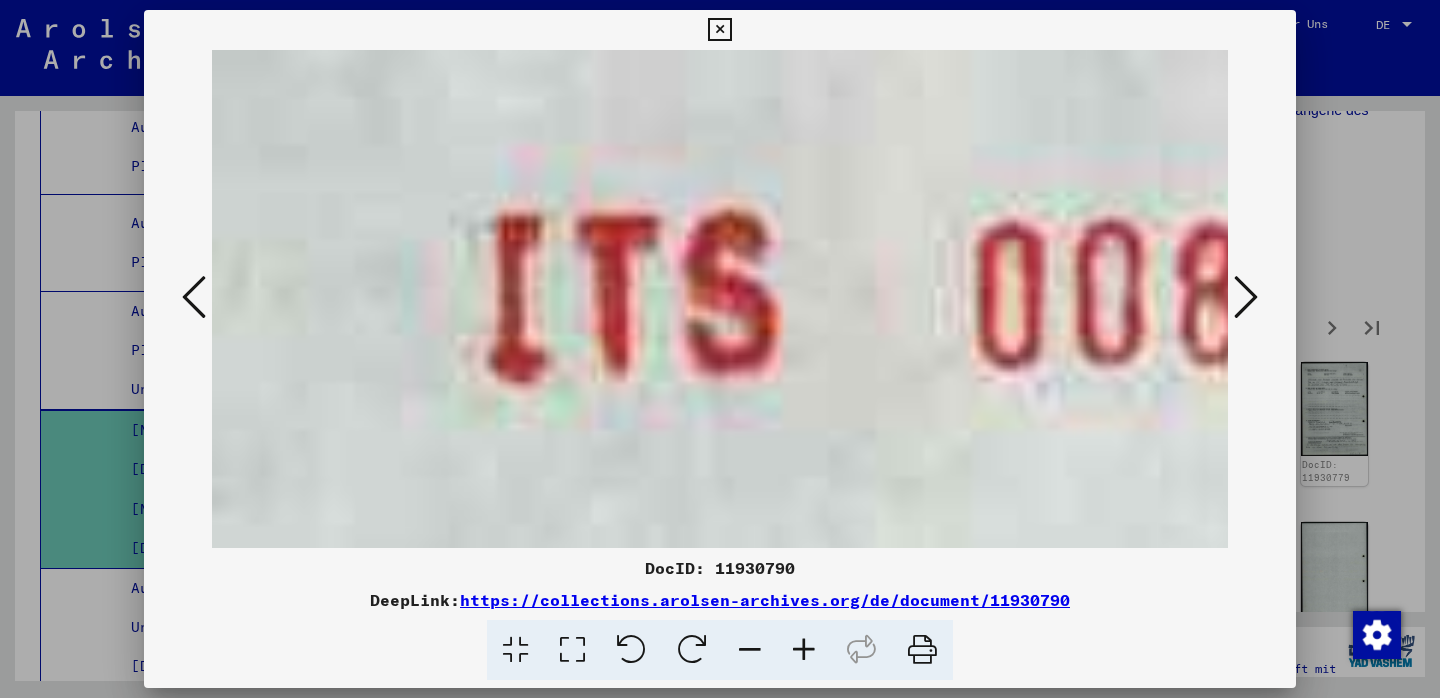 click at bounding box center [1246, 298] 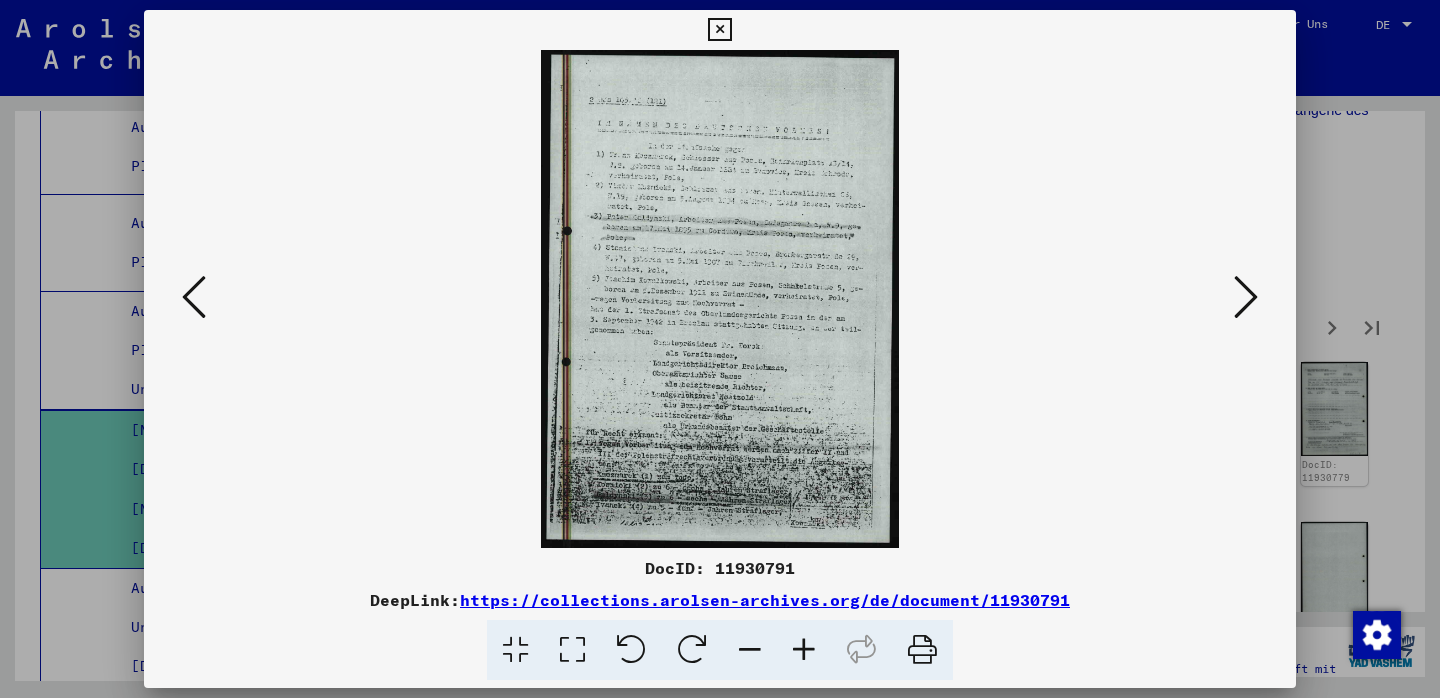 click at bounding box center [804, 650] 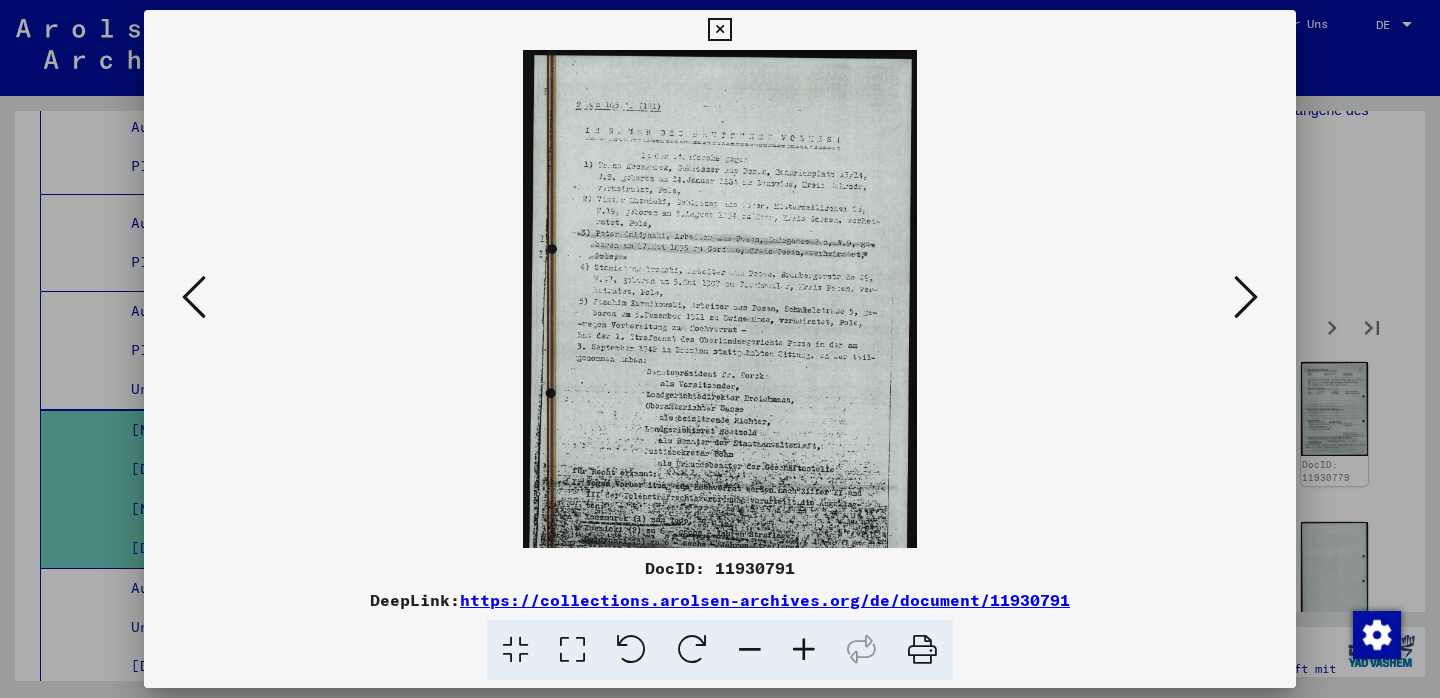 click at bounding box center [804, 650] 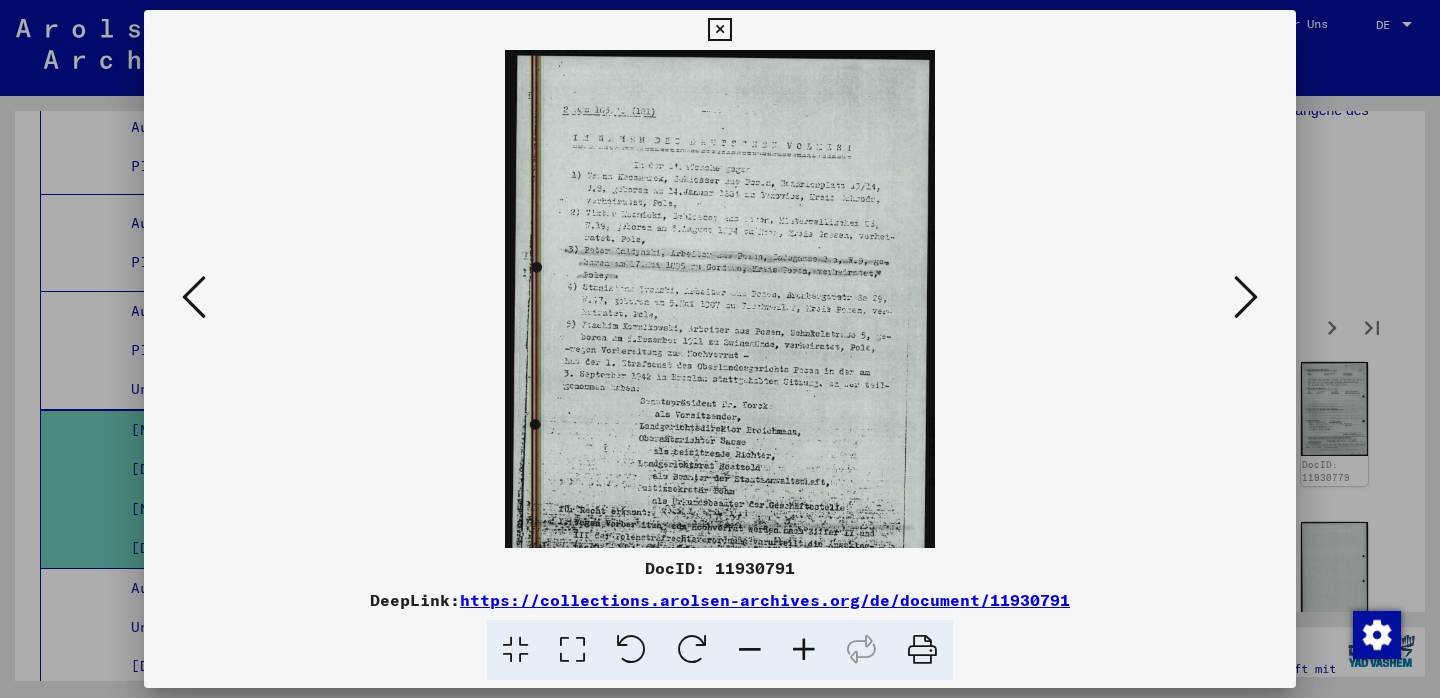 click at bounding box center [804, 650] 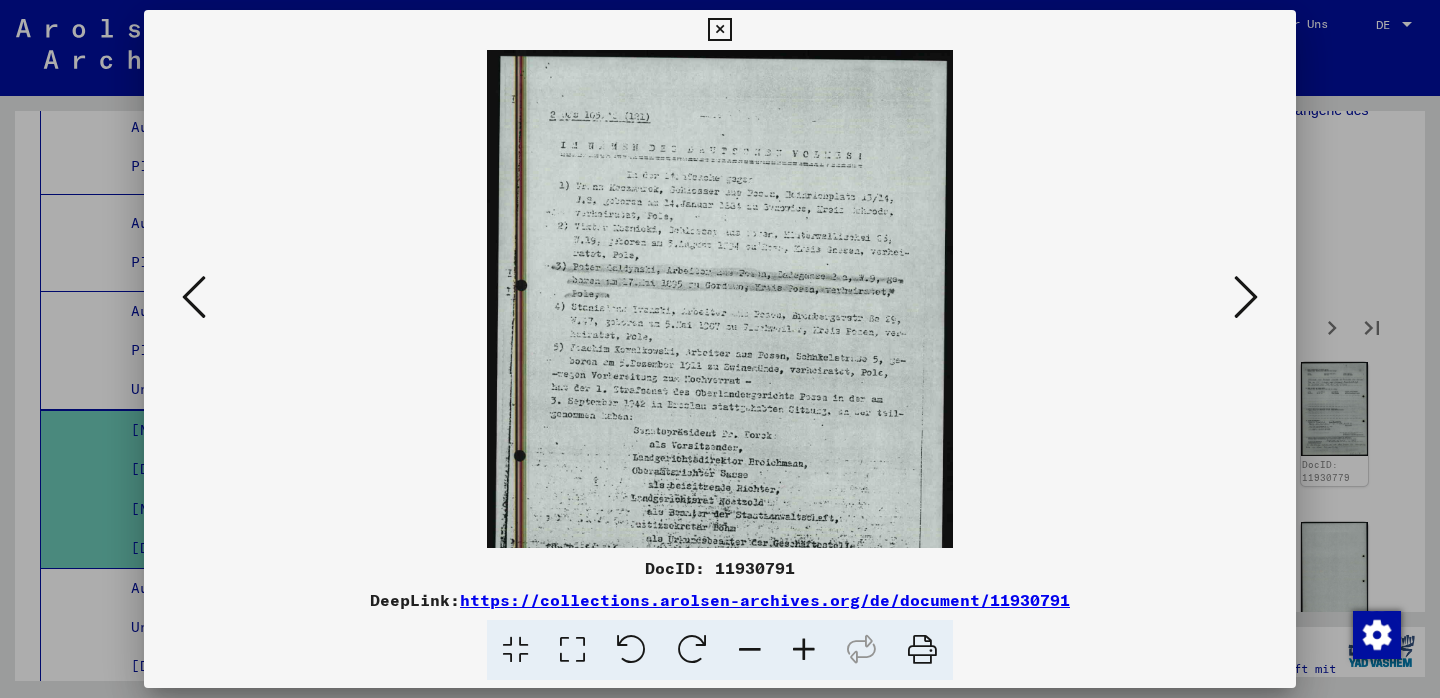 click at bounding box center [804, 650] 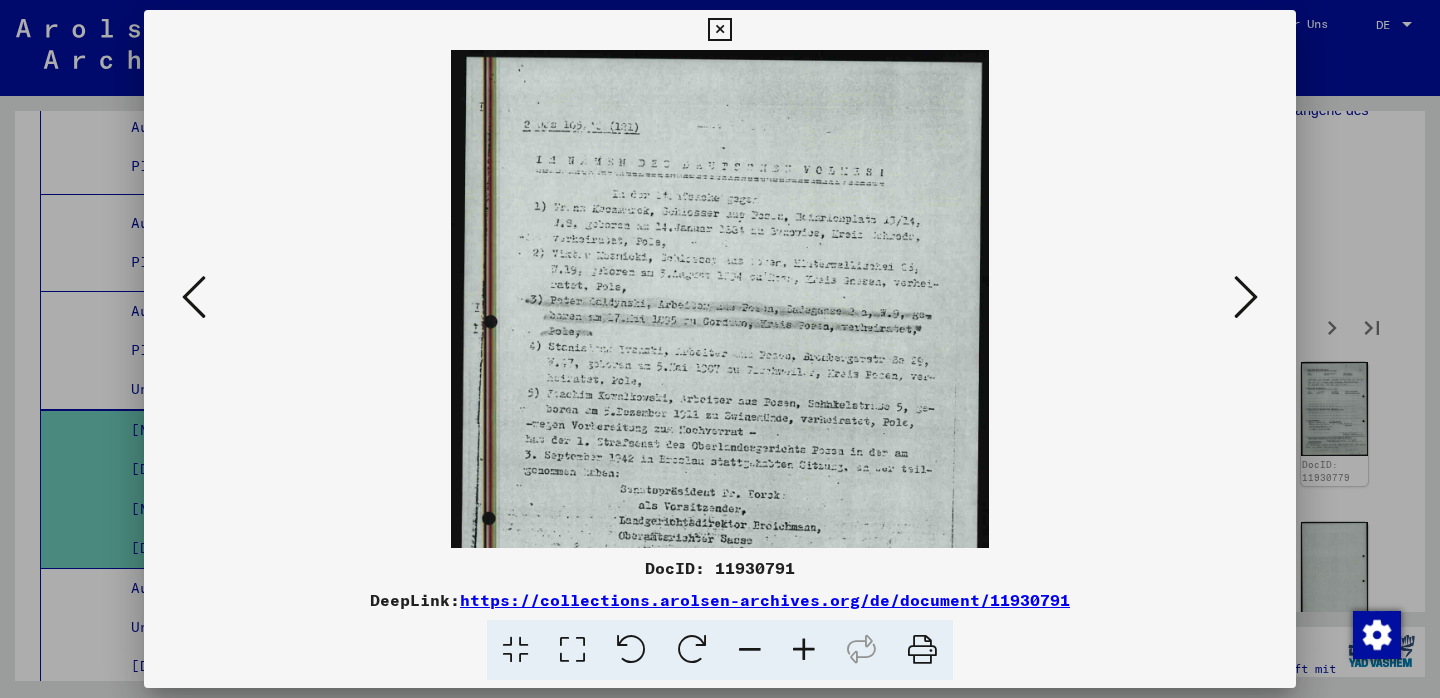 click at bounding box center [804, 650] 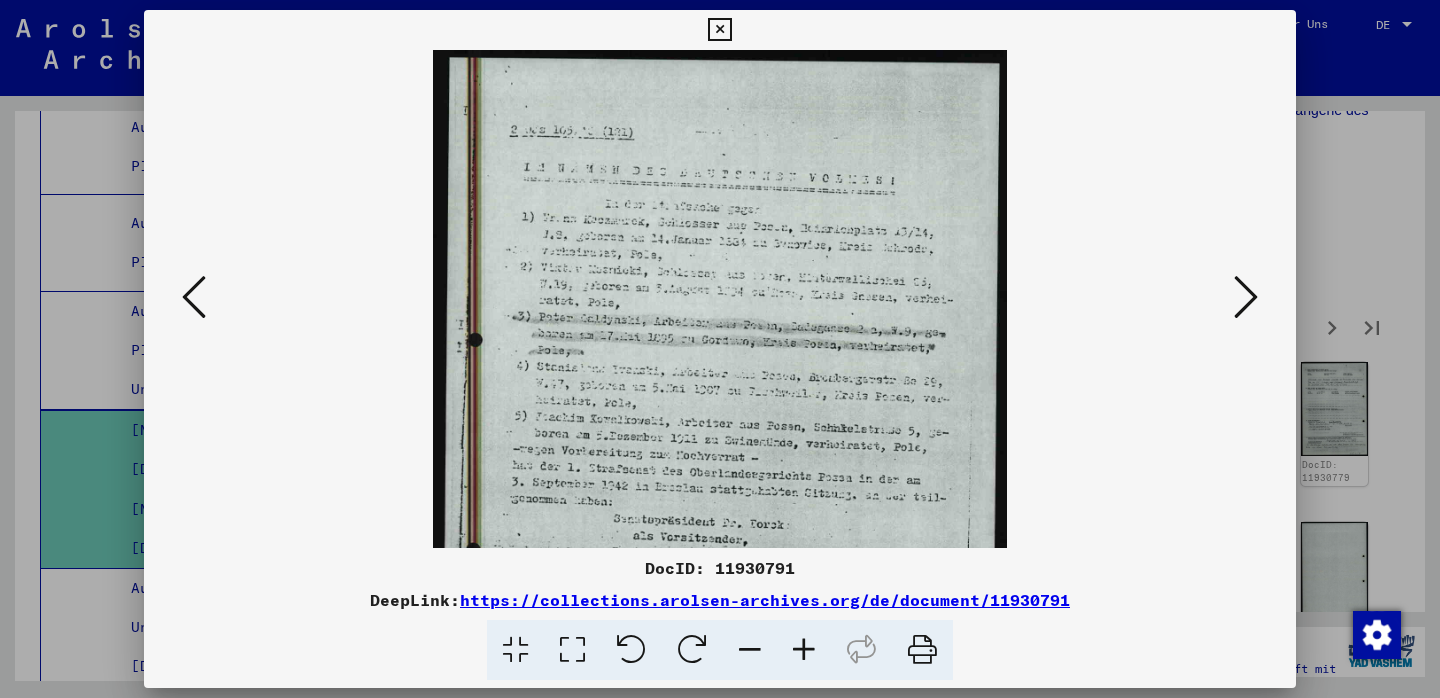 click at bounding box center [804, 650] 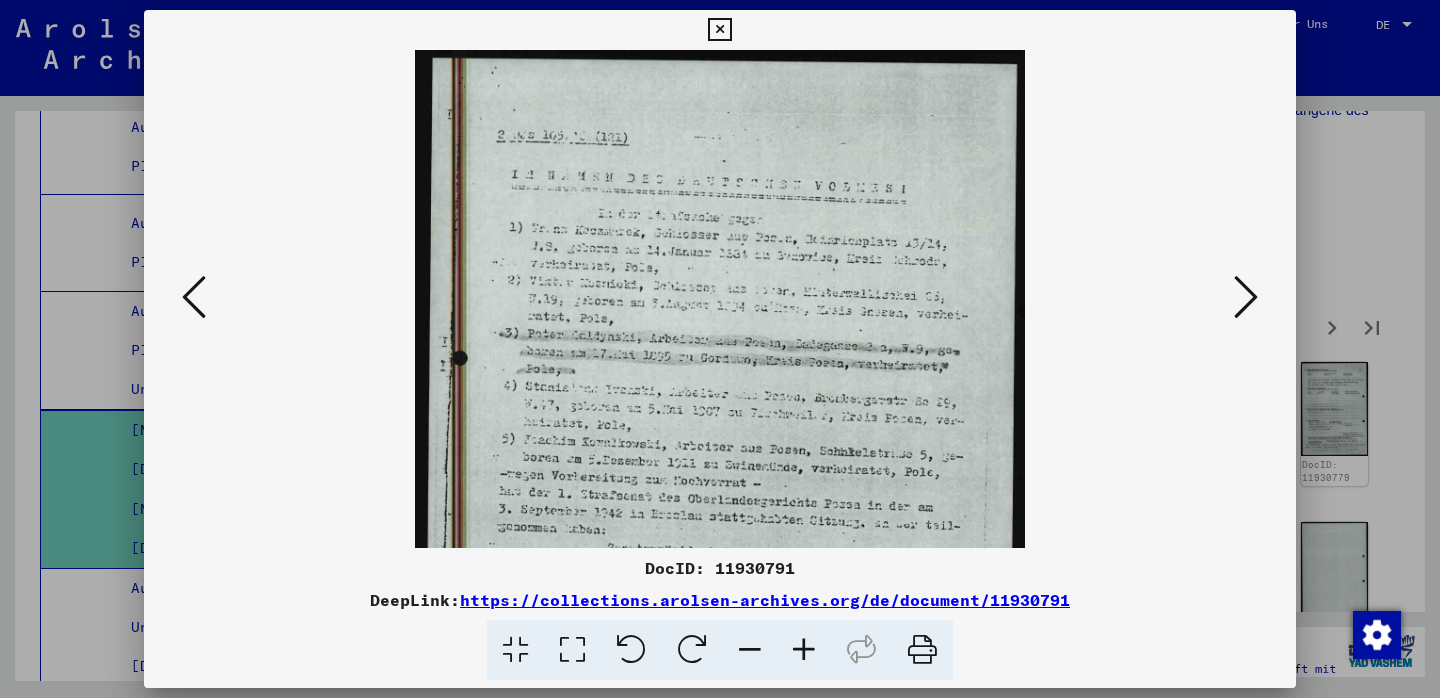 click at bounding box center (804, 650) 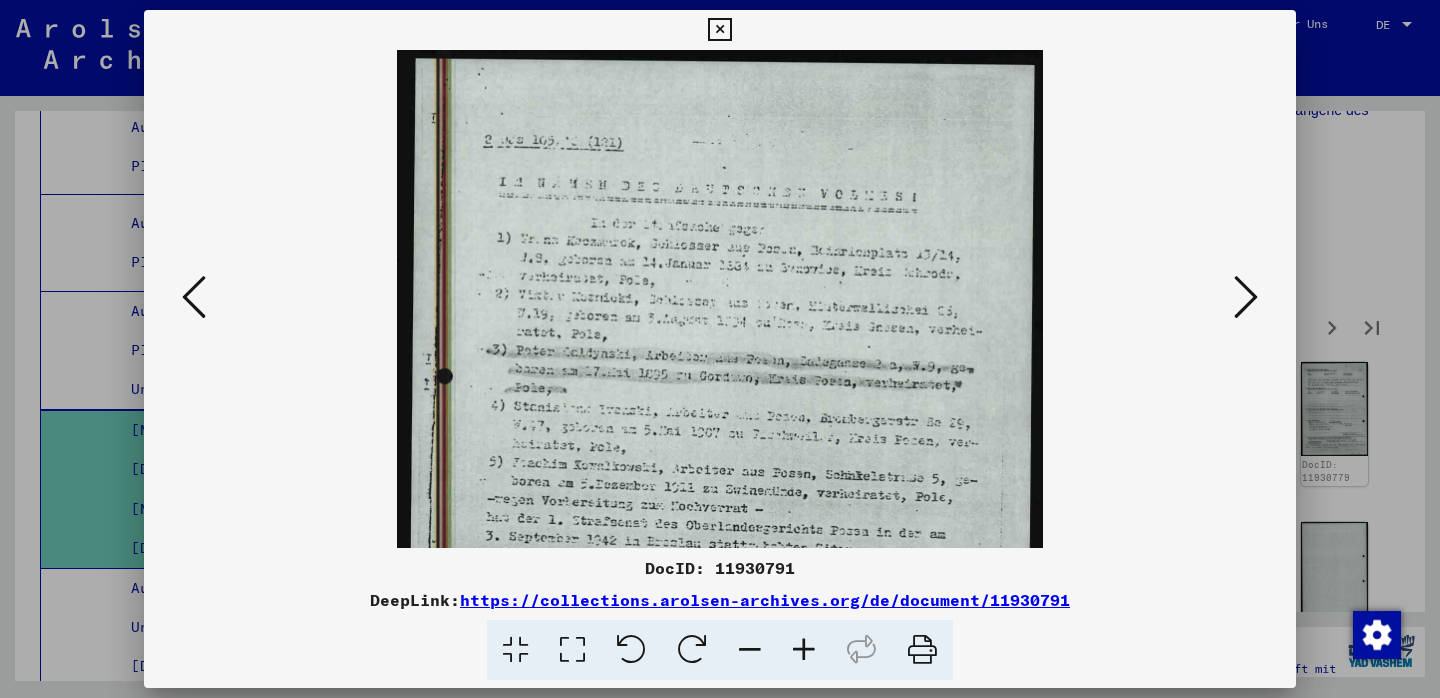 click at bounding box center [804, 650] 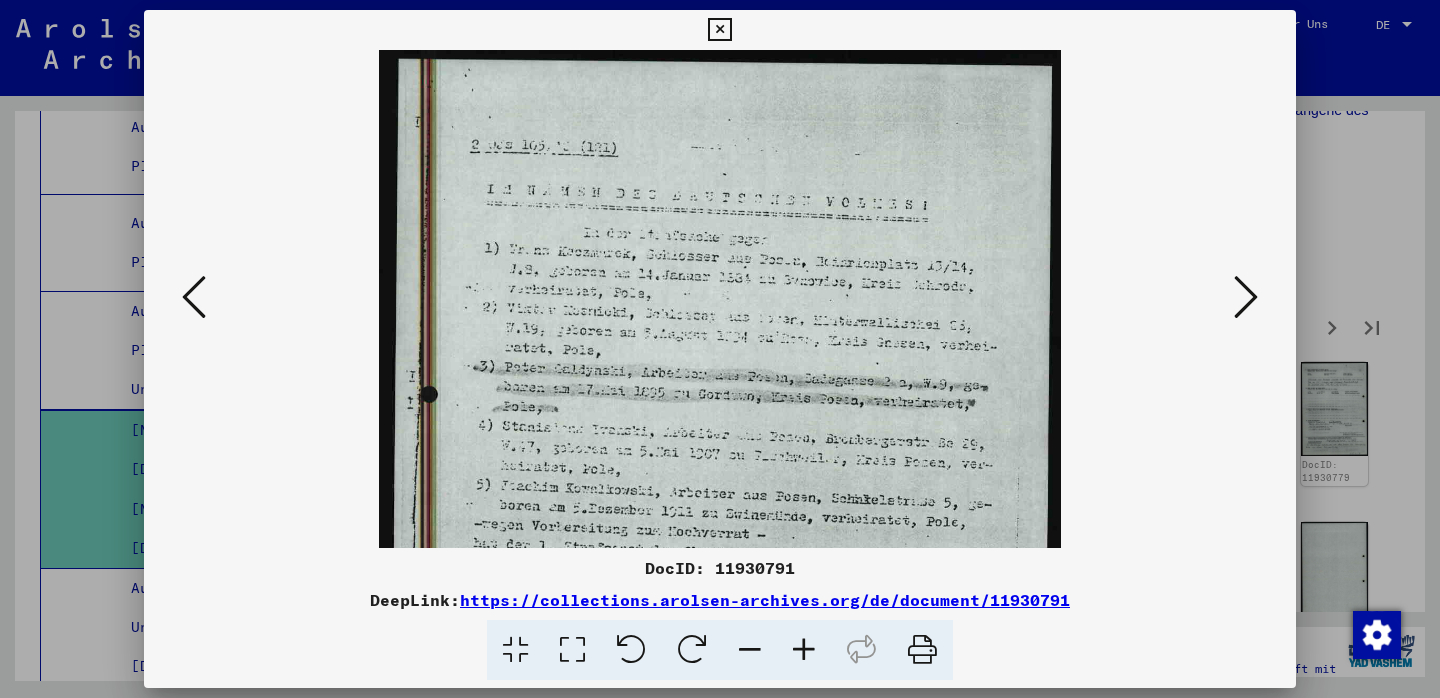 click at bounding box center (804, 650) 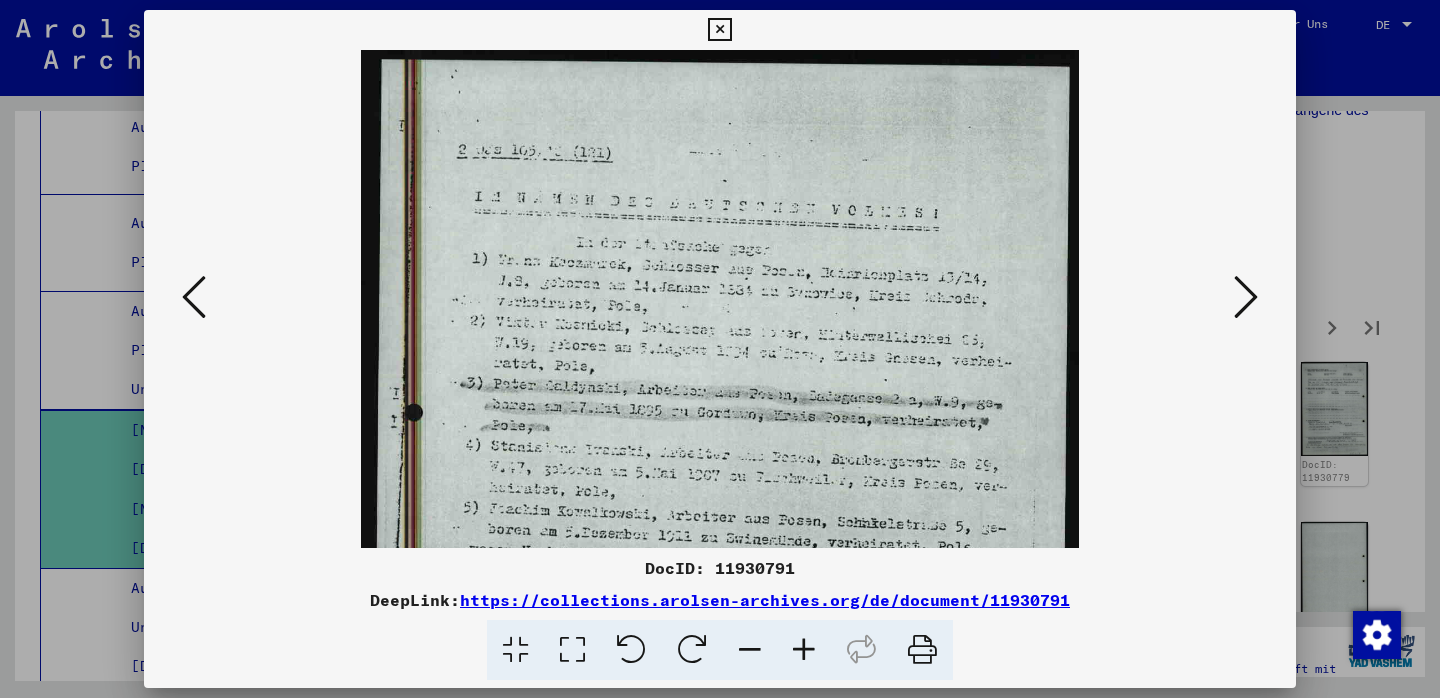 click at bounding box center [804, 650] 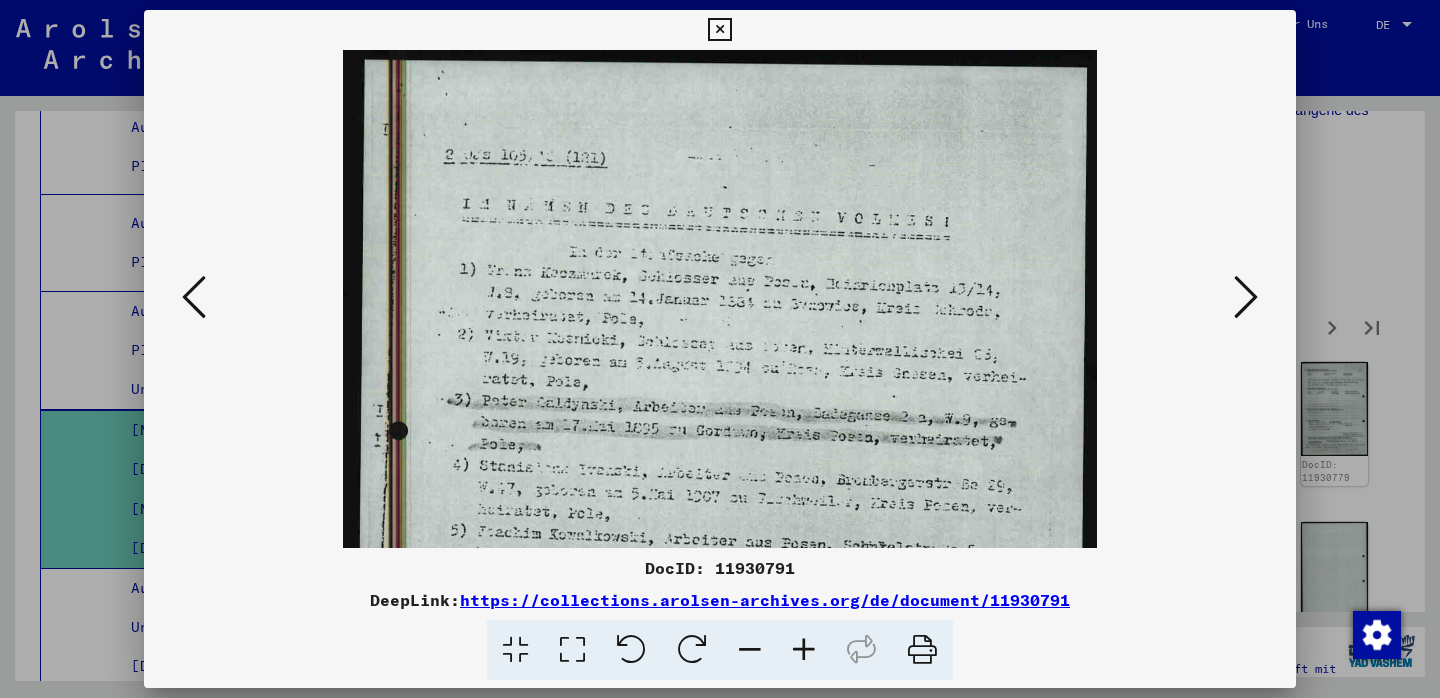 click at bounding box center (804, 650) 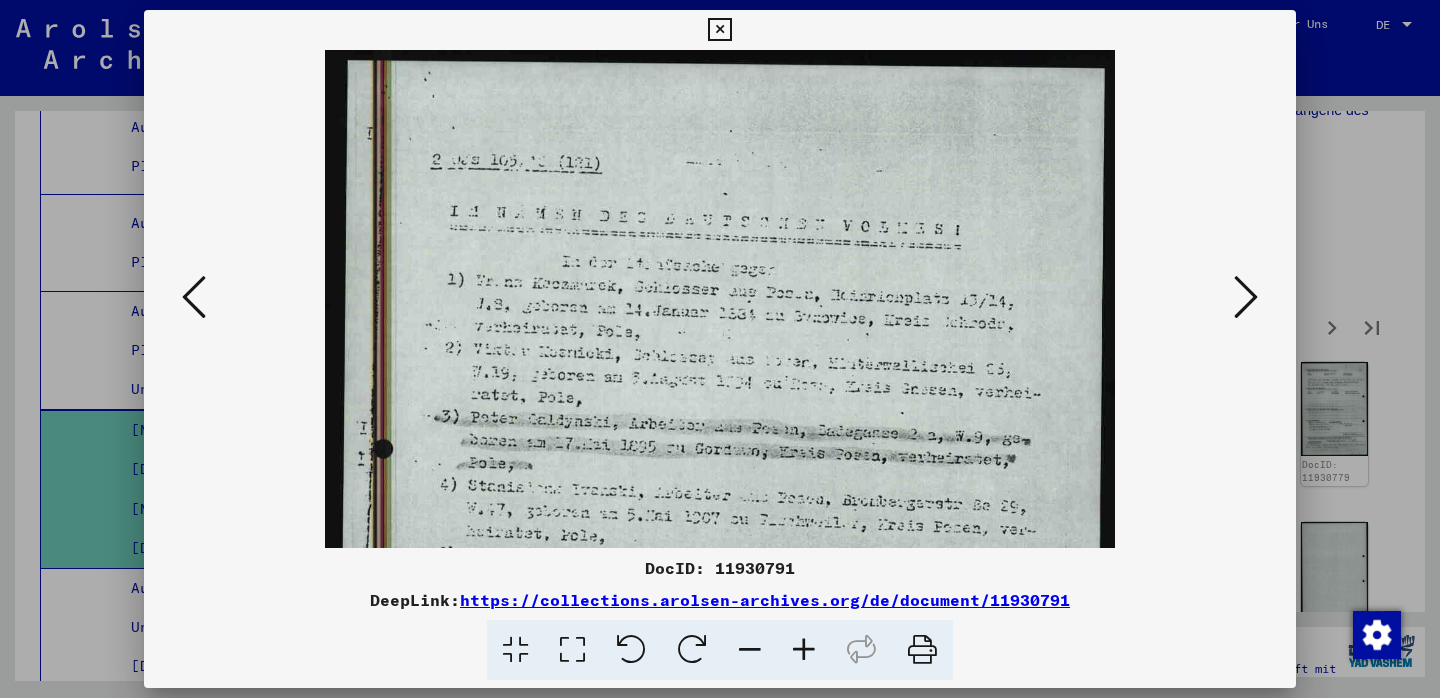 click at bounding box center [804, 650] 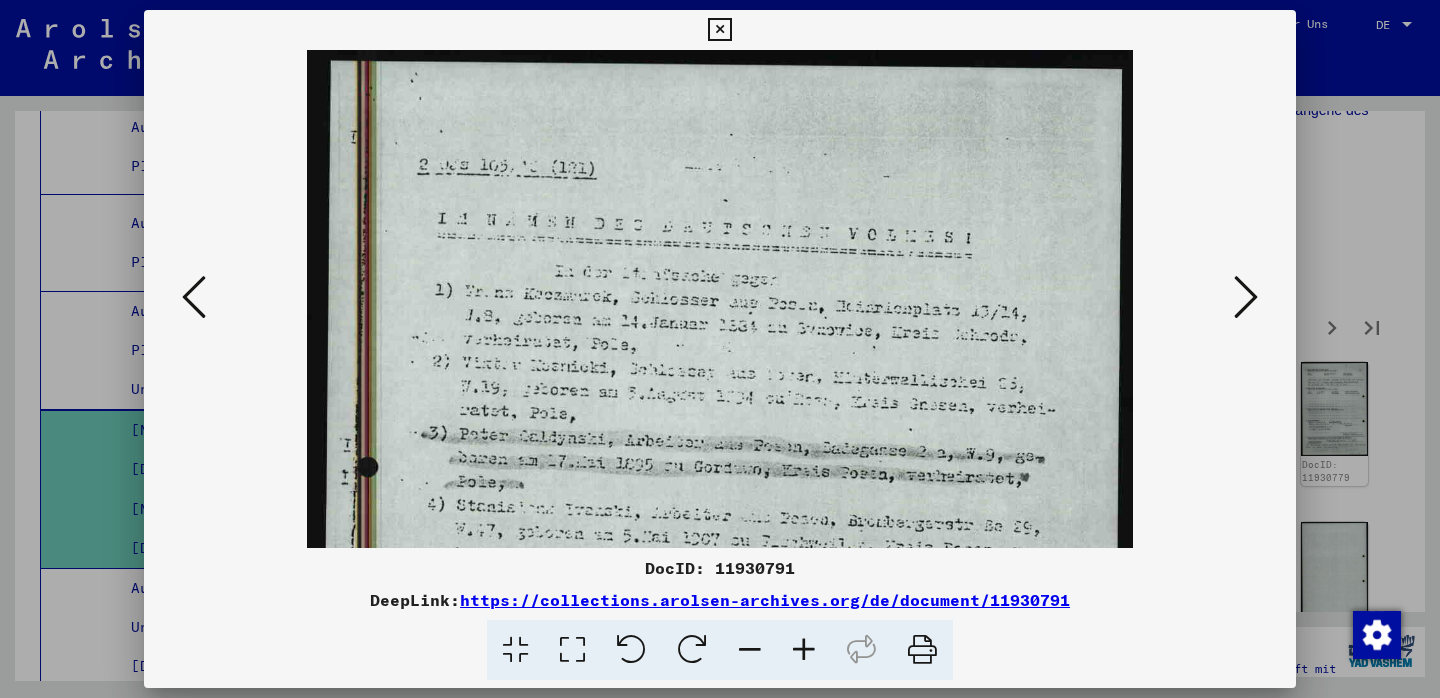 click at bounding box center (804, 650) 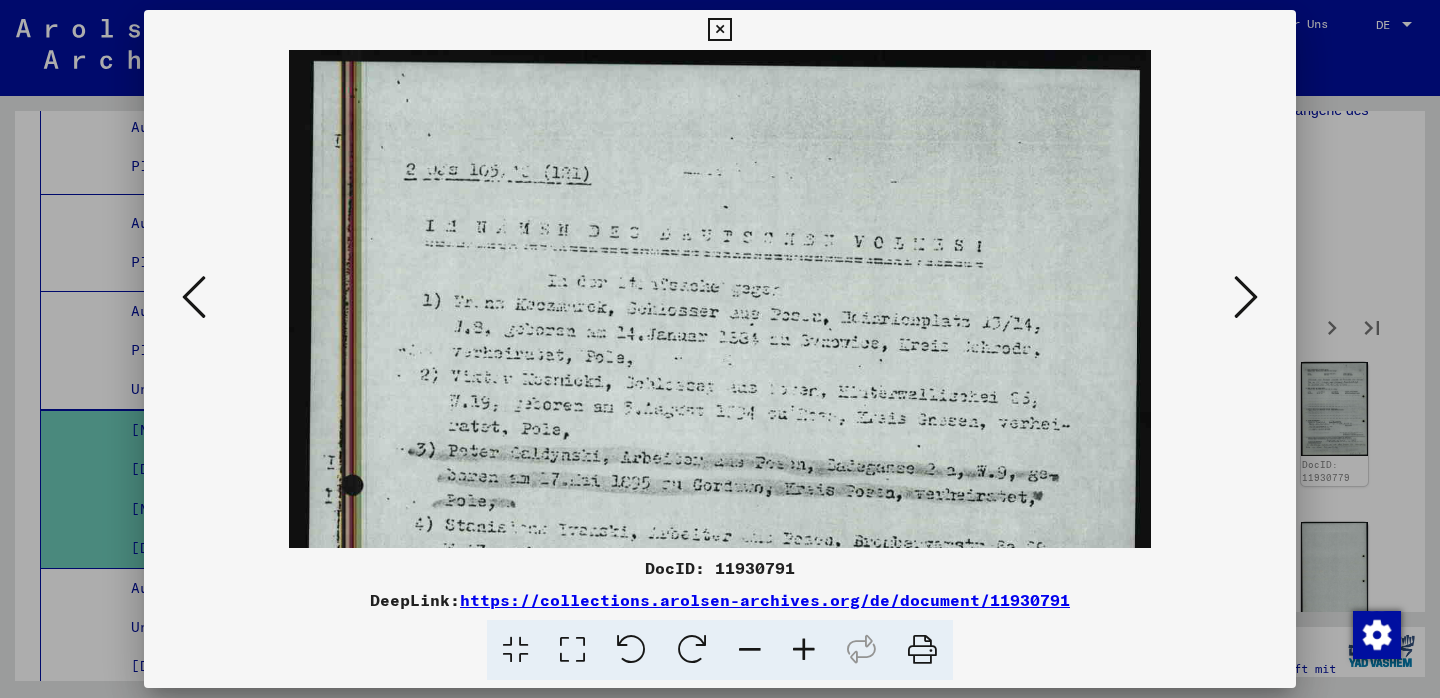 click at bounding box center [1246, 297] 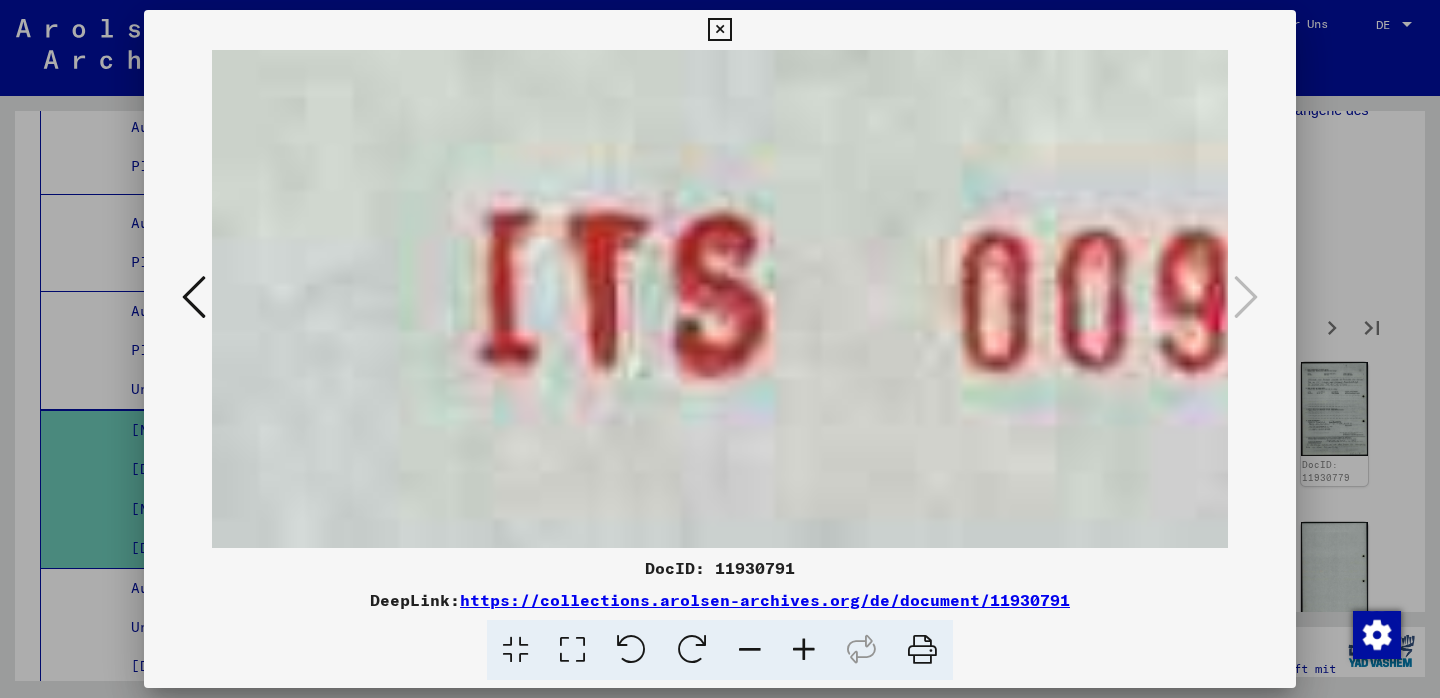 click at bounding box center [1246, 297] 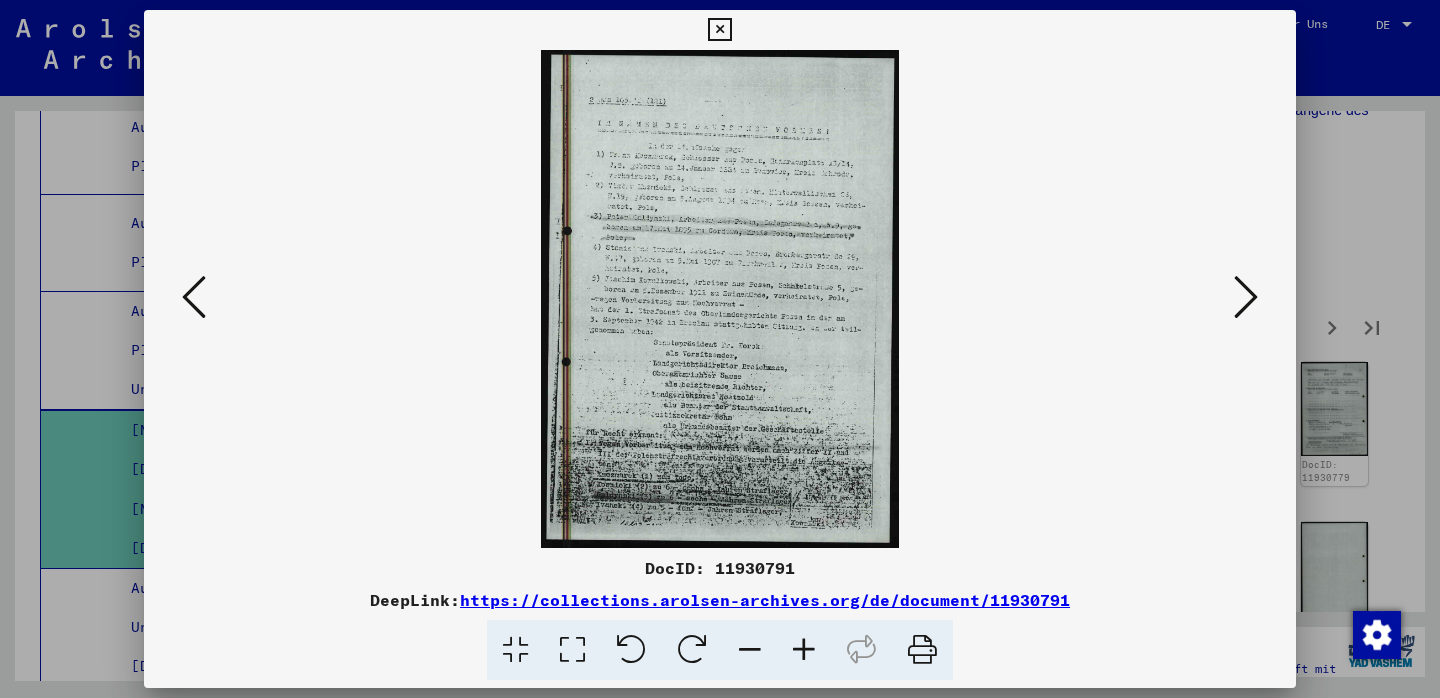 click at bounding box center (572, 650) 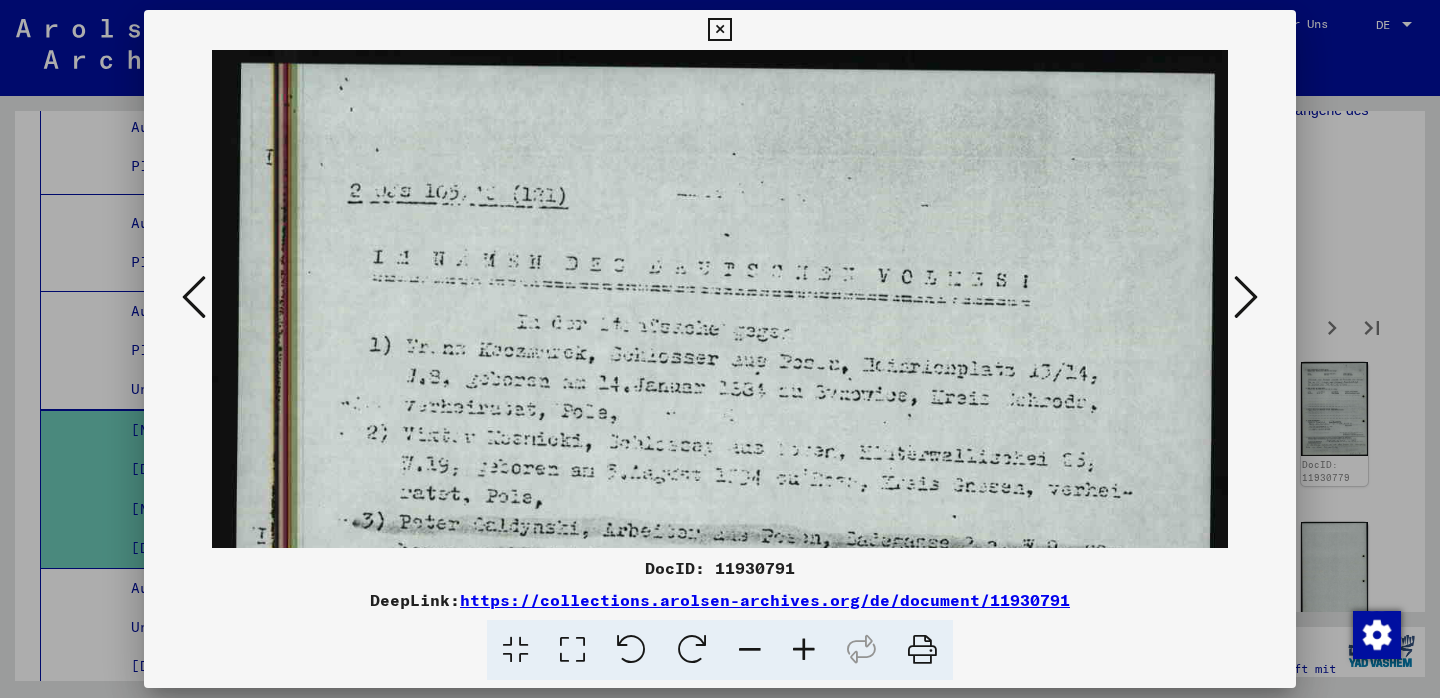 click at bounding box center (750, 650) 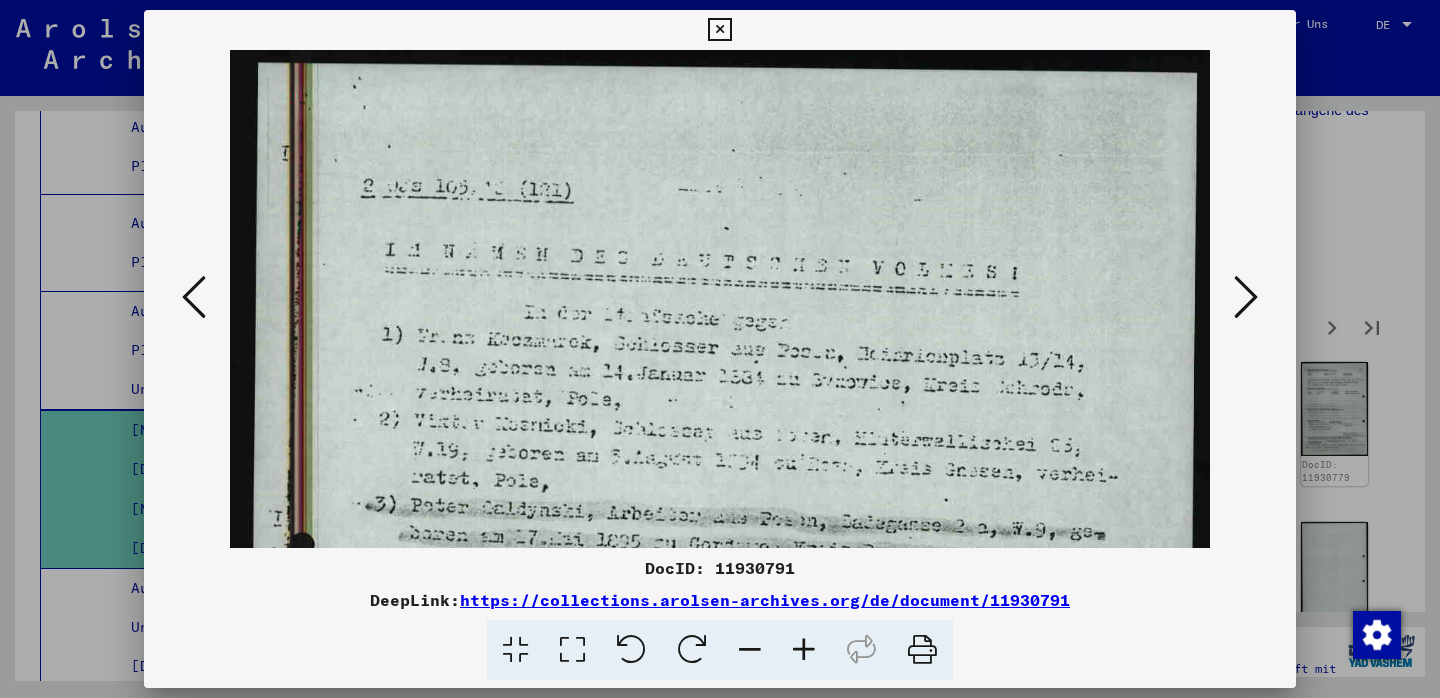 click at bounding box center (750, 650) 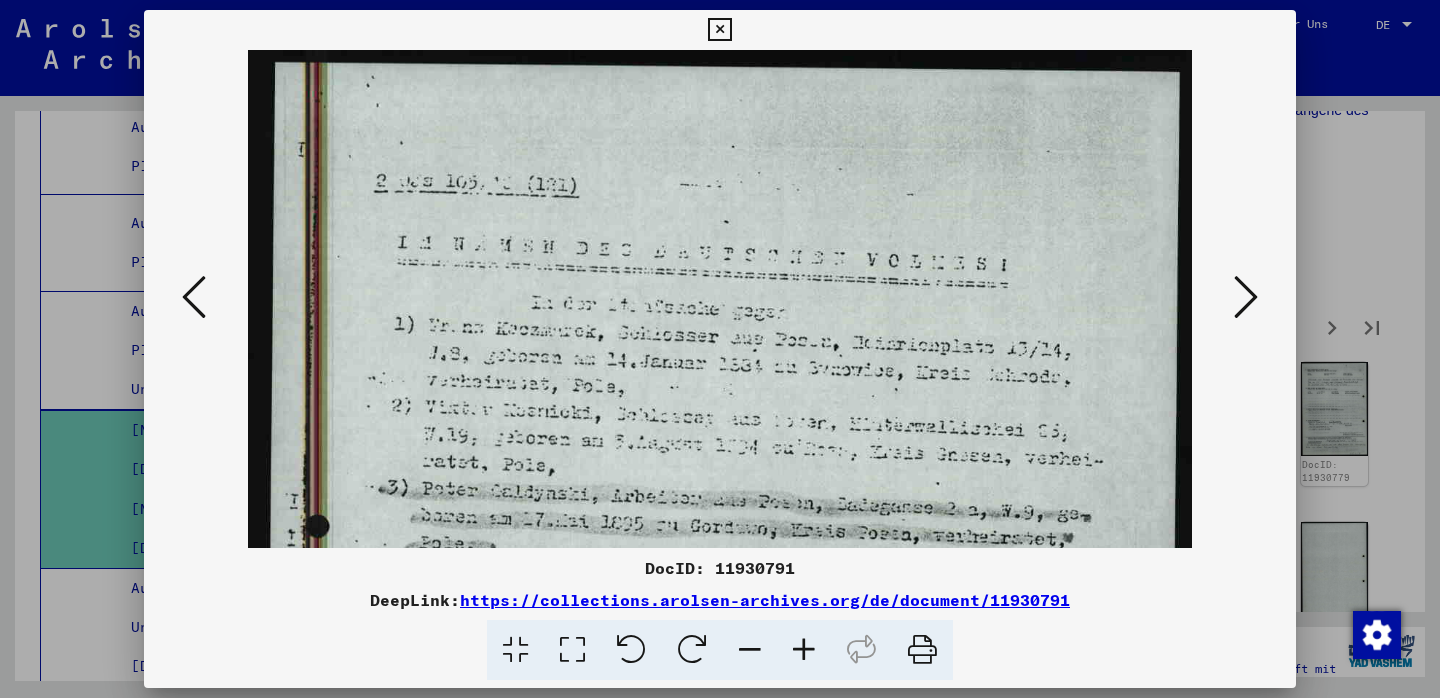 click at bounding box center (750, 650) 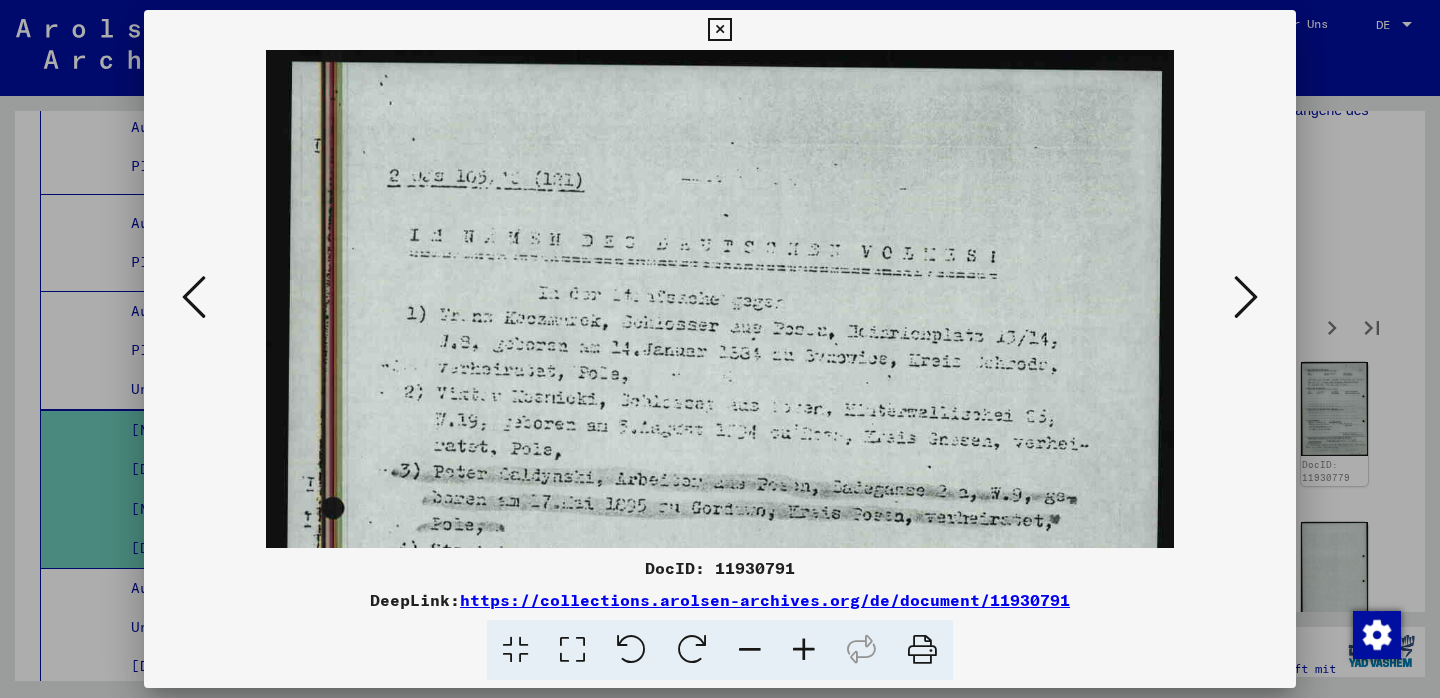 click at bounding box center (750, 650) 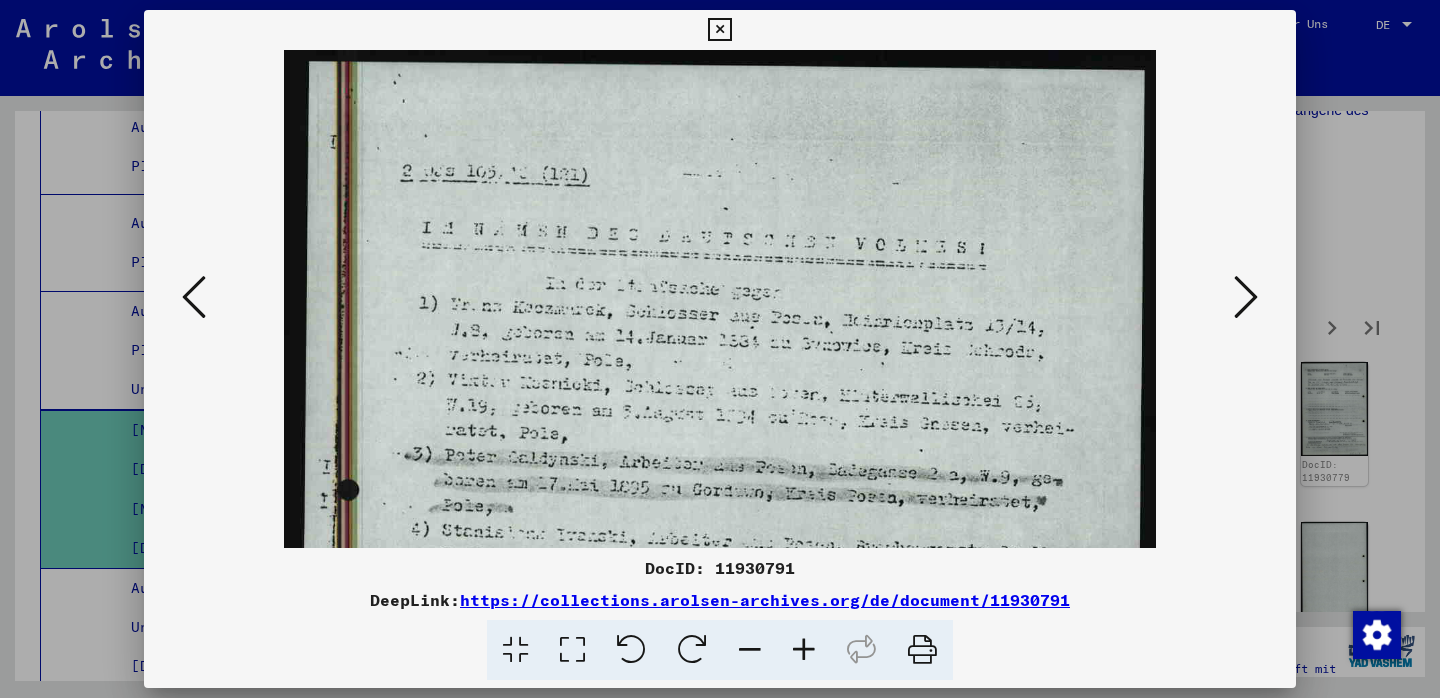 click at bounding box center [750, 650] 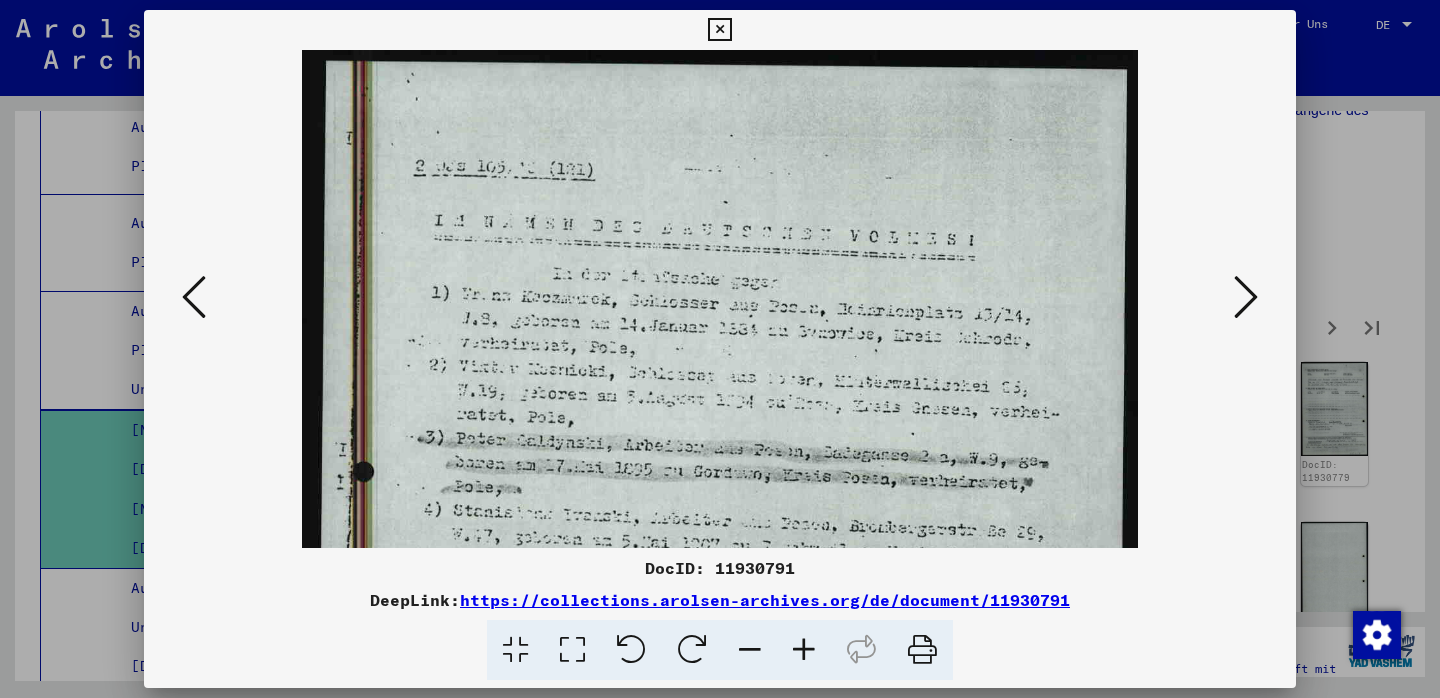 click at bounding box center [750, 650] 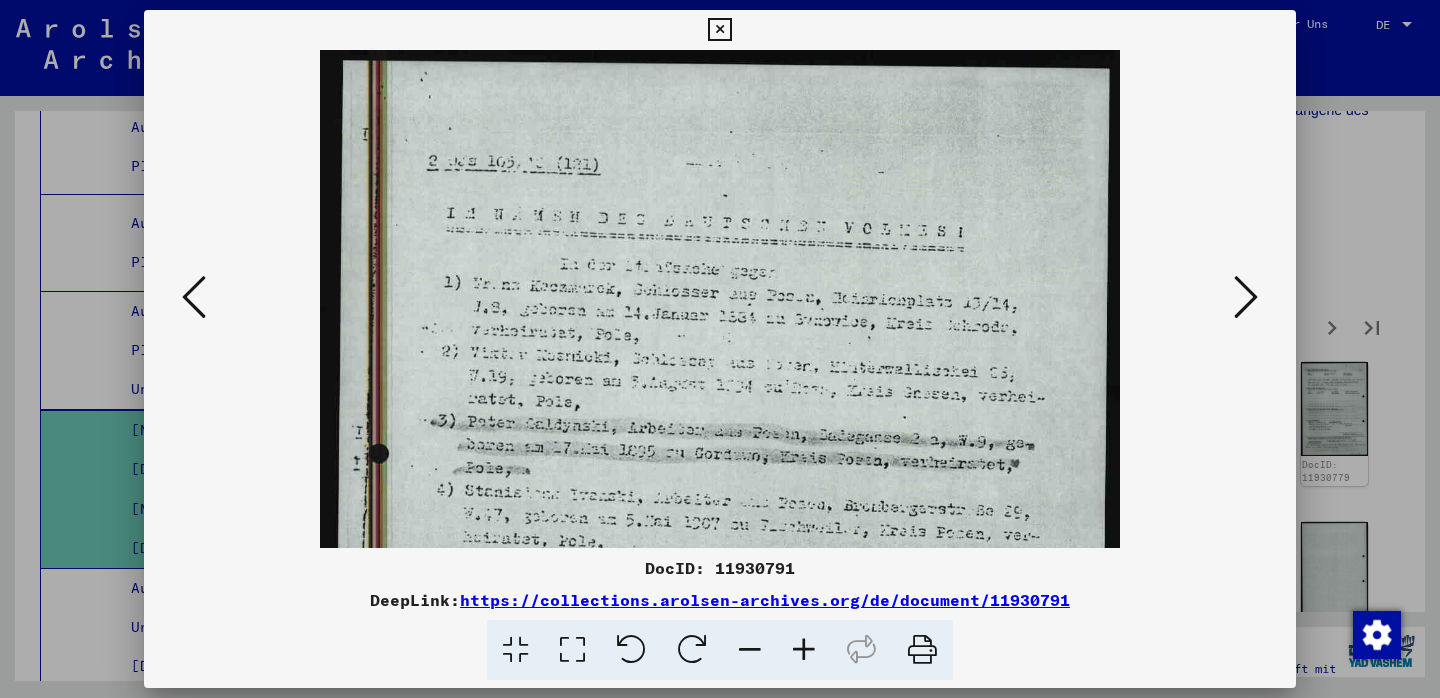 click at bounding box center (750, 650) 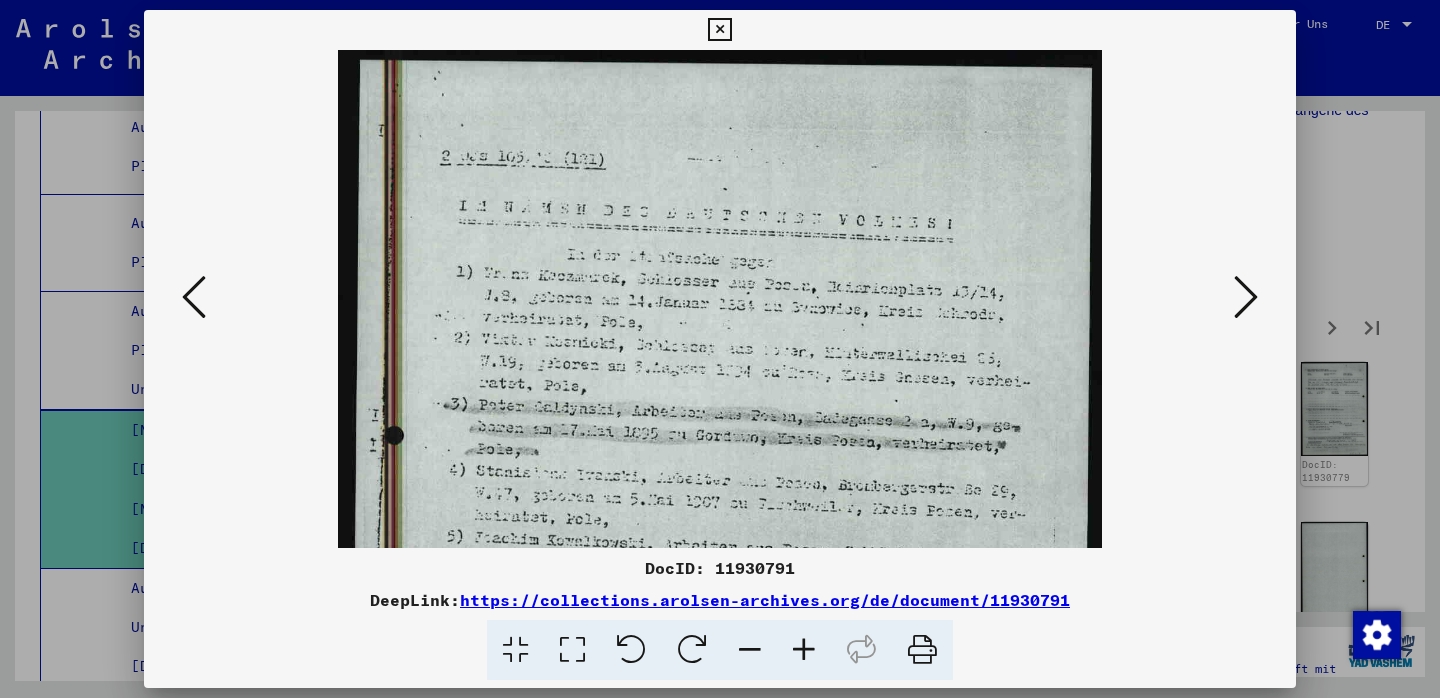 click at bounding box center (750, 650) 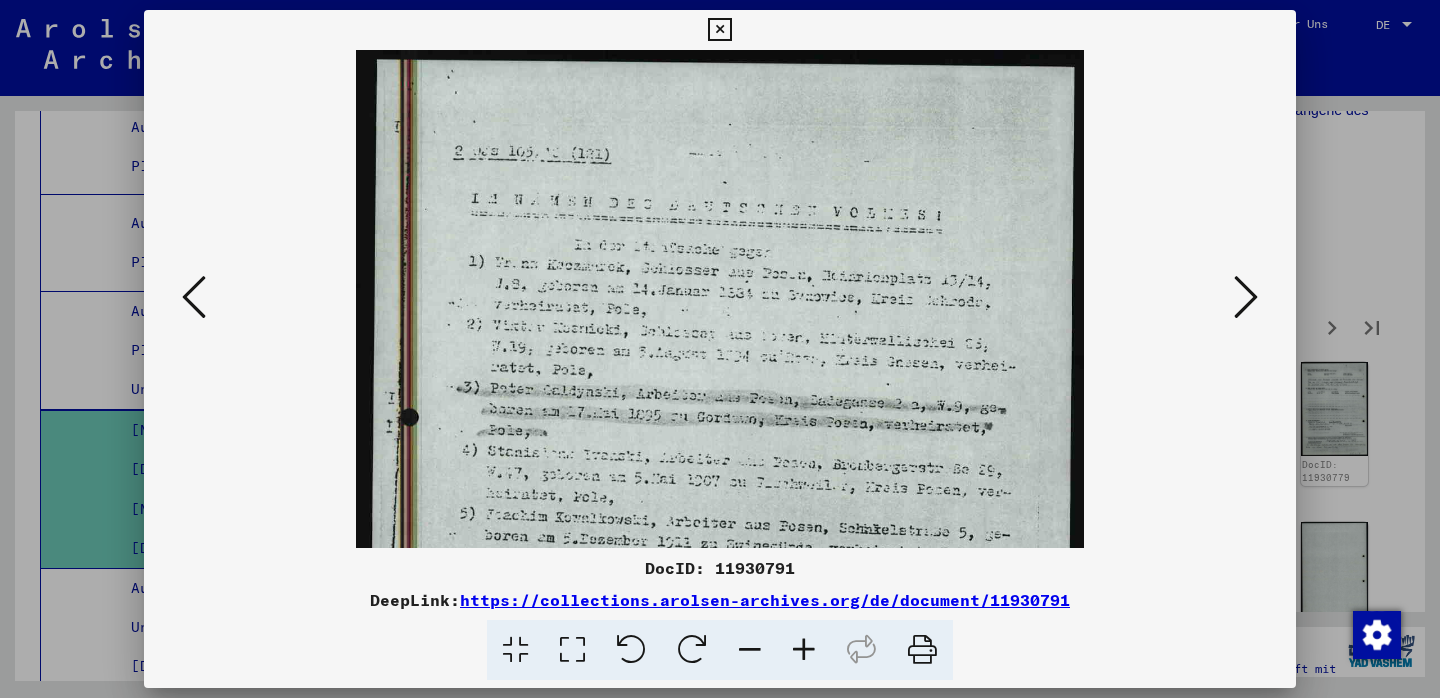click at bounding box center [750, 650] 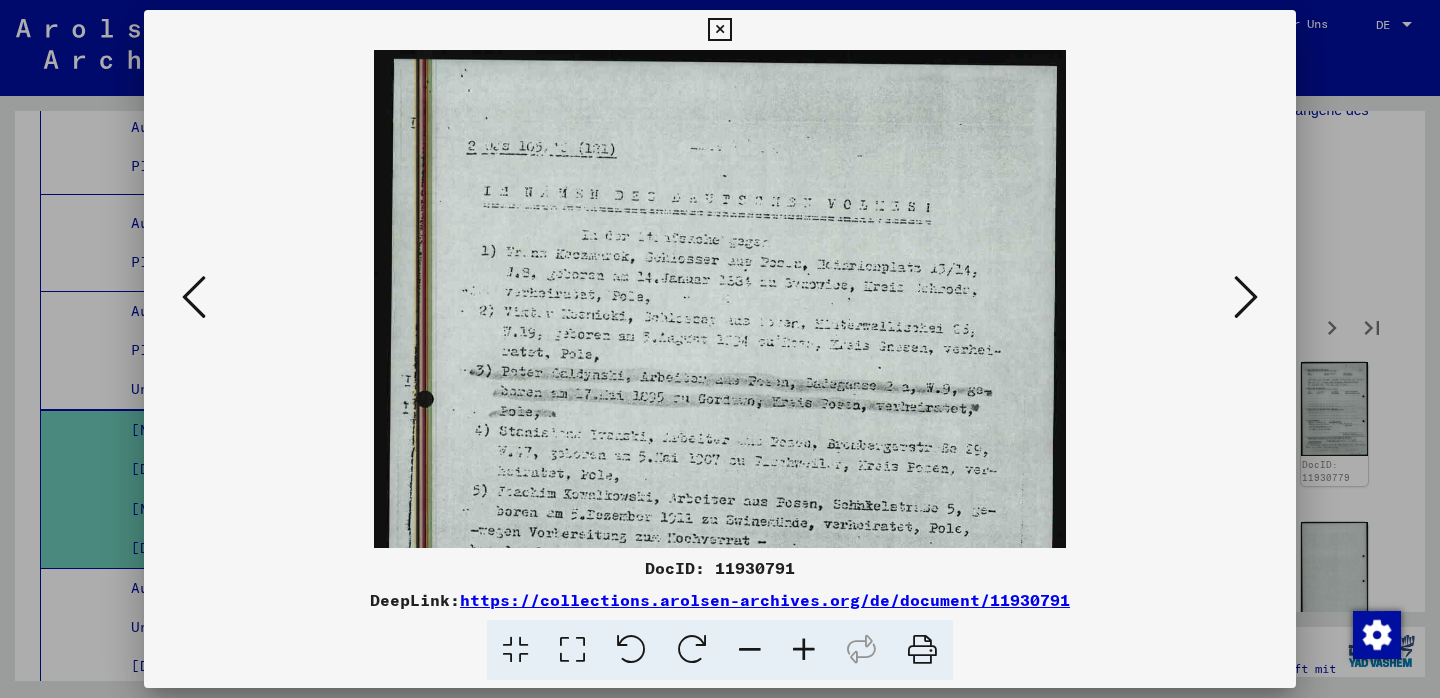 click at bounding box center [750, 650] 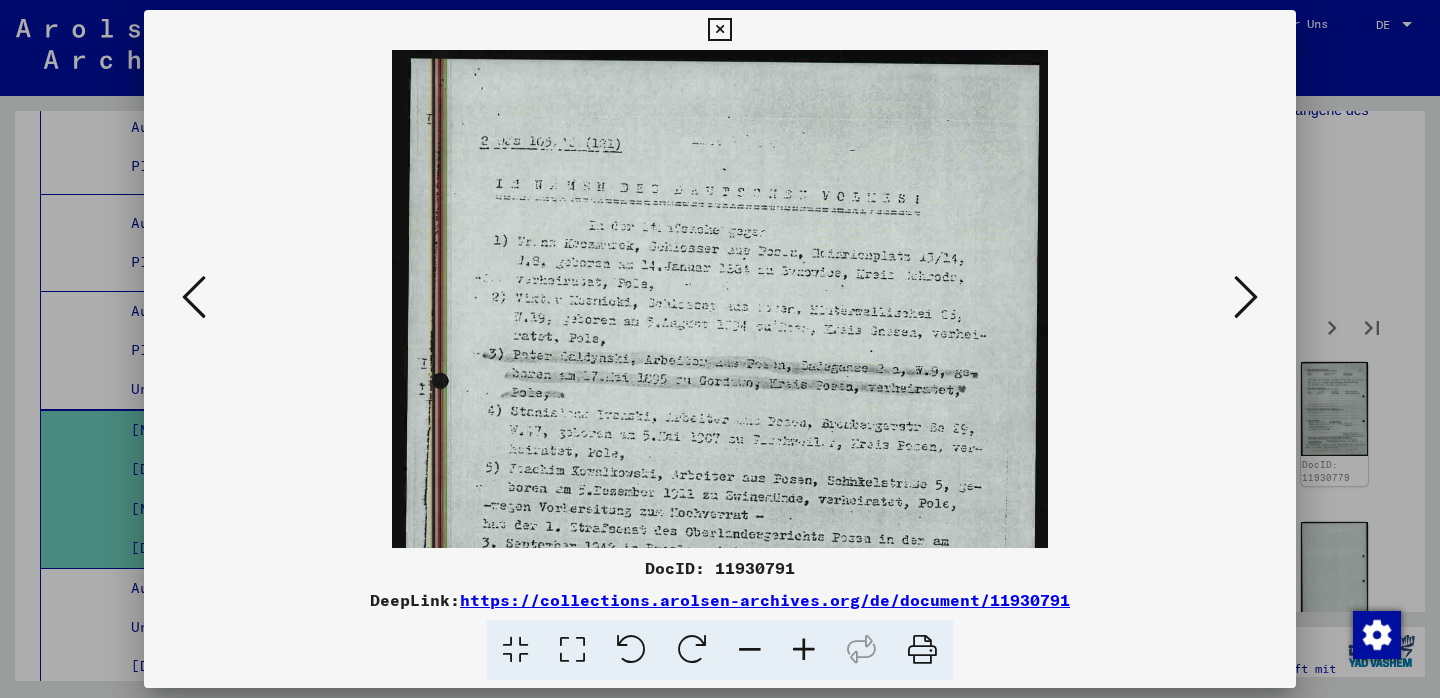 click at bounding box center [750, 650] 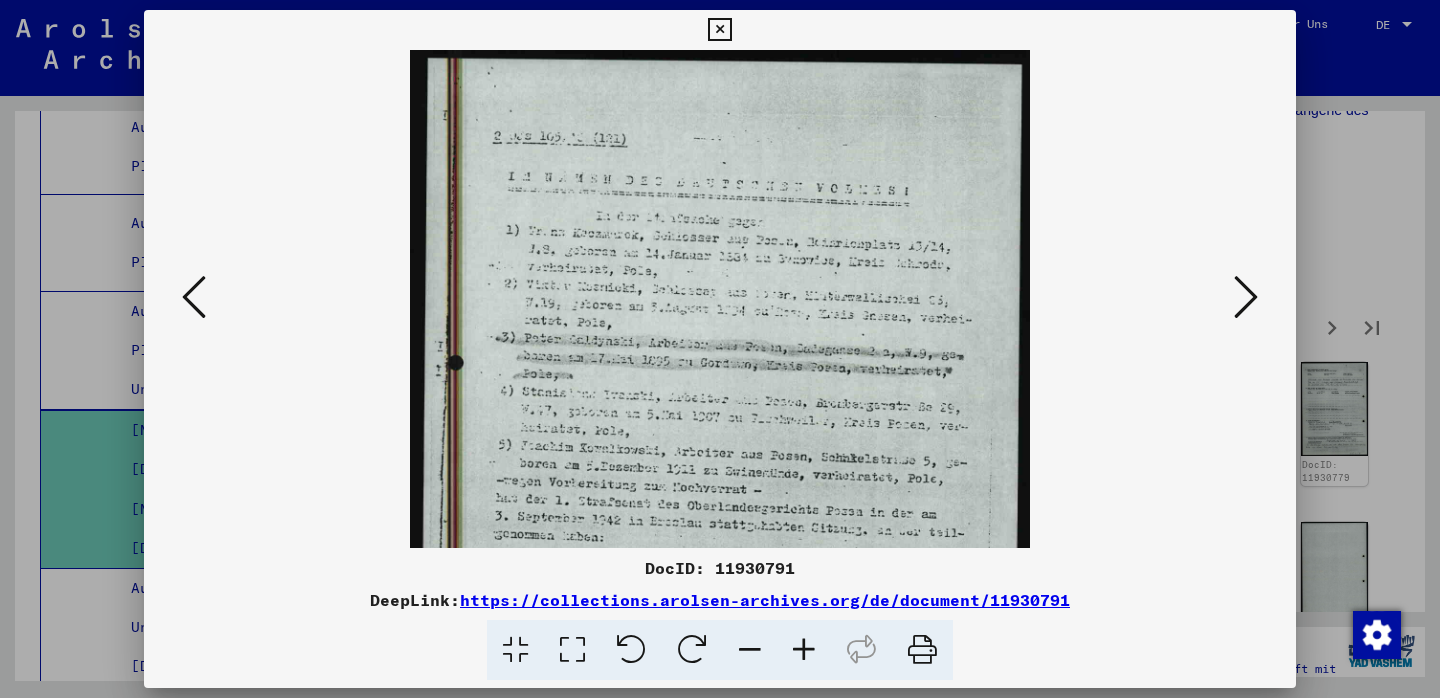 click at bounding box center (750, 650) 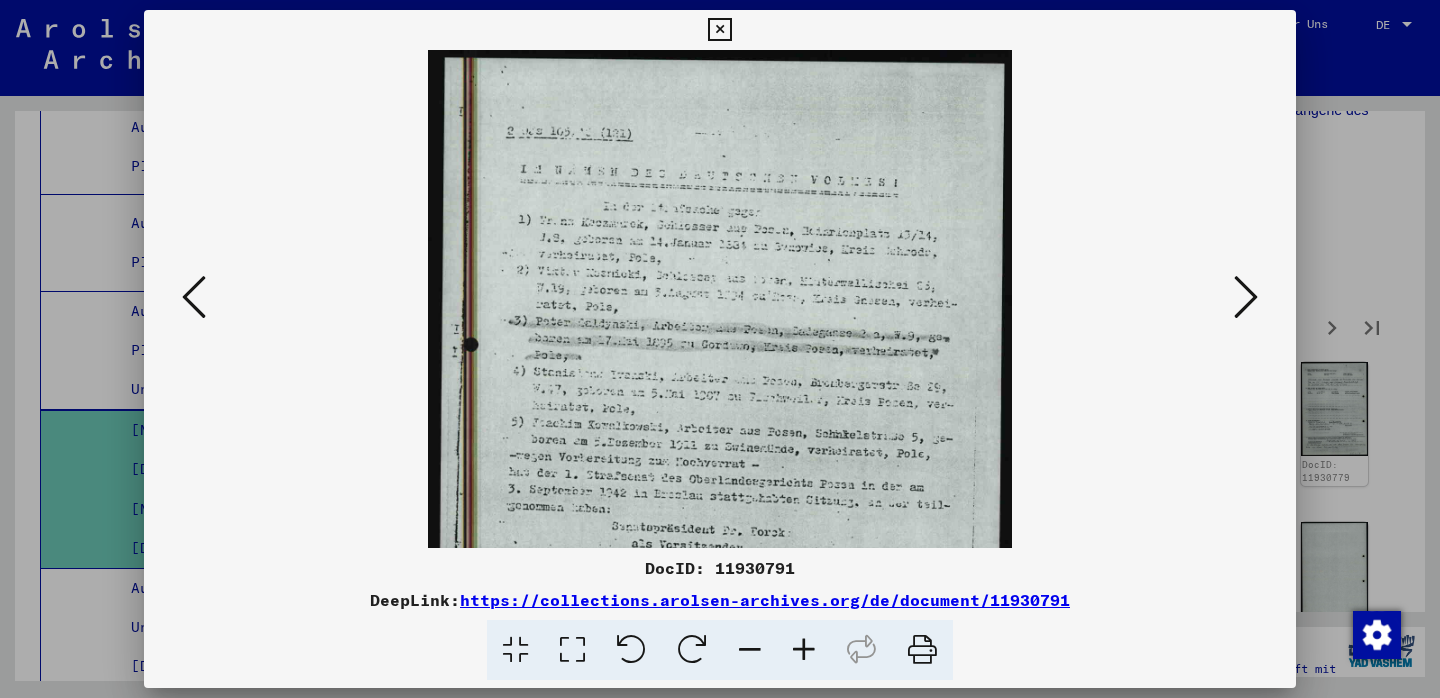 click at bounding box center (750, 650) 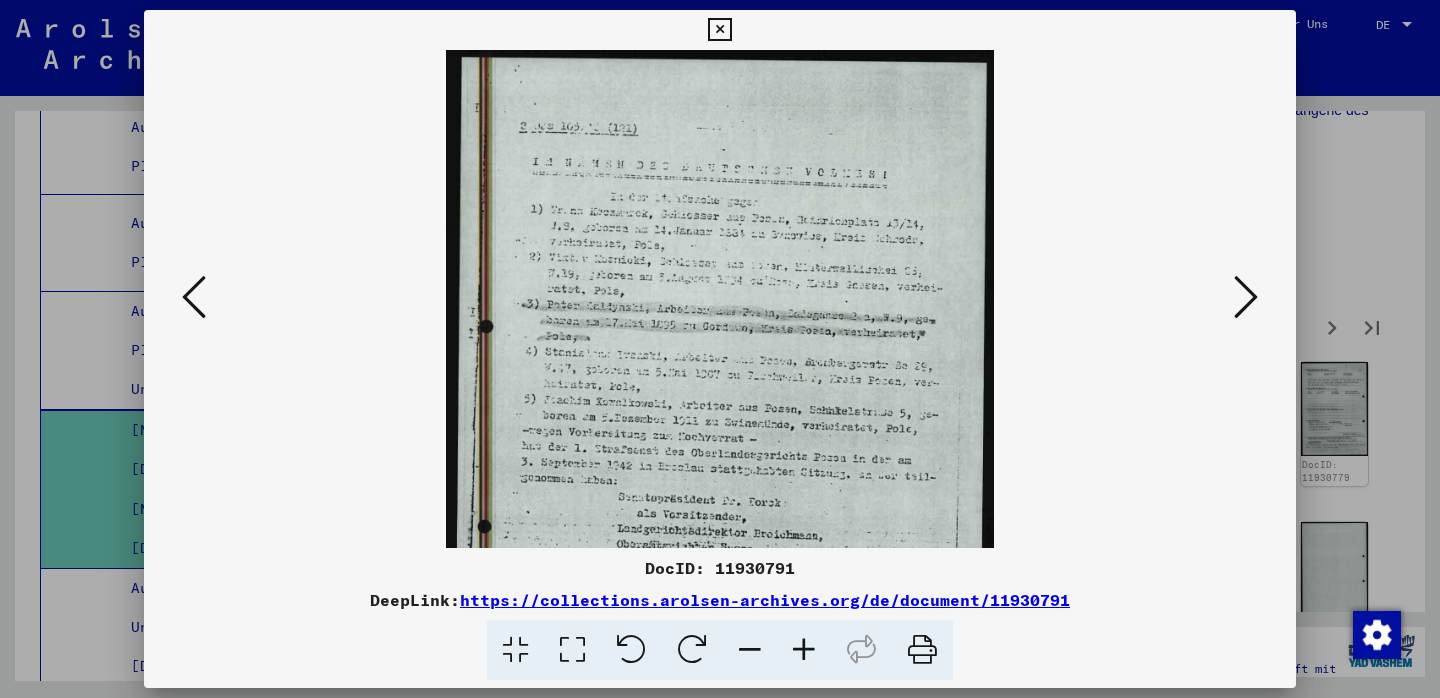 click at bounding box center [750, 650] 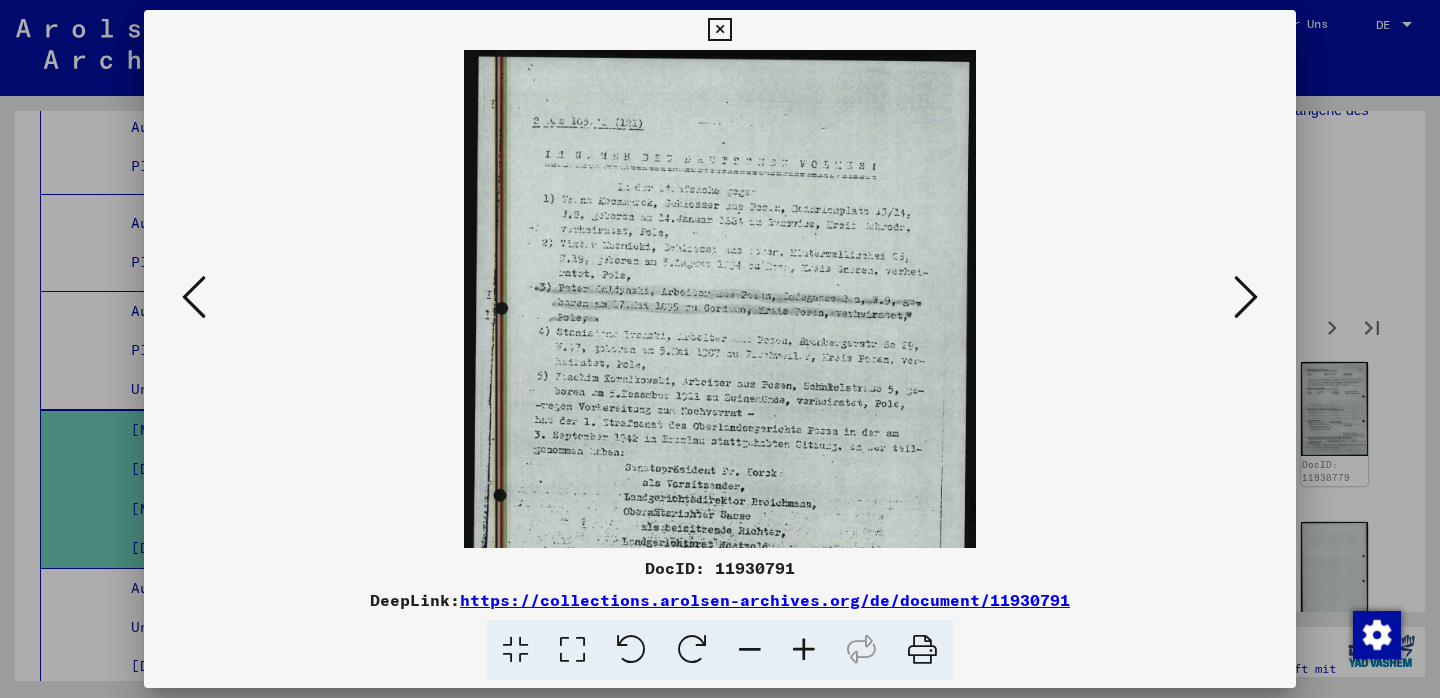 click at bounding box center (750, 650) 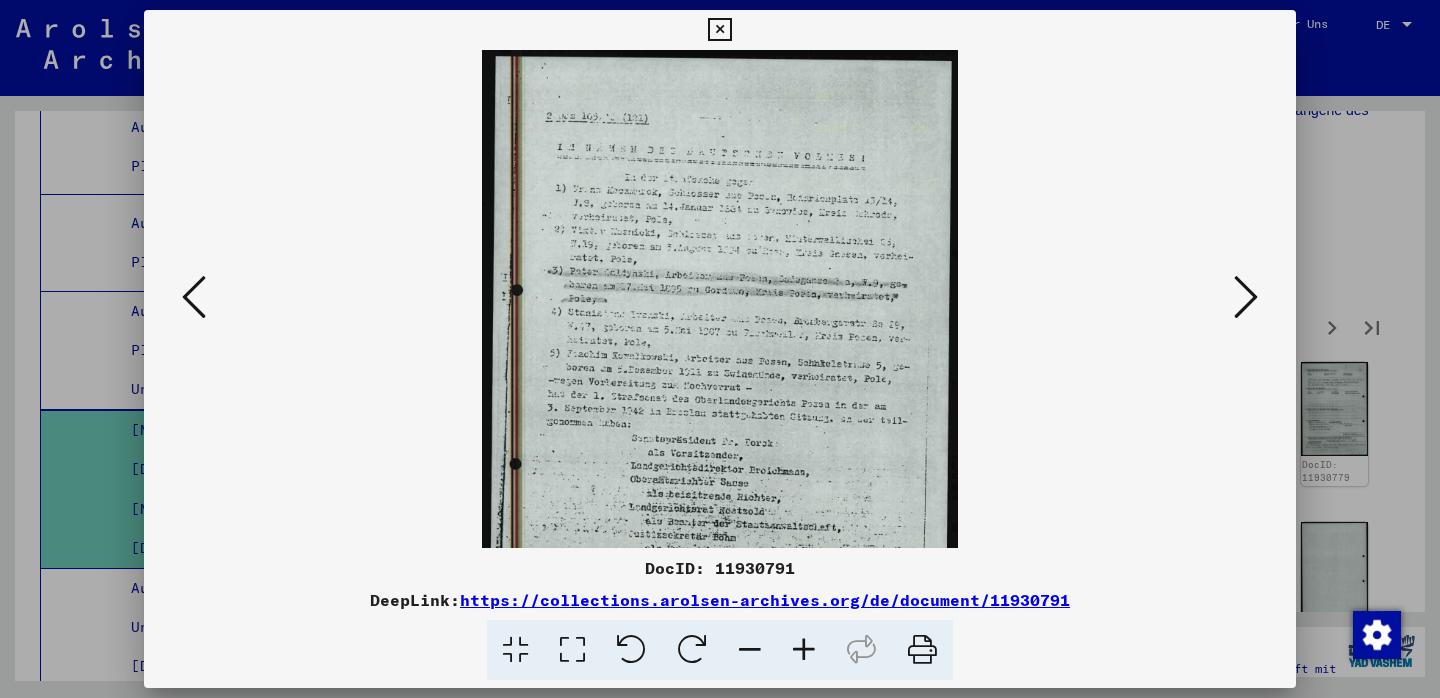 click at bounding box center (750, 650) 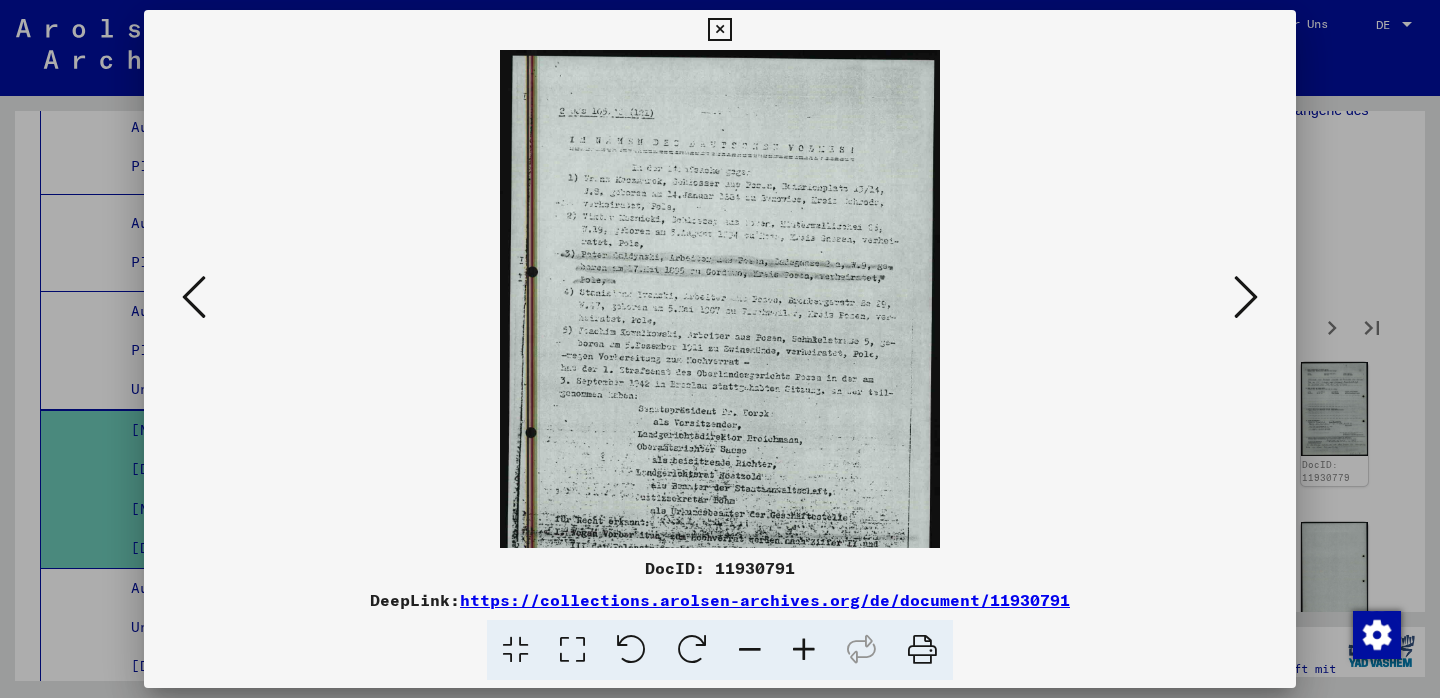 click at bounding box center [750, 650] 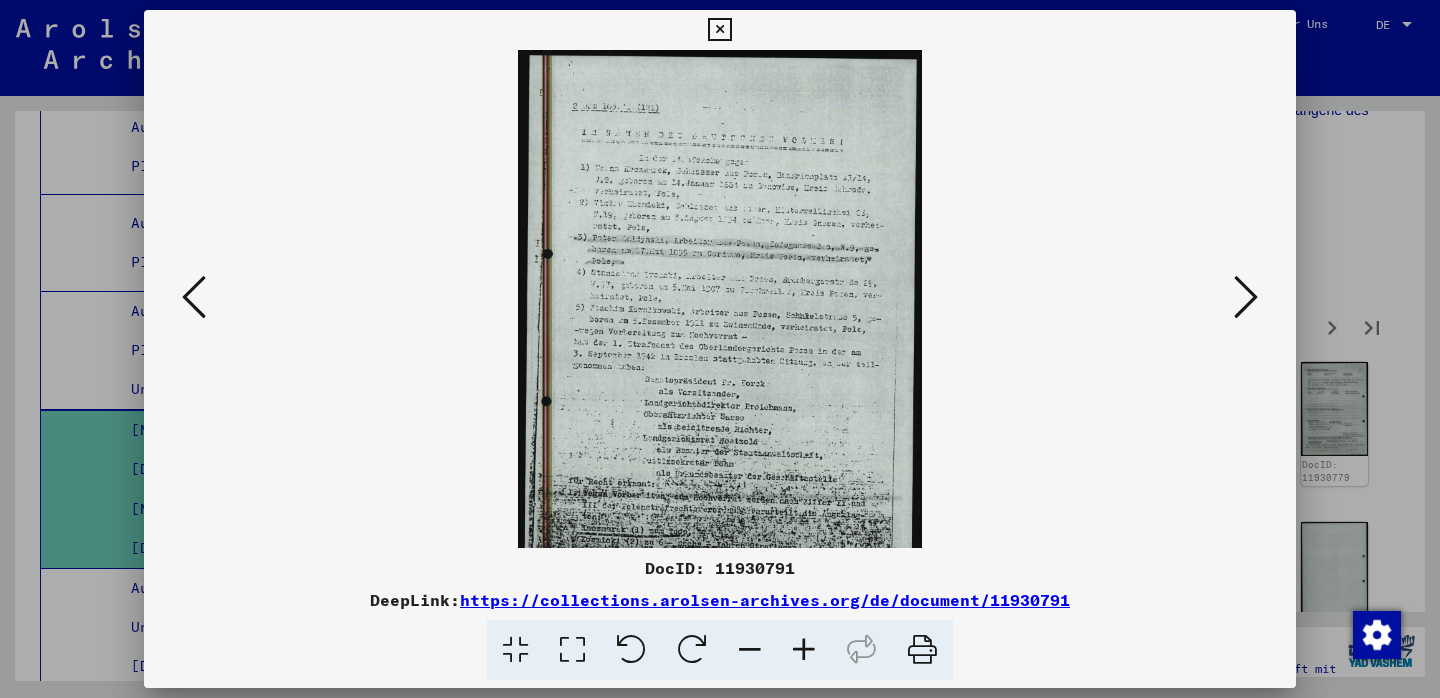 click at bounding box center [750, 650] 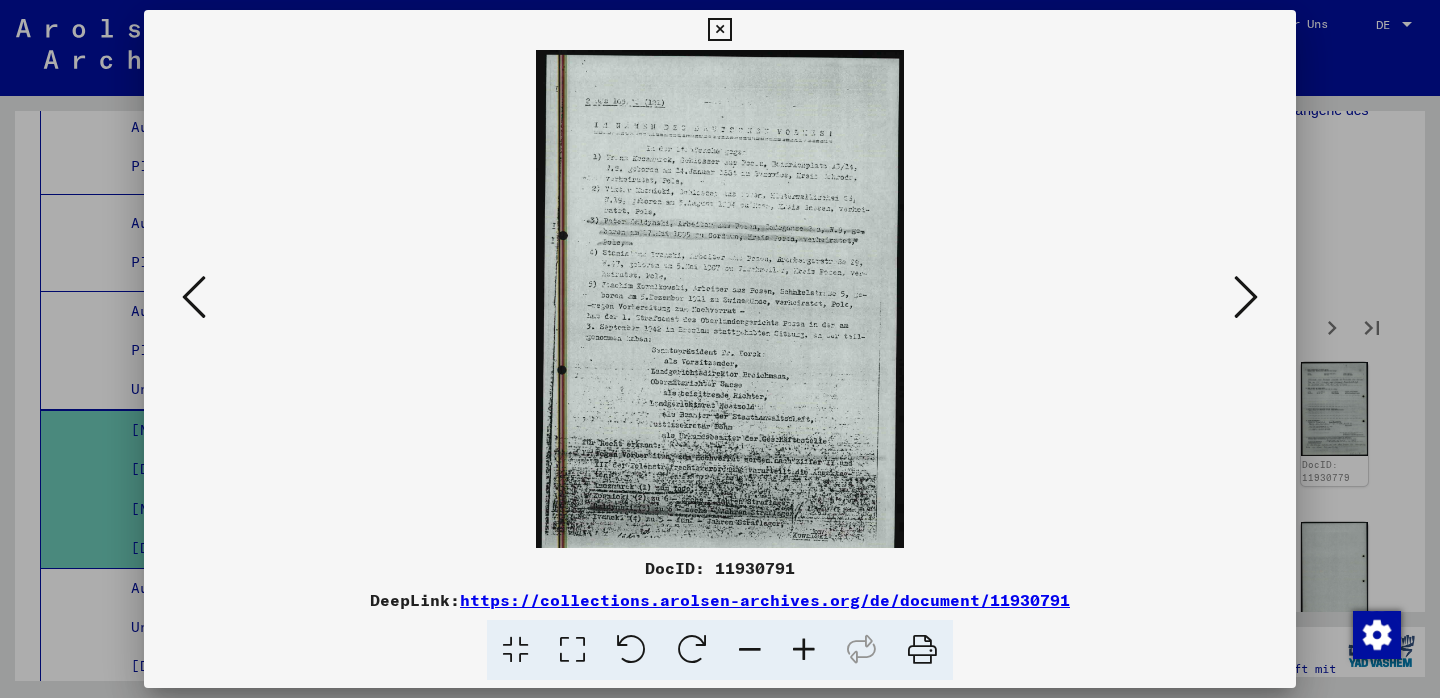 click at bounding box center (194, 297) 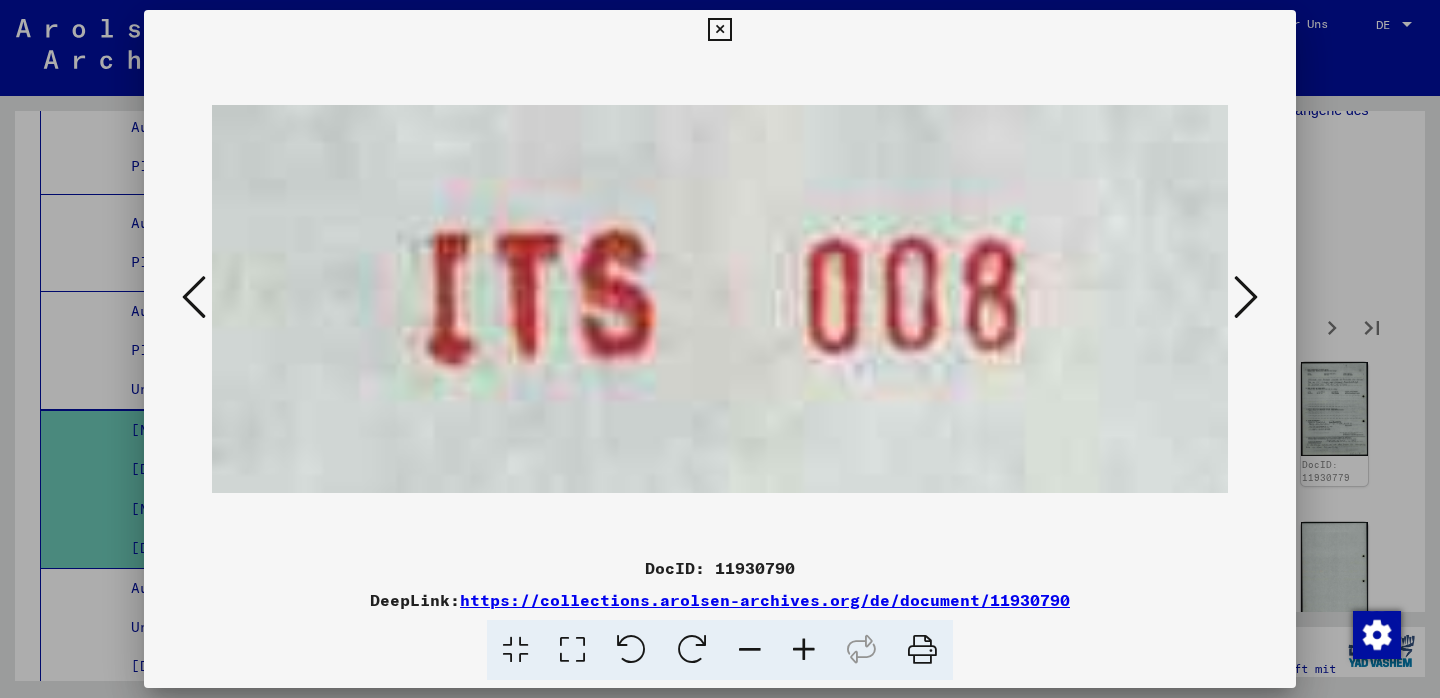 click at bounding box center (1246, 297) 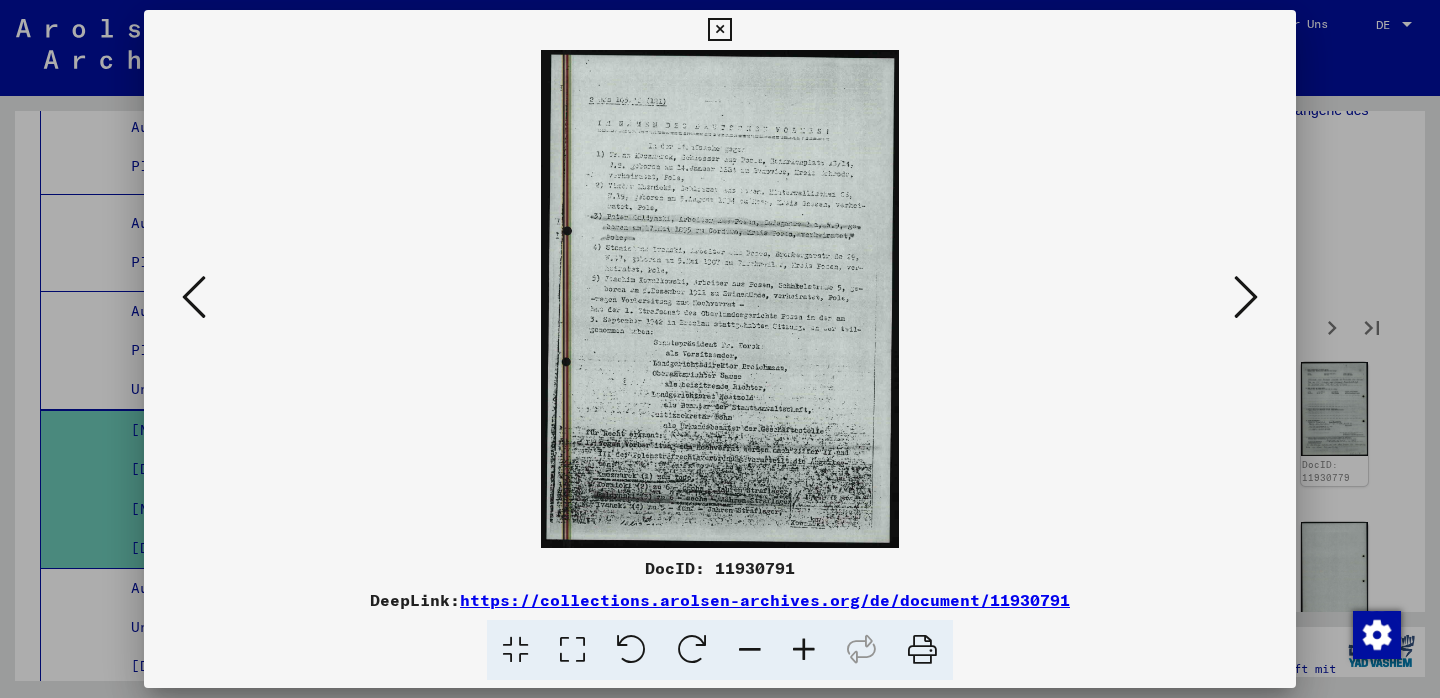click at bounding box center (1246, 297) 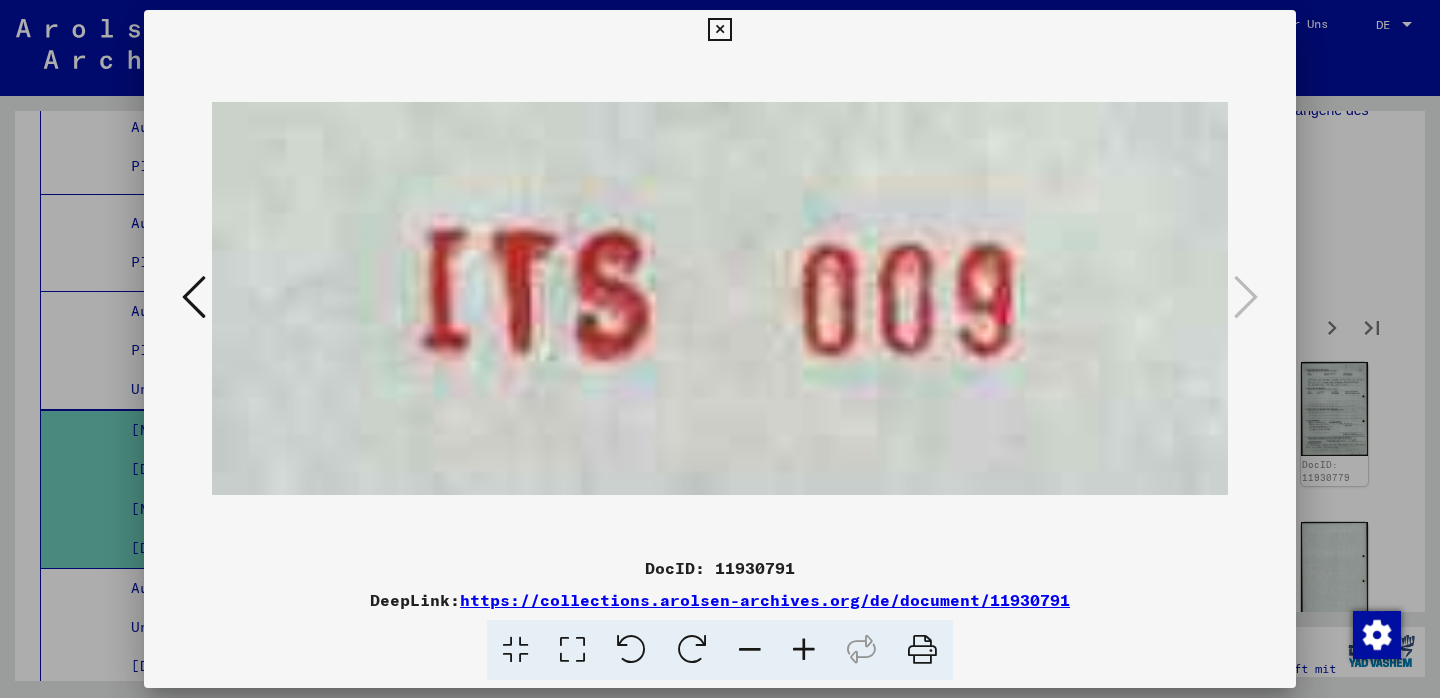 click at bounding box center [1246, 297] 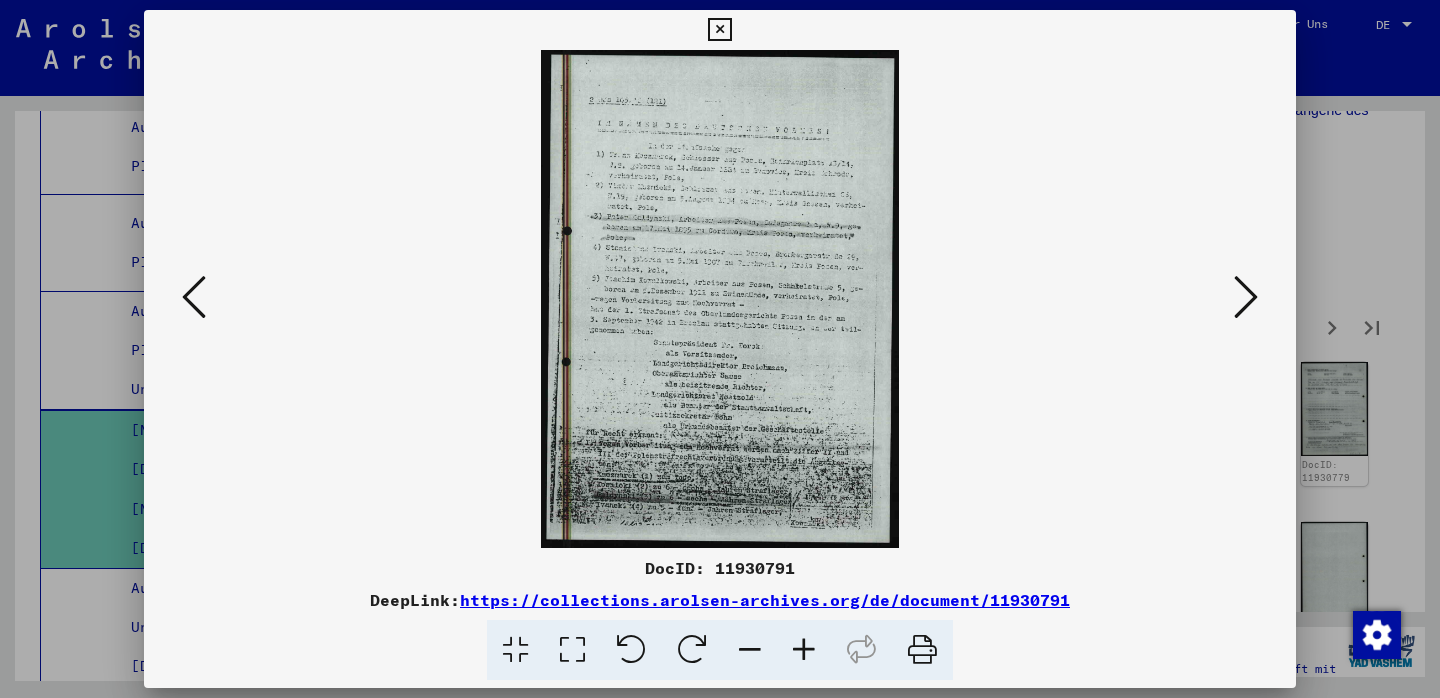 click at bounding box center [719, 30] 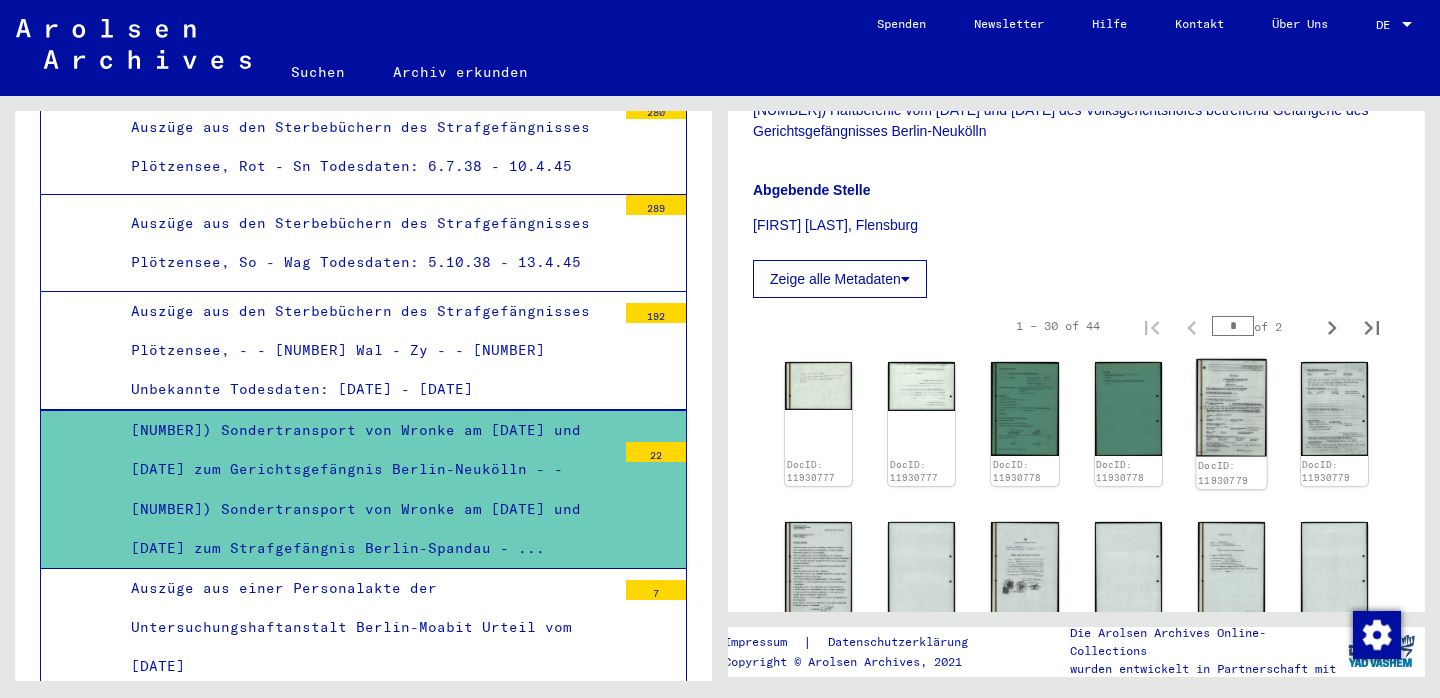 click 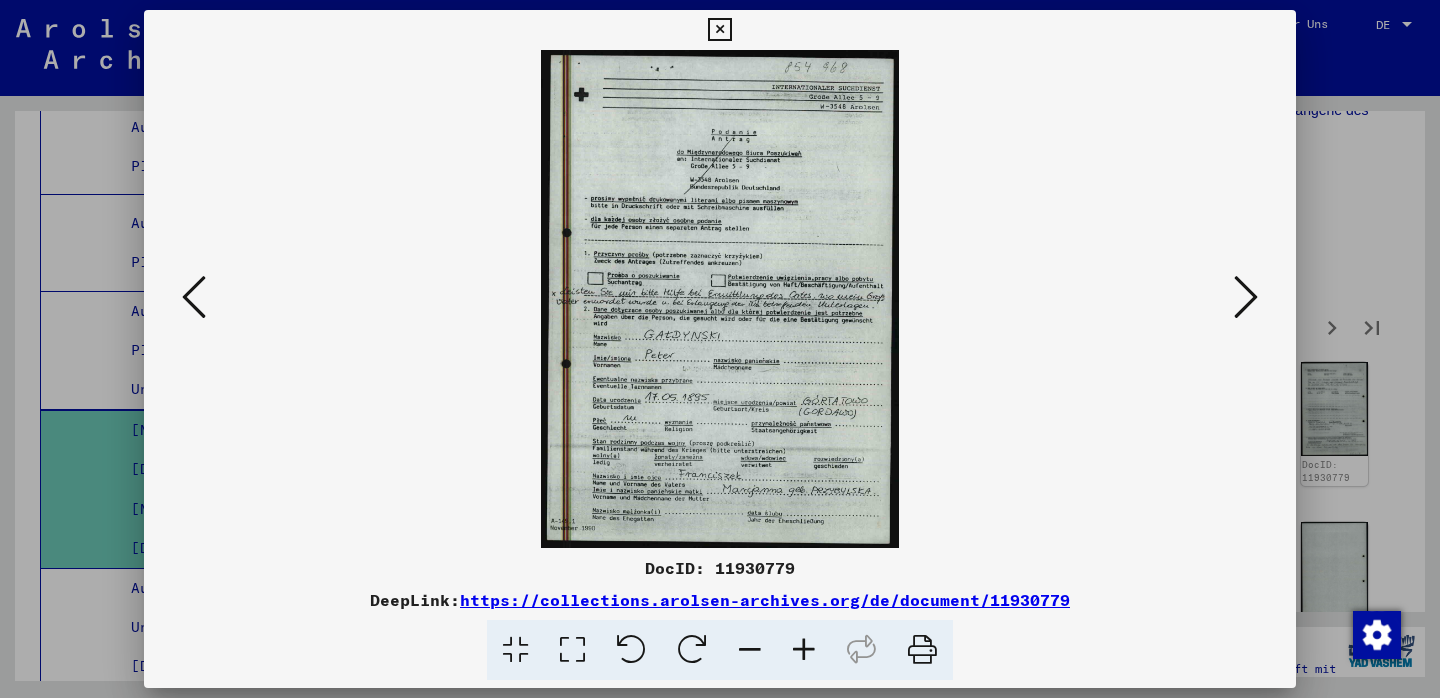 click at bounding box center [719, 30] 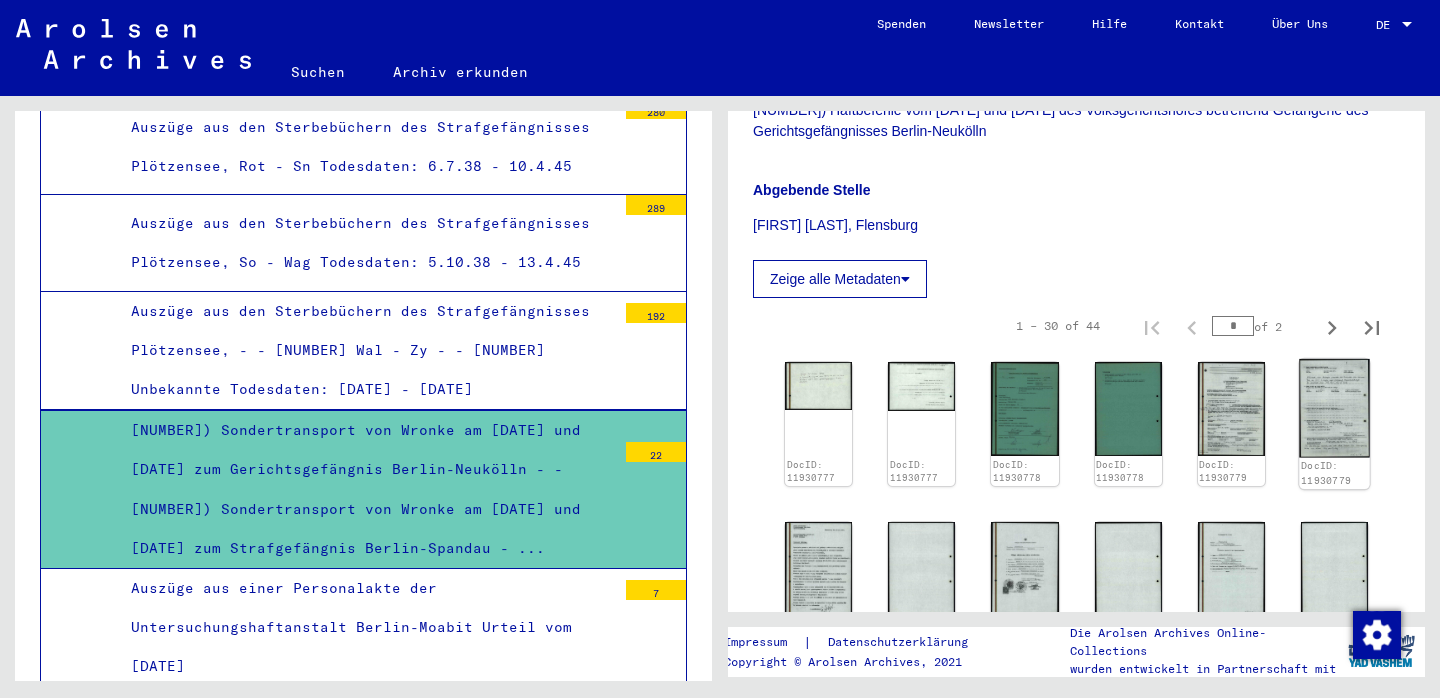 click 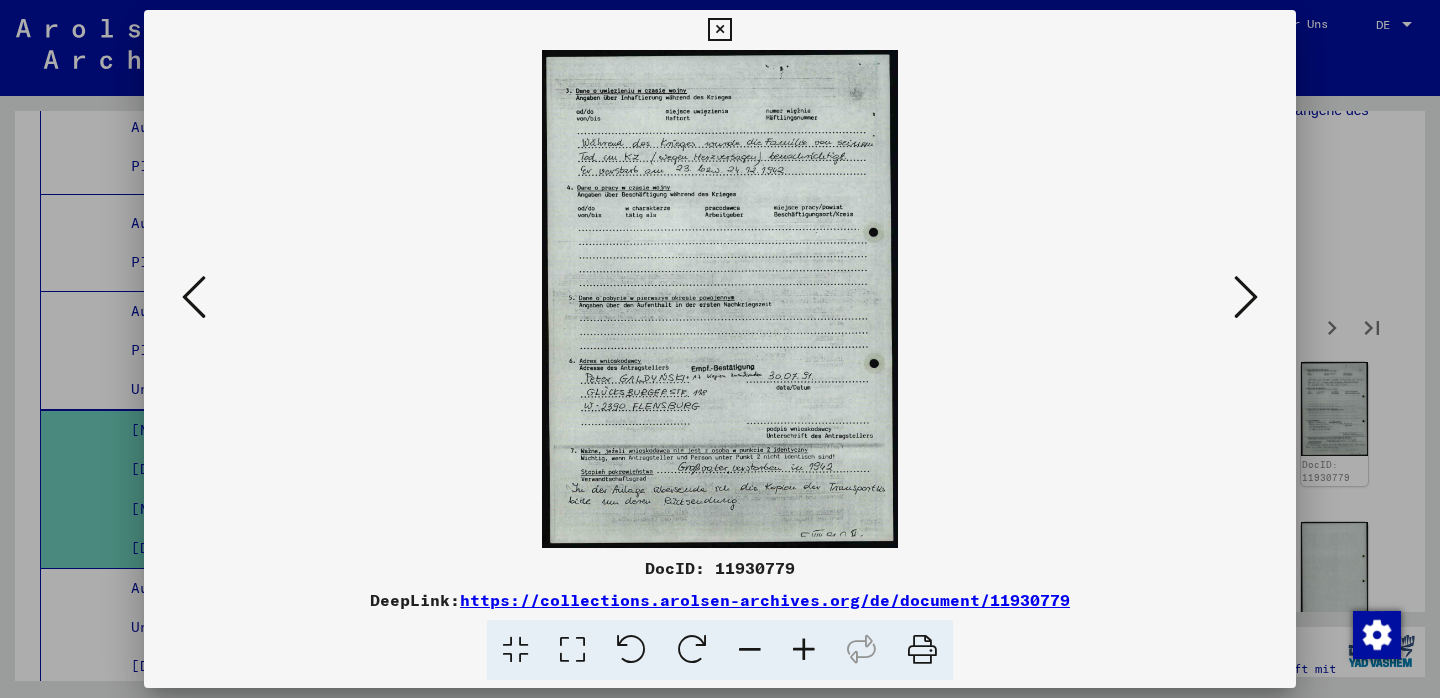 click at bounding box center (719, 30) 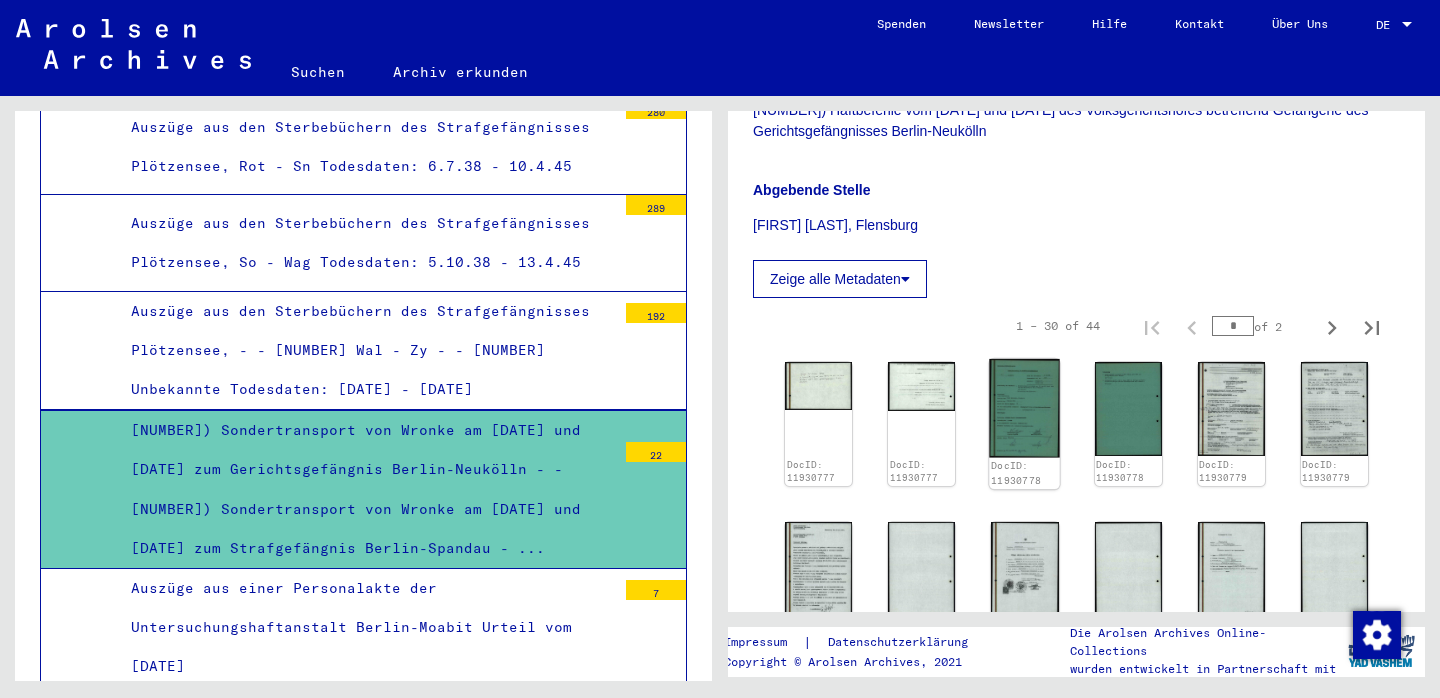 click 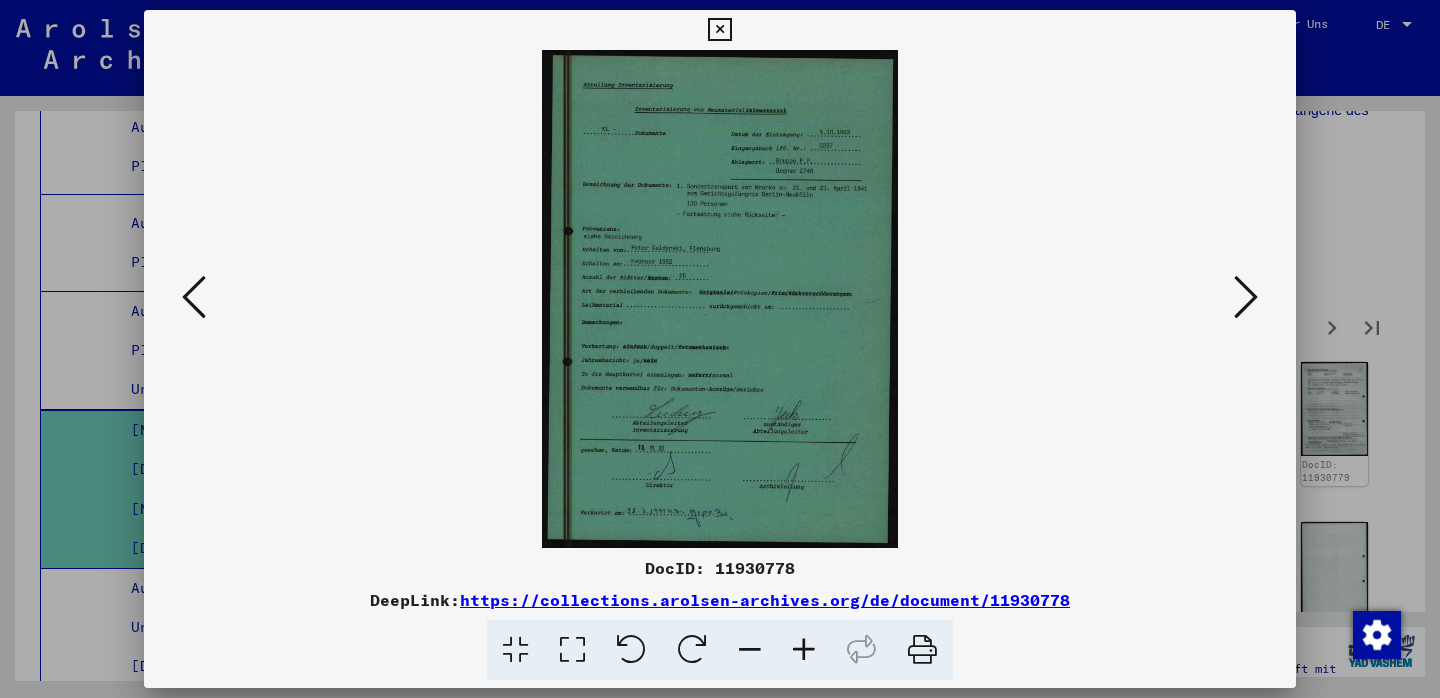 click at bounding box center (719, 30) 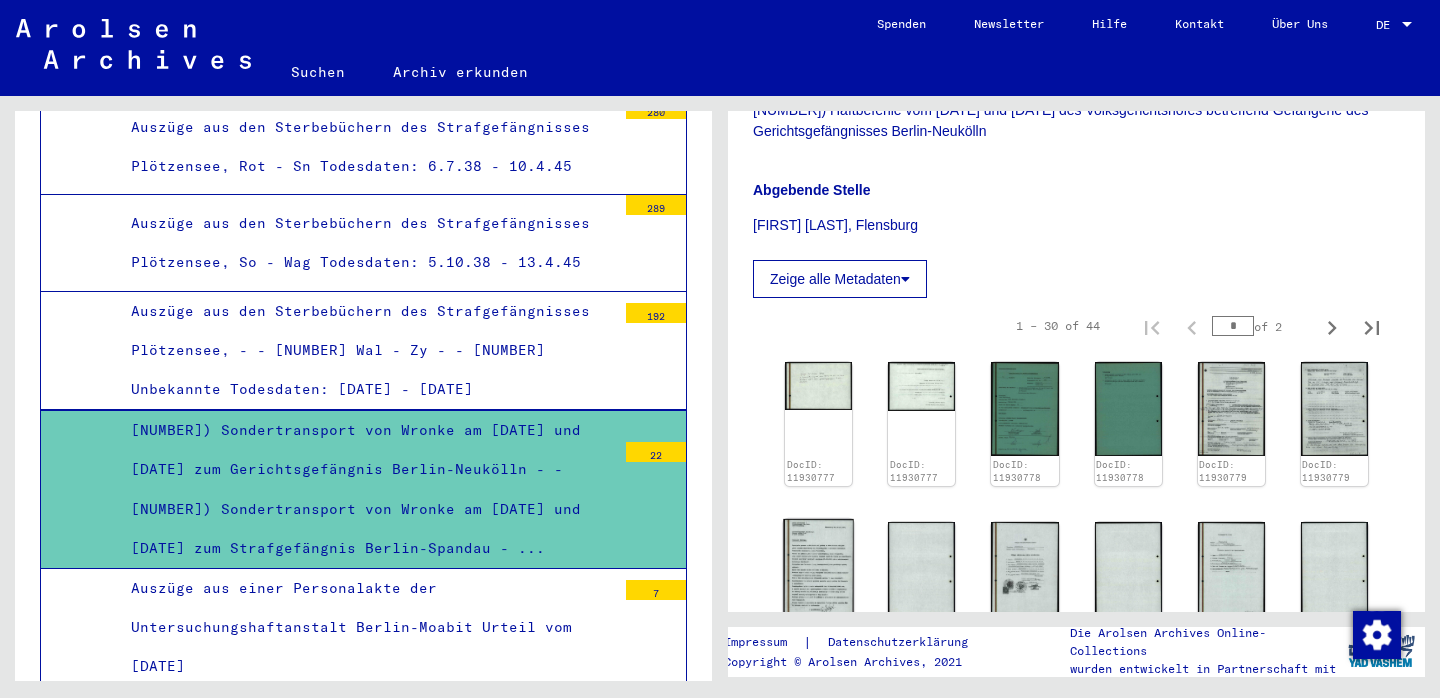 click 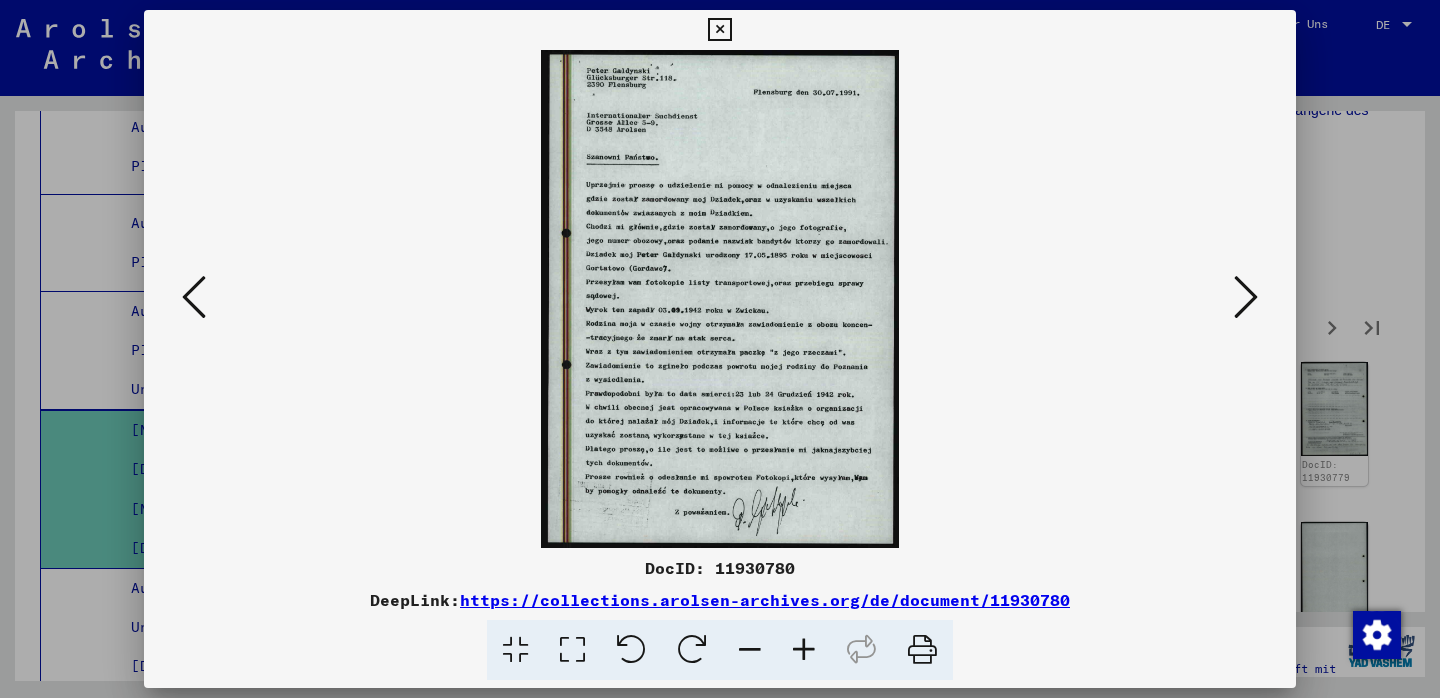 click at bounding box center [804, 650] 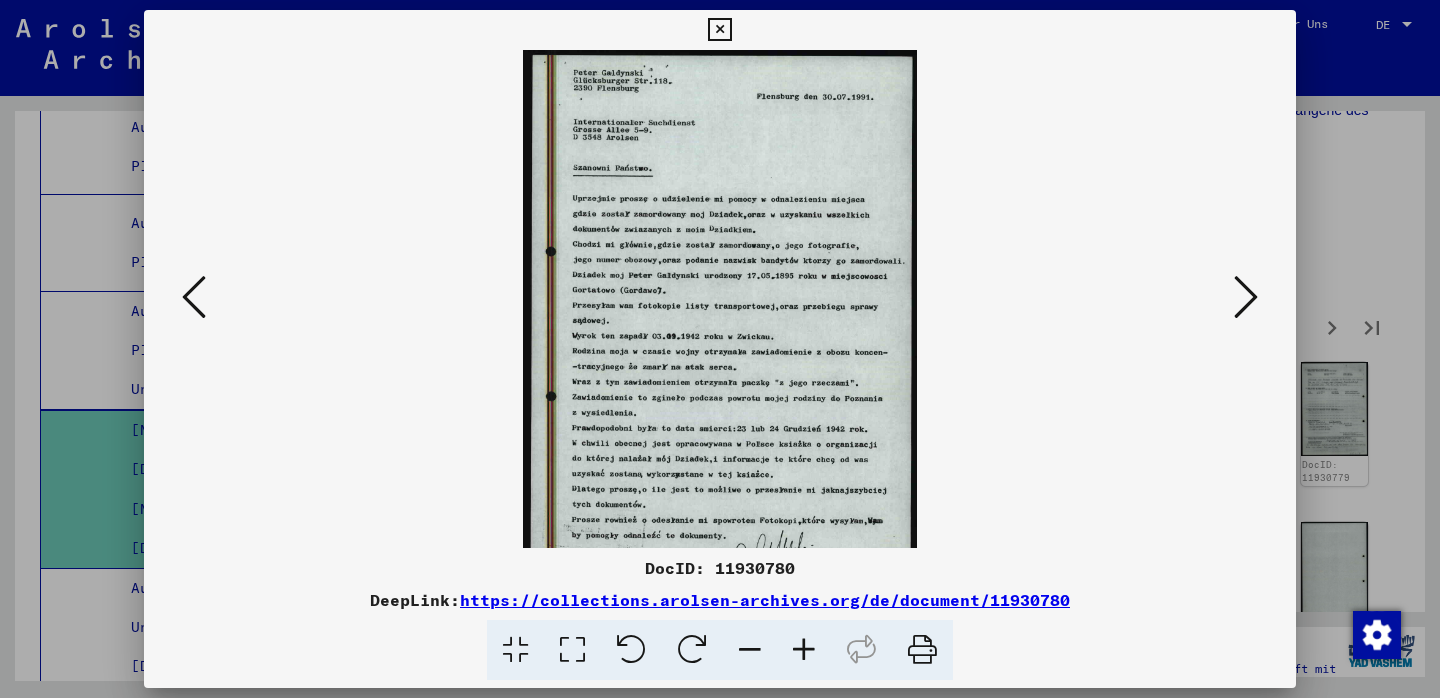 click at bounding box center [804, 650] 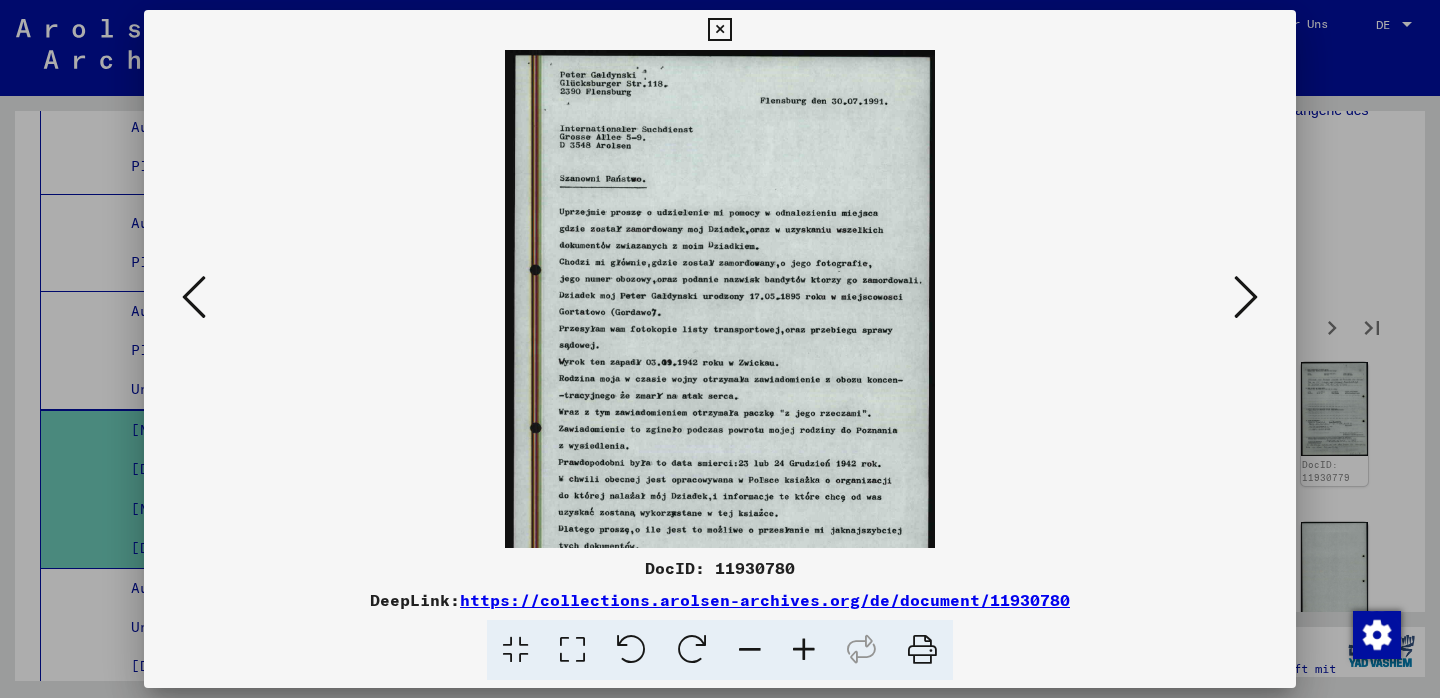 click at bounding box center [804, 650] 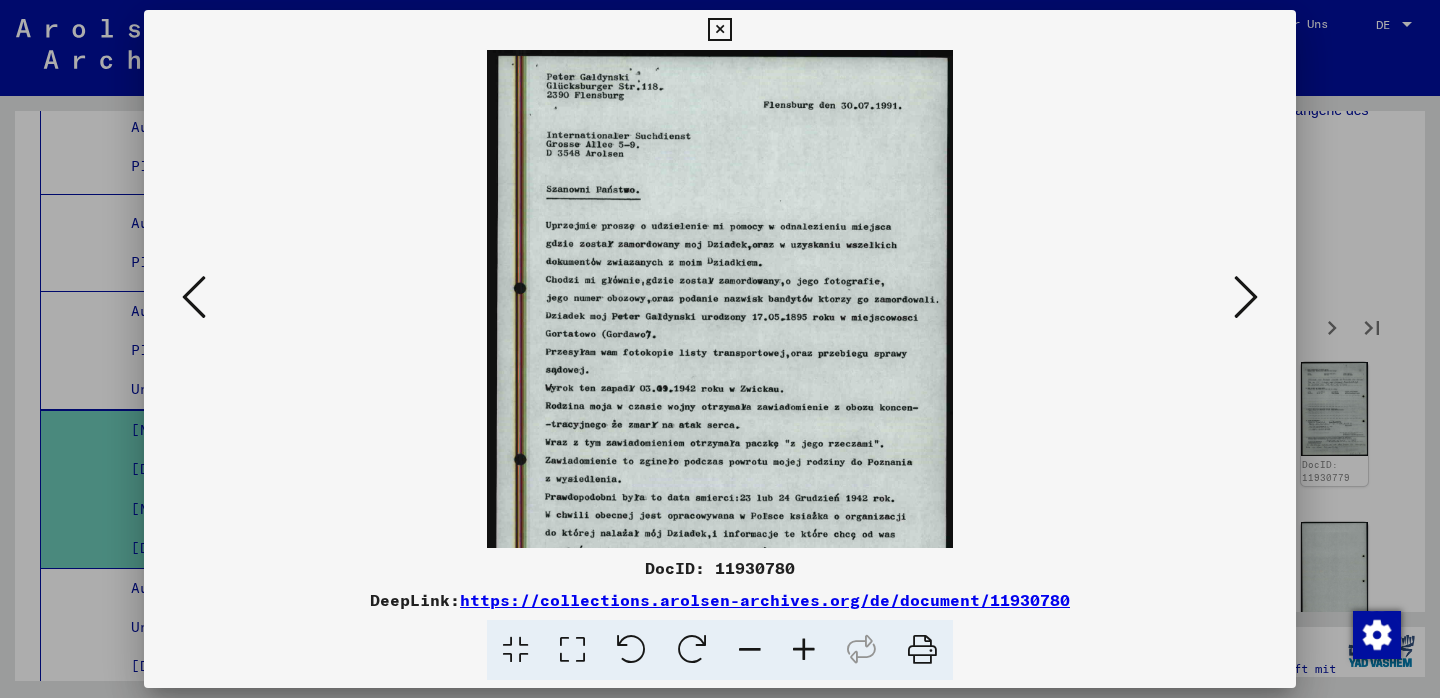 click at bounding box center (804, 650) 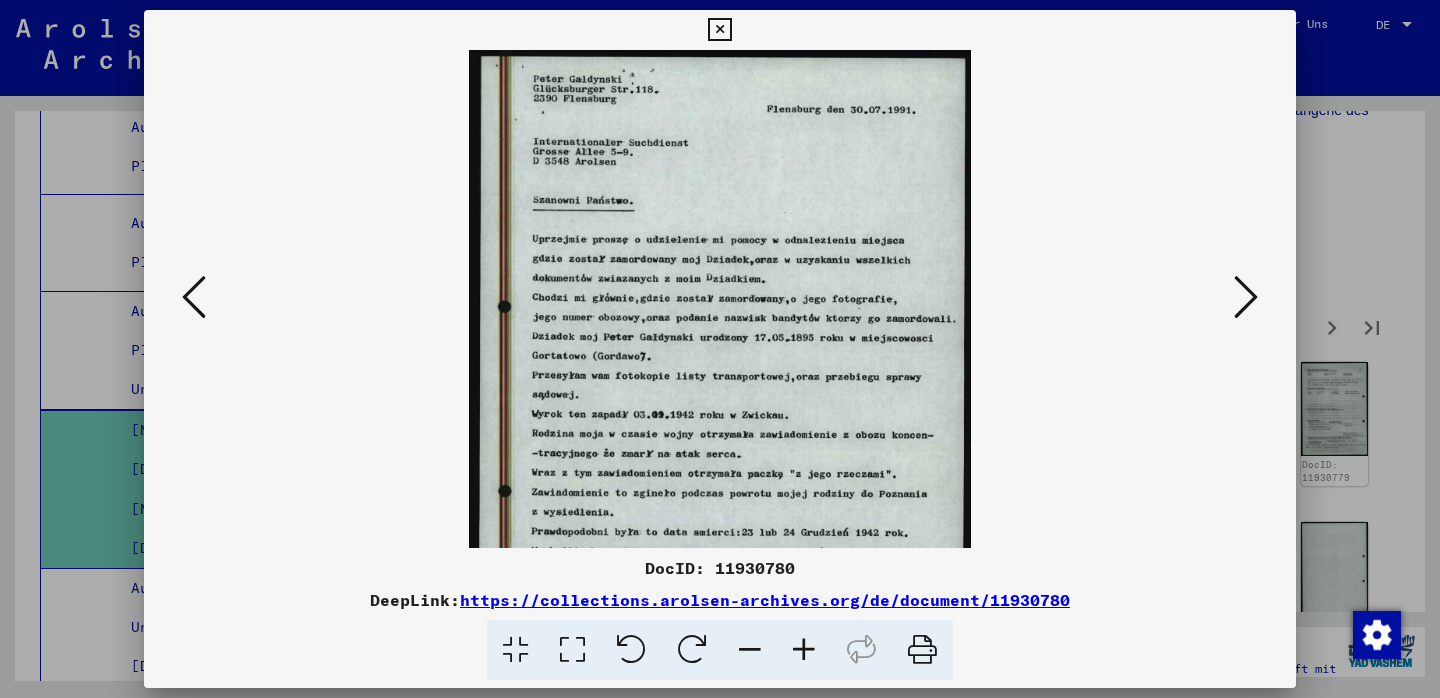 click at bounding box center [804, 650] 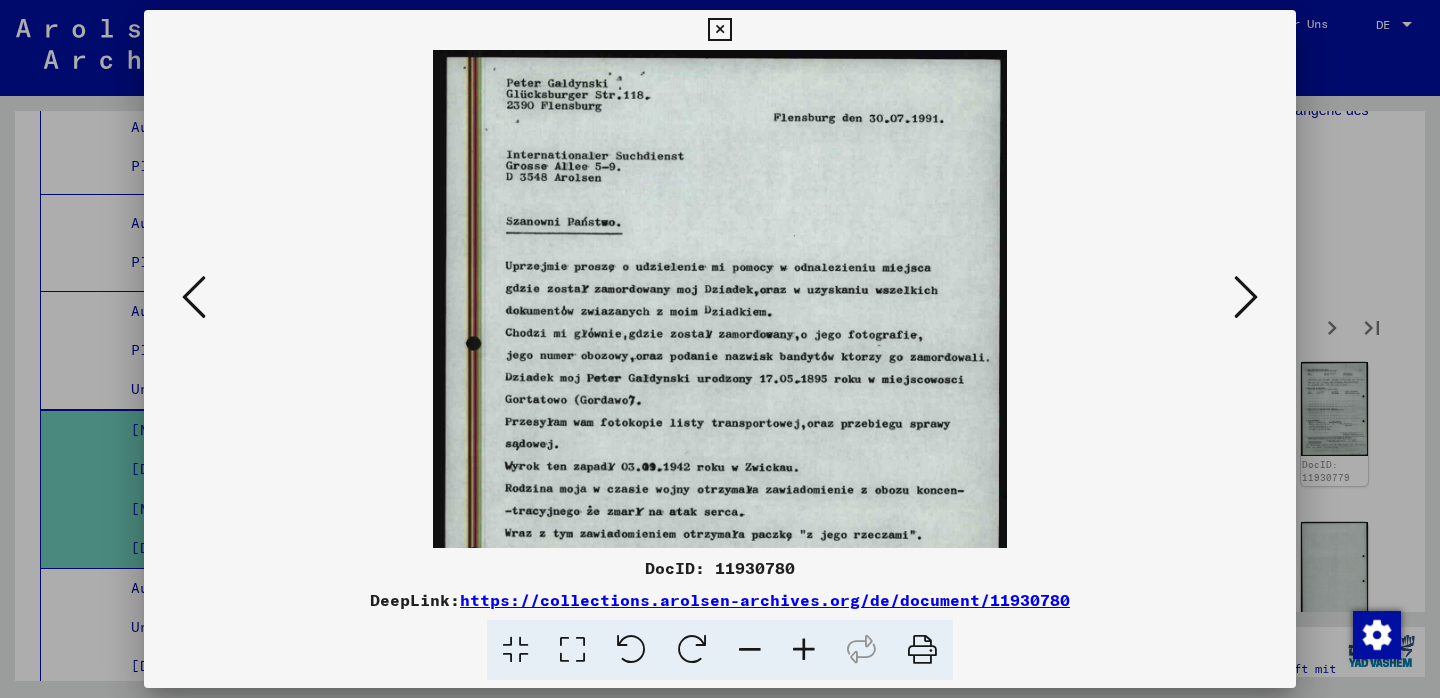 click at bounding box center (804, 650) 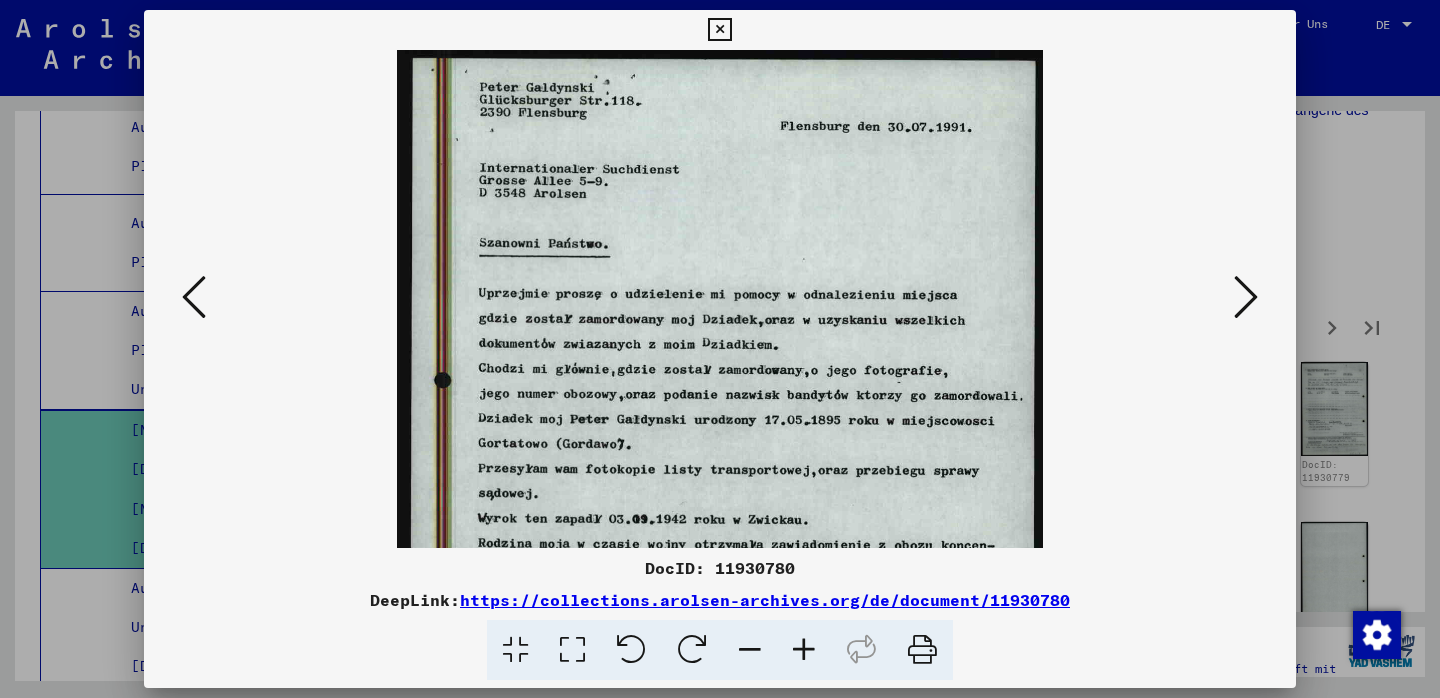 click at bounding box center [804, 650] 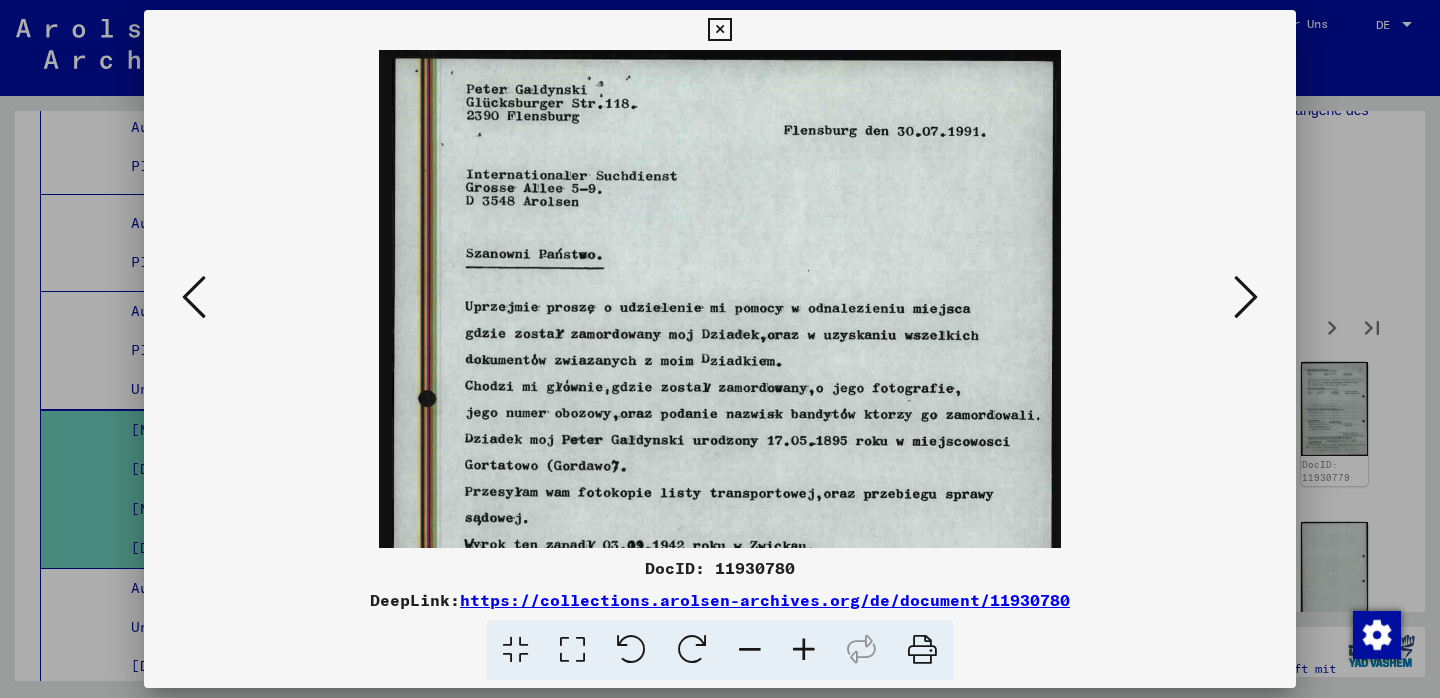 click at bounding box center [804, 650] 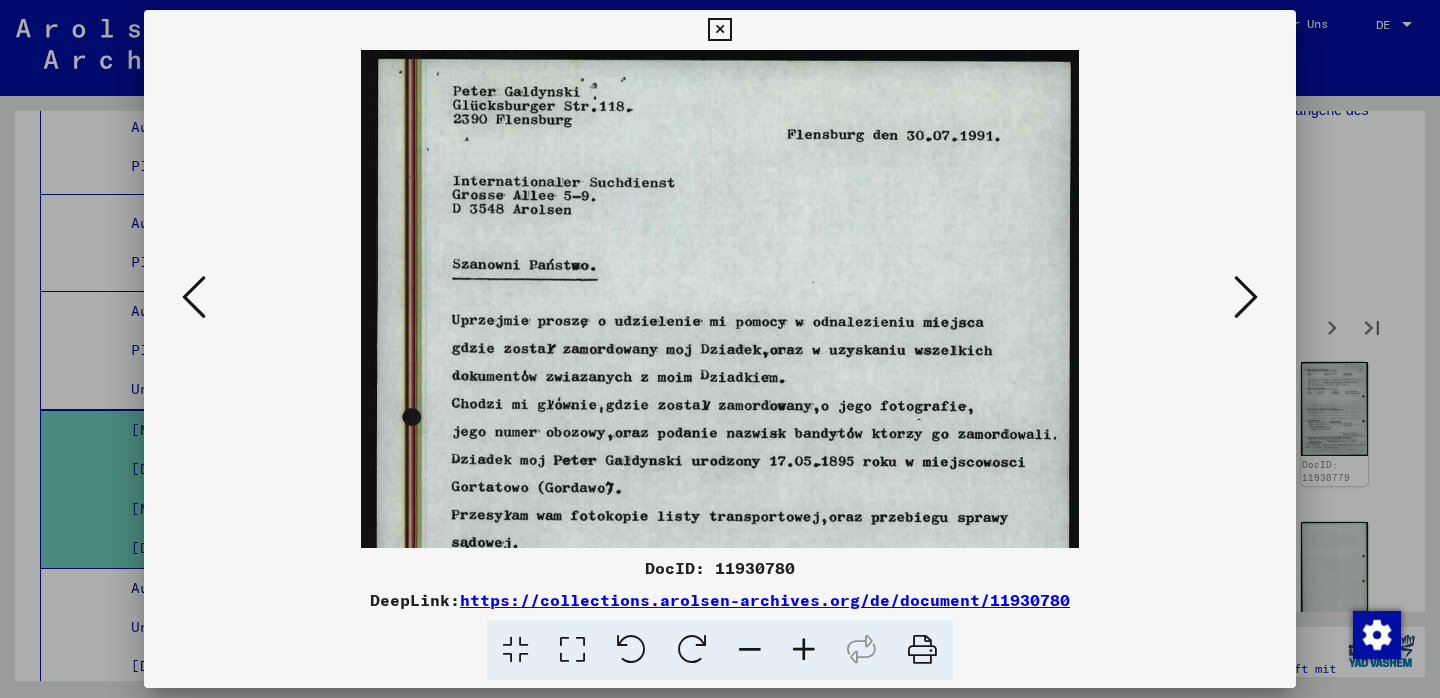click at bounding box center (804, 650) 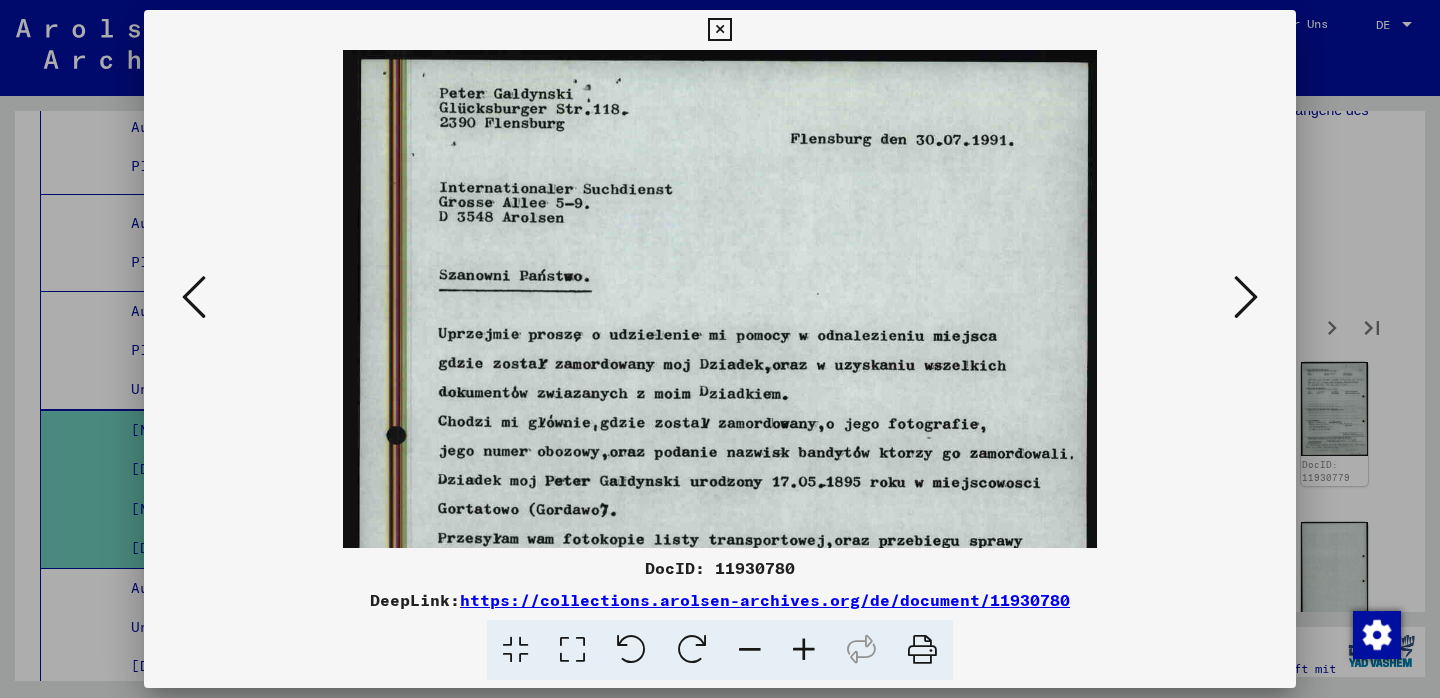 click at bounding box center [1246, 297] 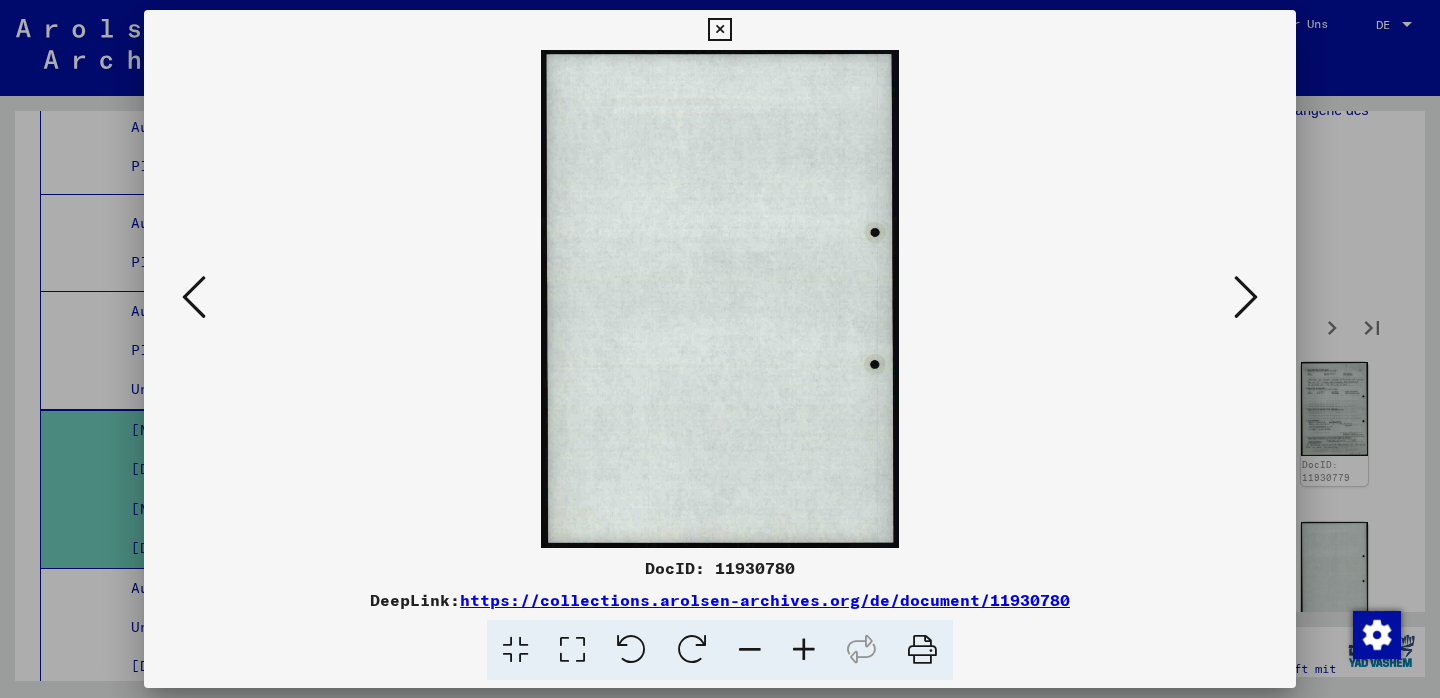 click at bounding box center [1246, 297] 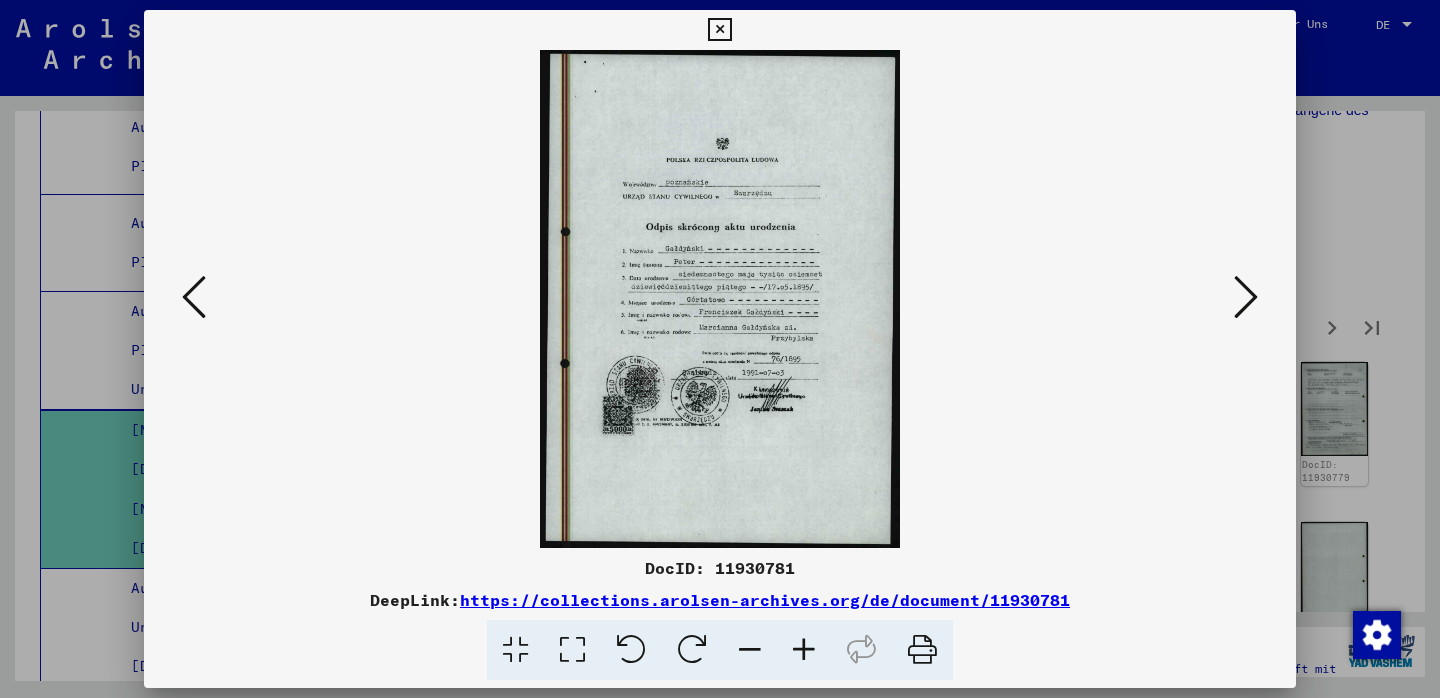 click at bounding box center [1246, 297] 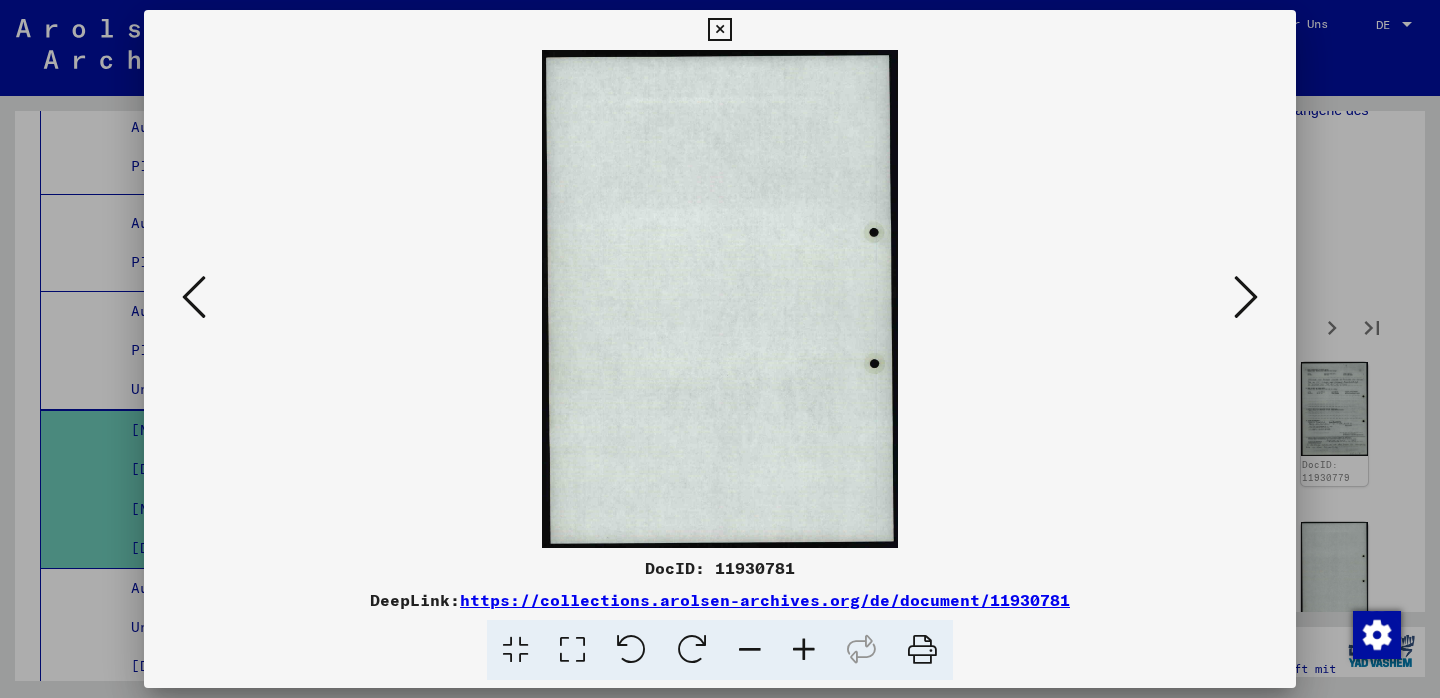 click at bounding box center [1246, 297] 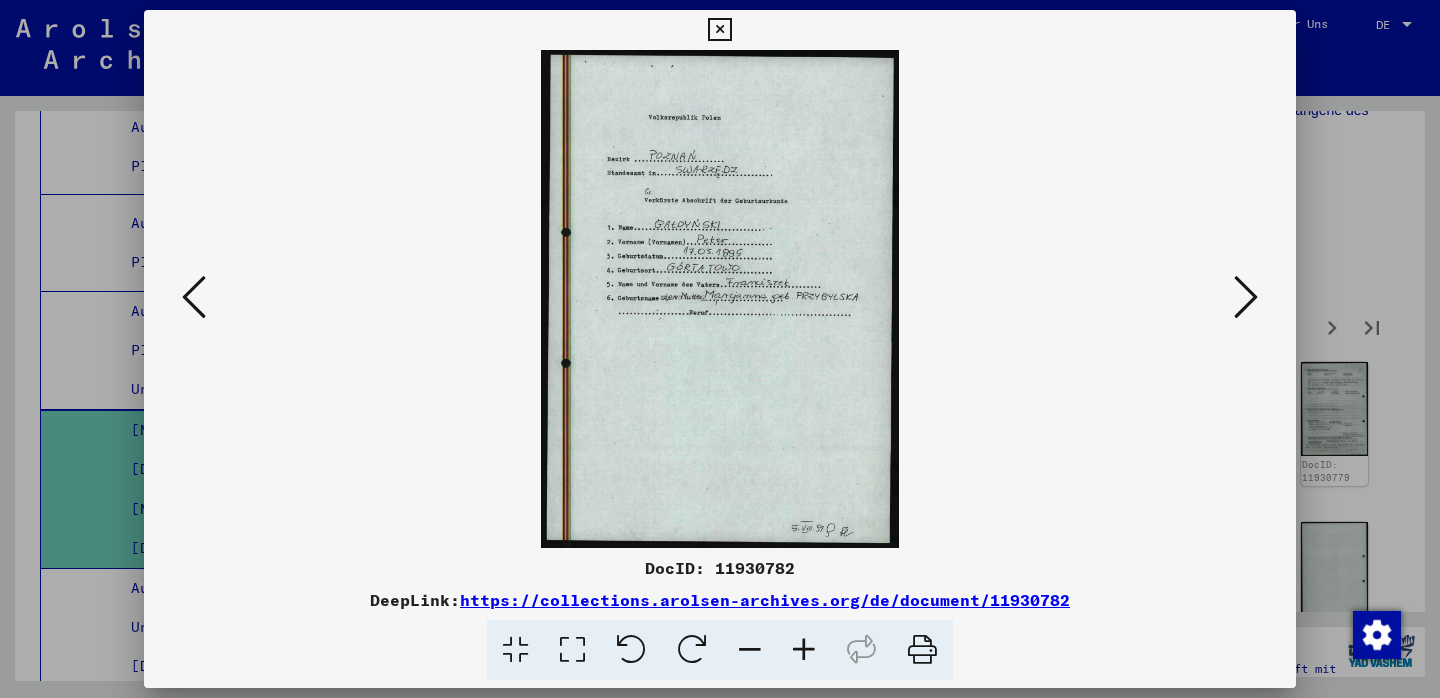 click at bounding box center (1246, 297) 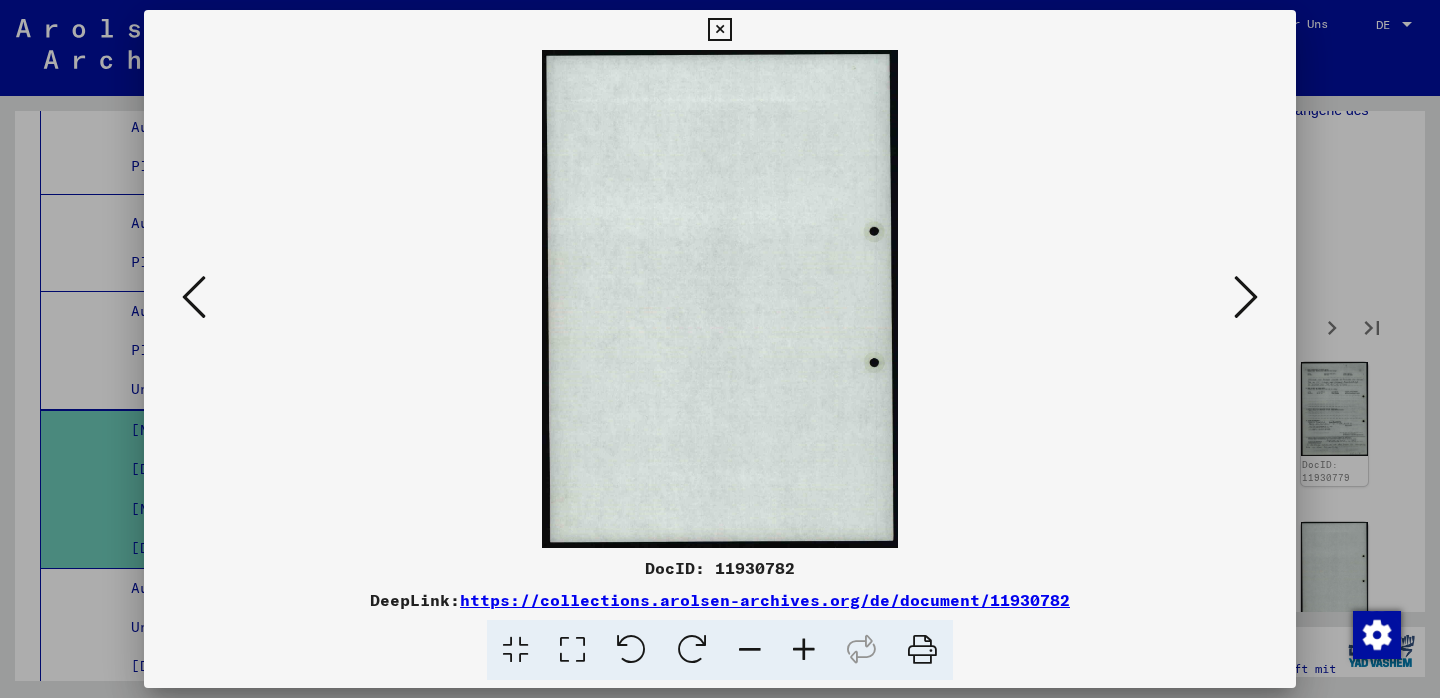 click at bounding box center (1246, 297) 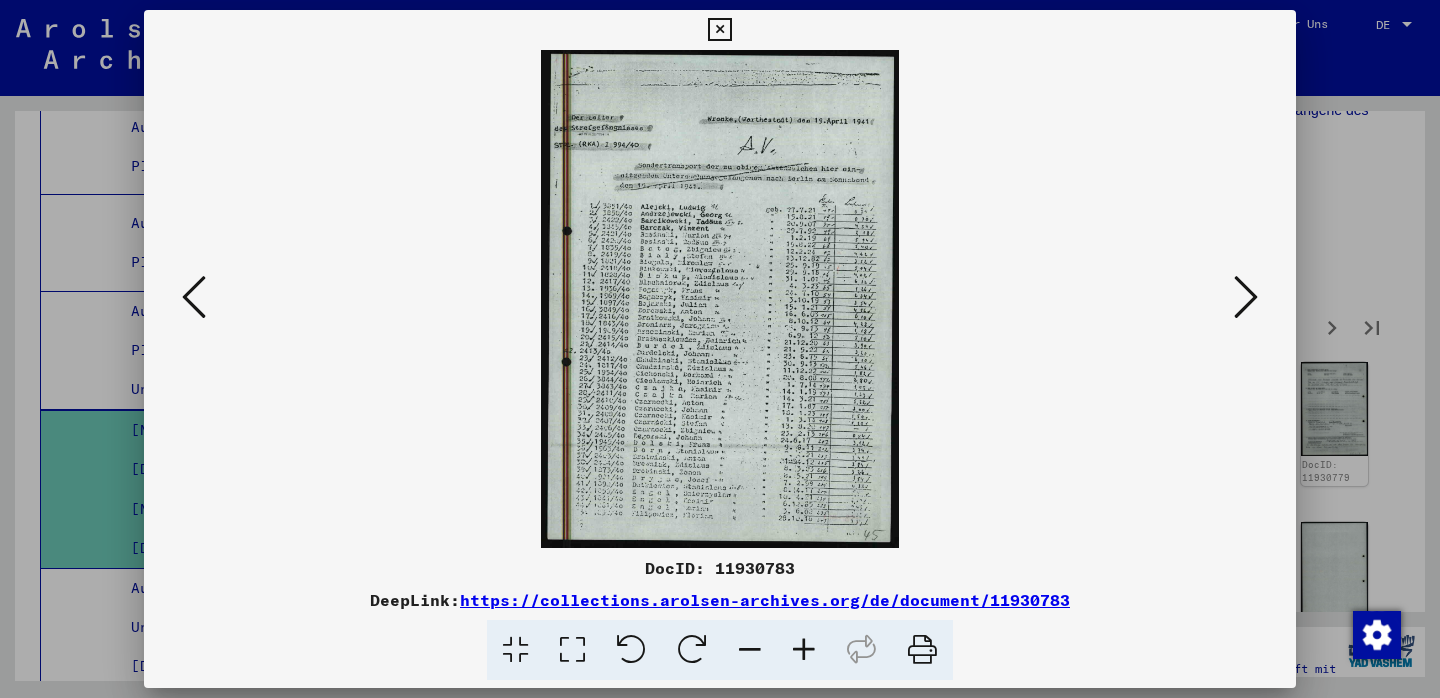 click at bounding box center [1246, 297] 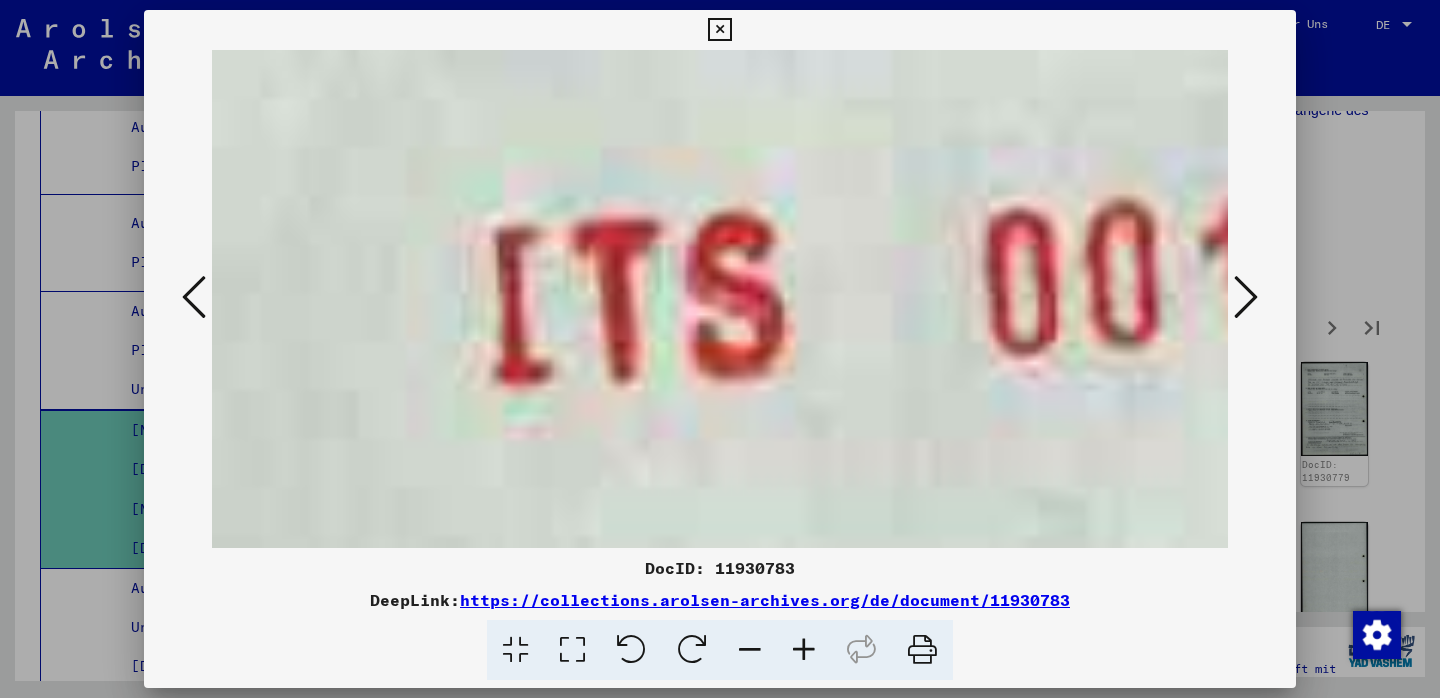 click at bounding box center (1246, 297) 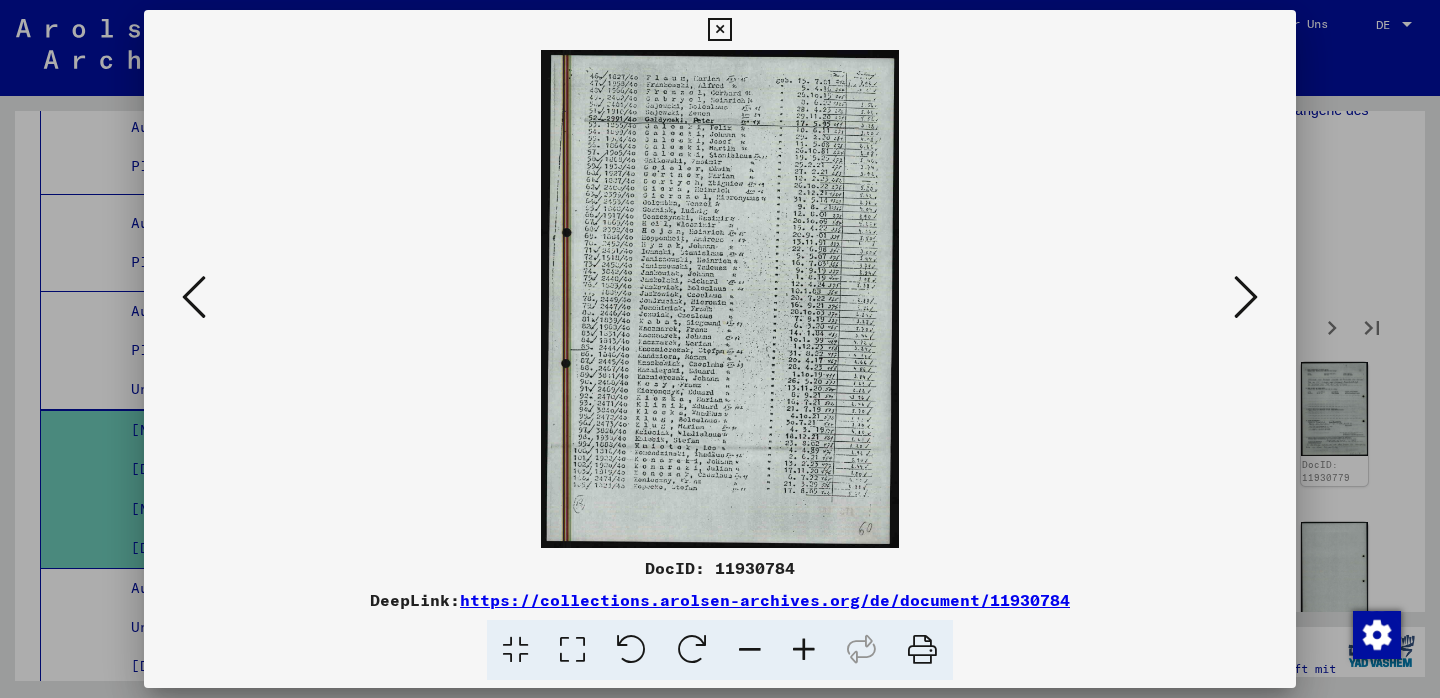 click at bounding box center (1246, 297) 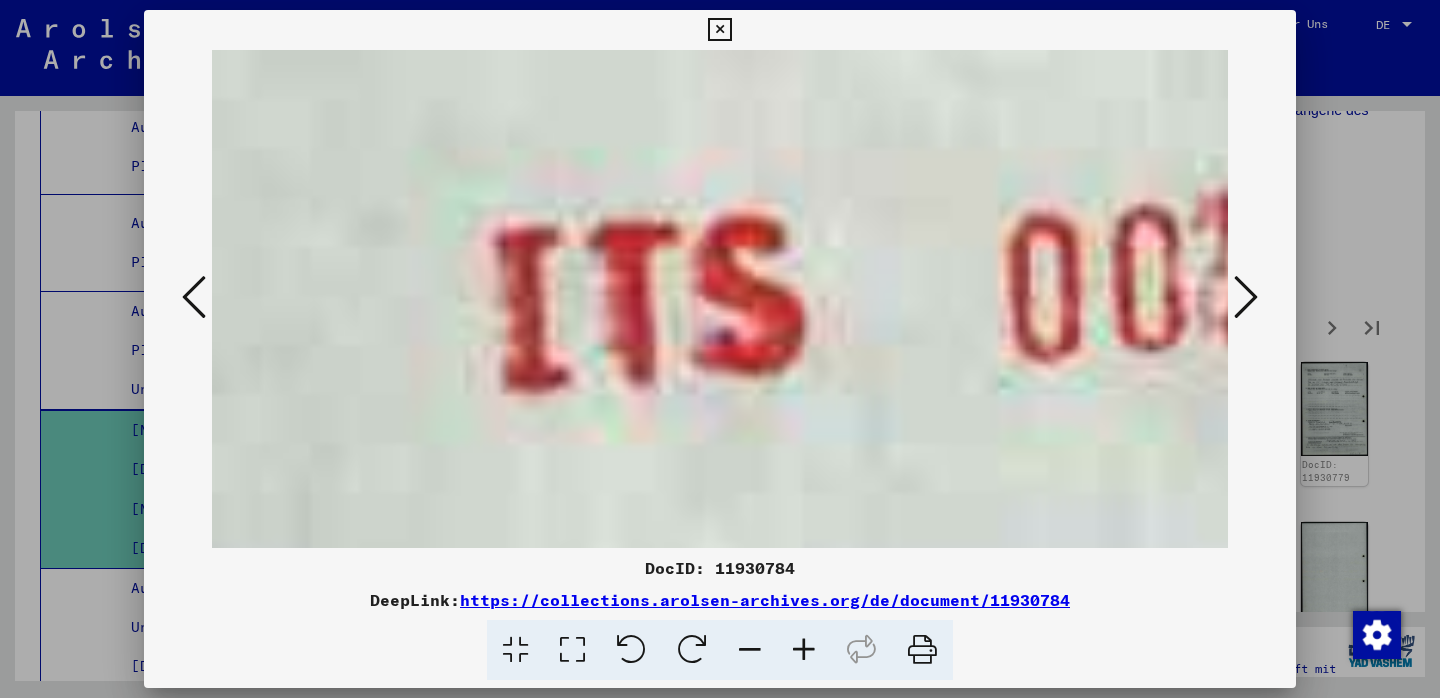click at bounding box center (1246, 297) 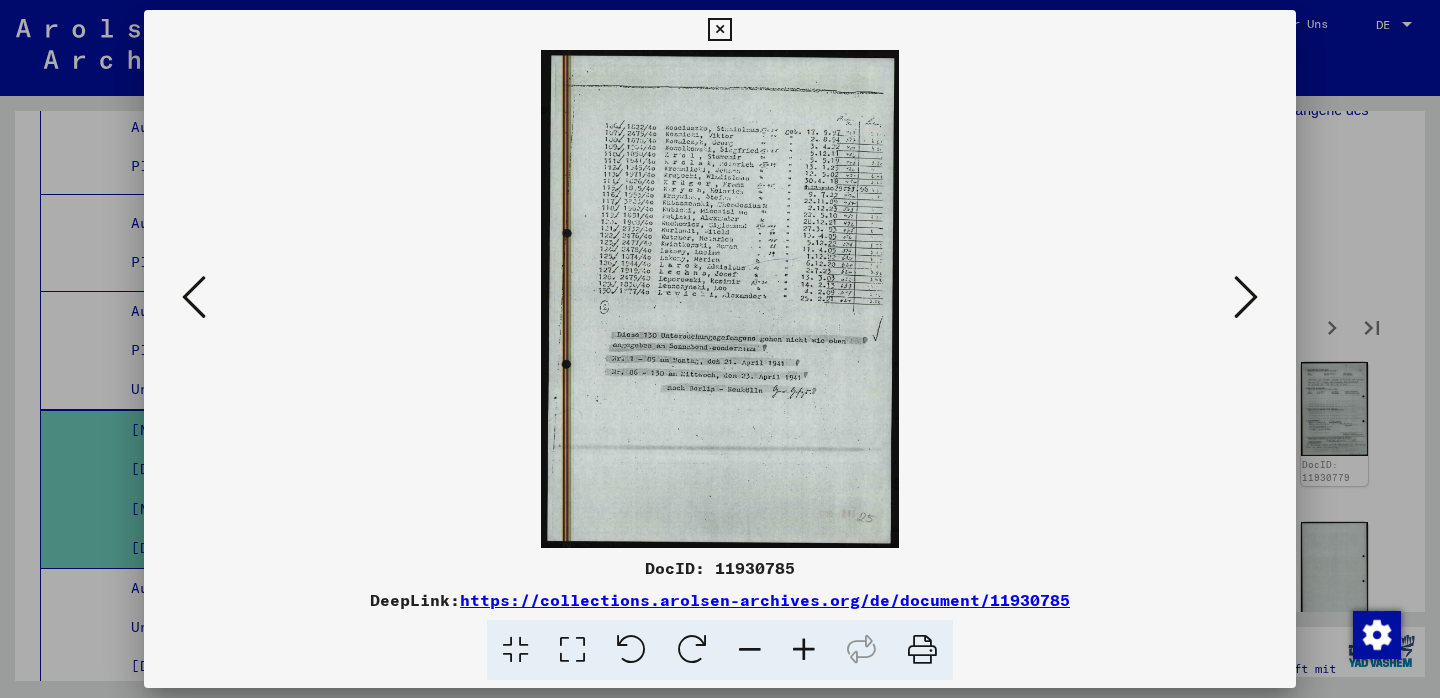 click at bounding box center (1246, 297) 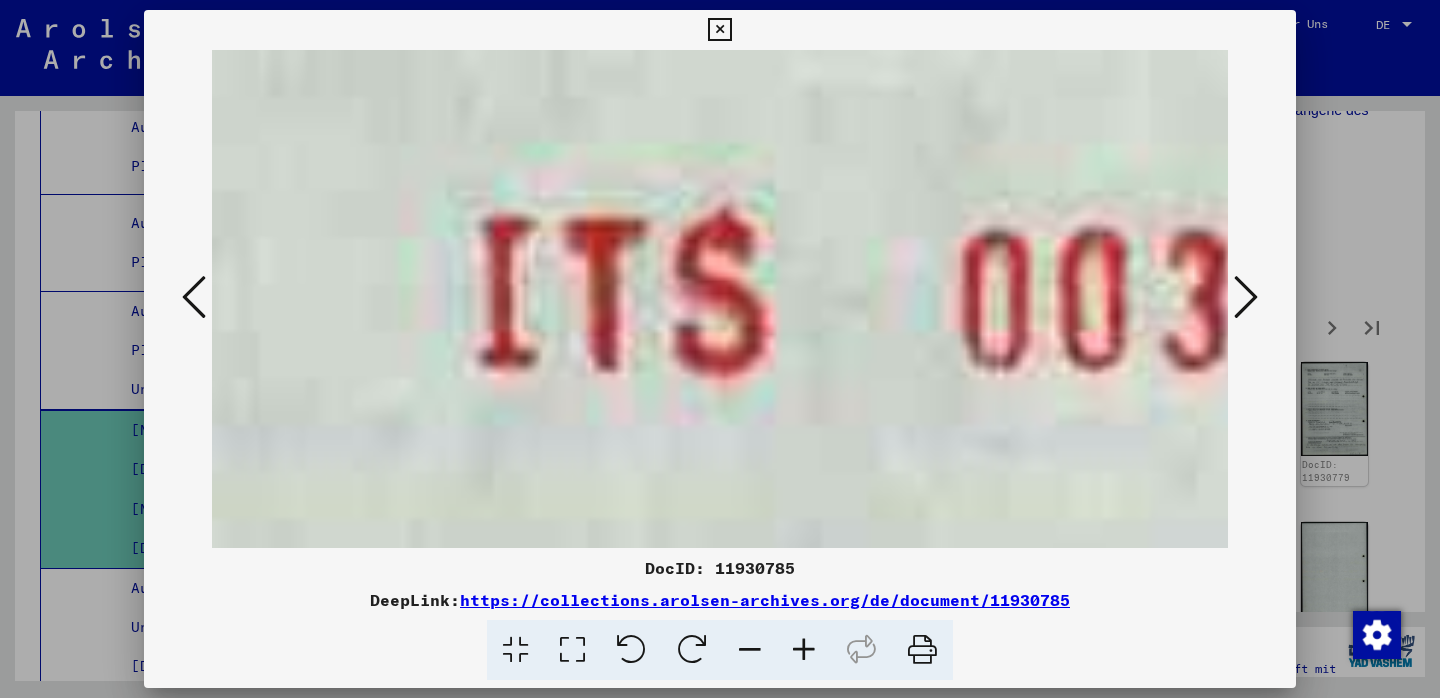 click at bounding box center [1246, 297] 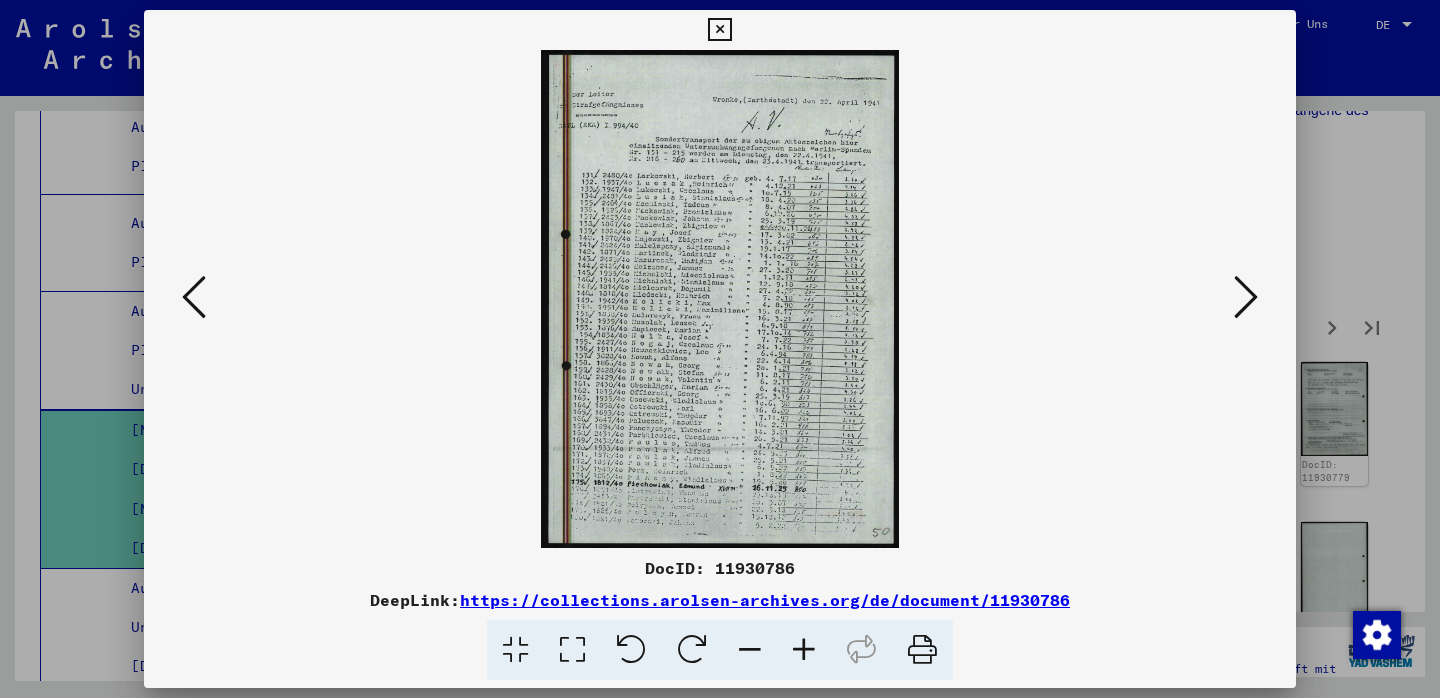 click at bounding box center (1246, 297) 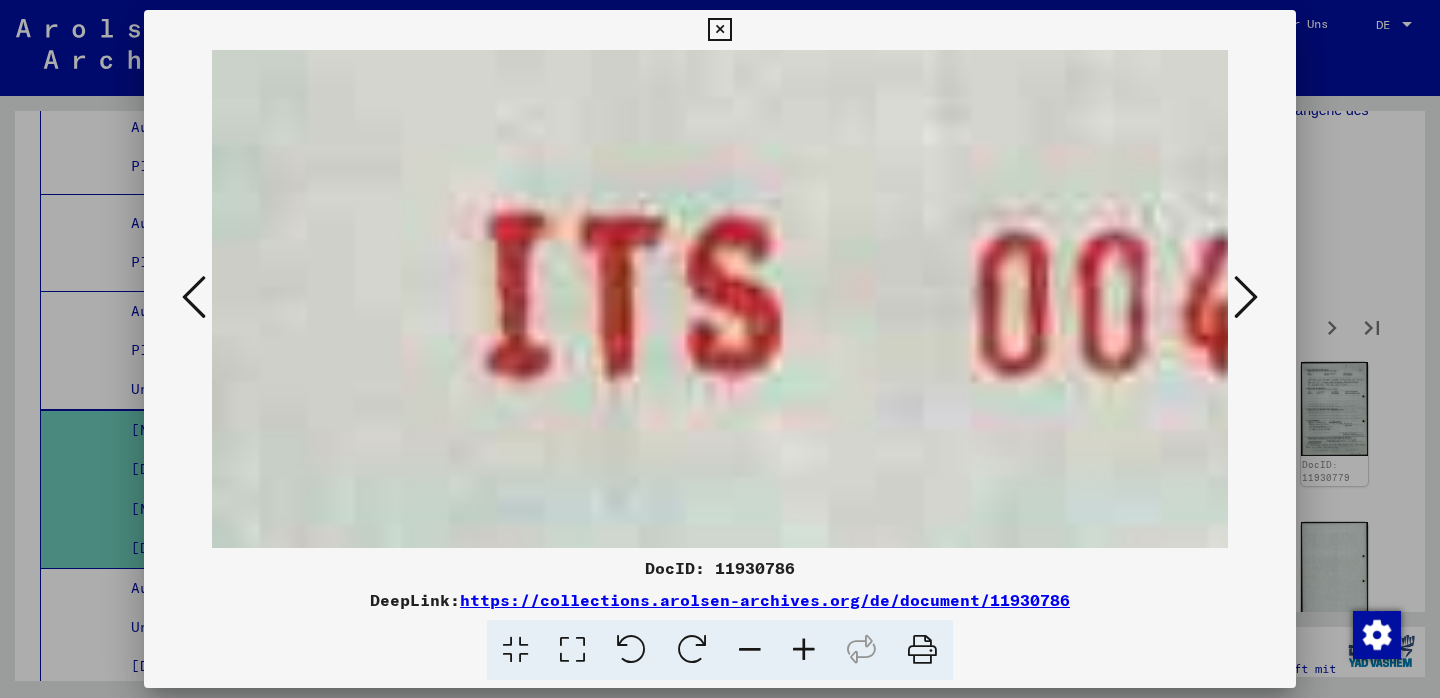 click at bounding box center [1246, 297] 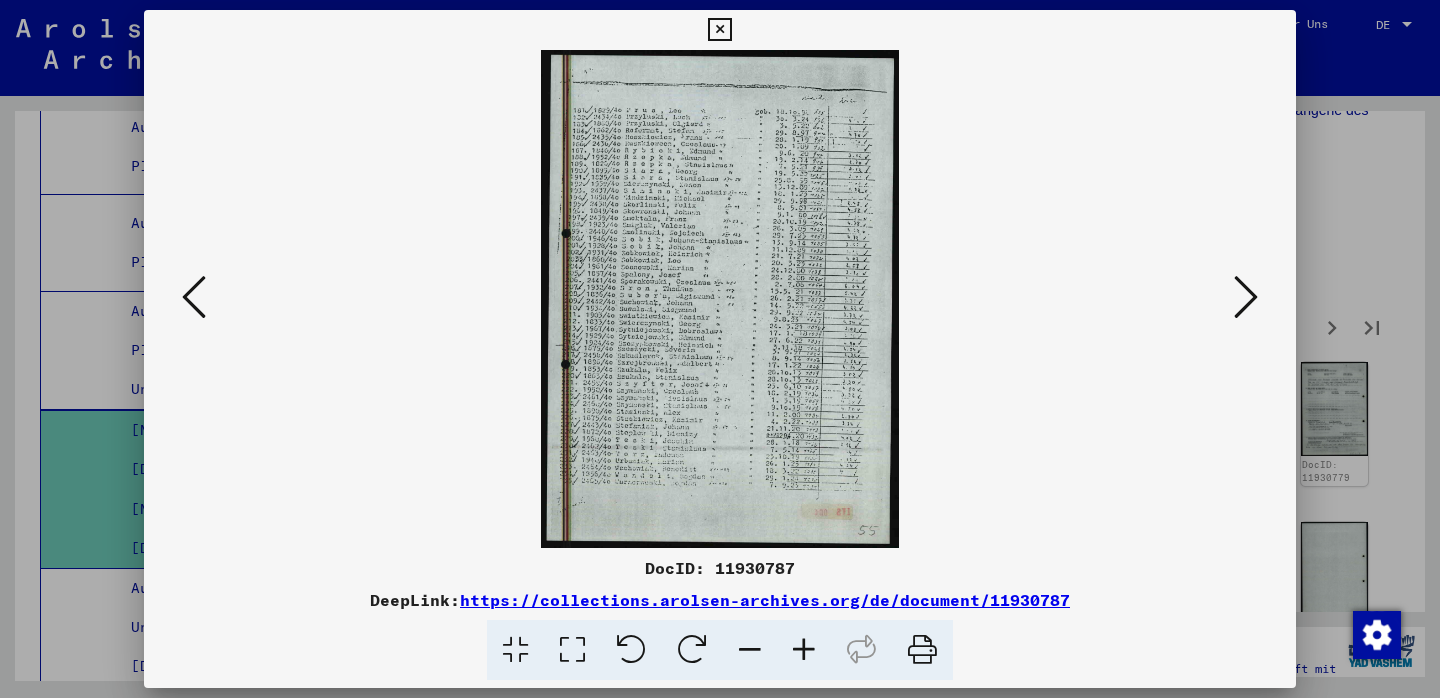 click at bounding box center [1246, 297] 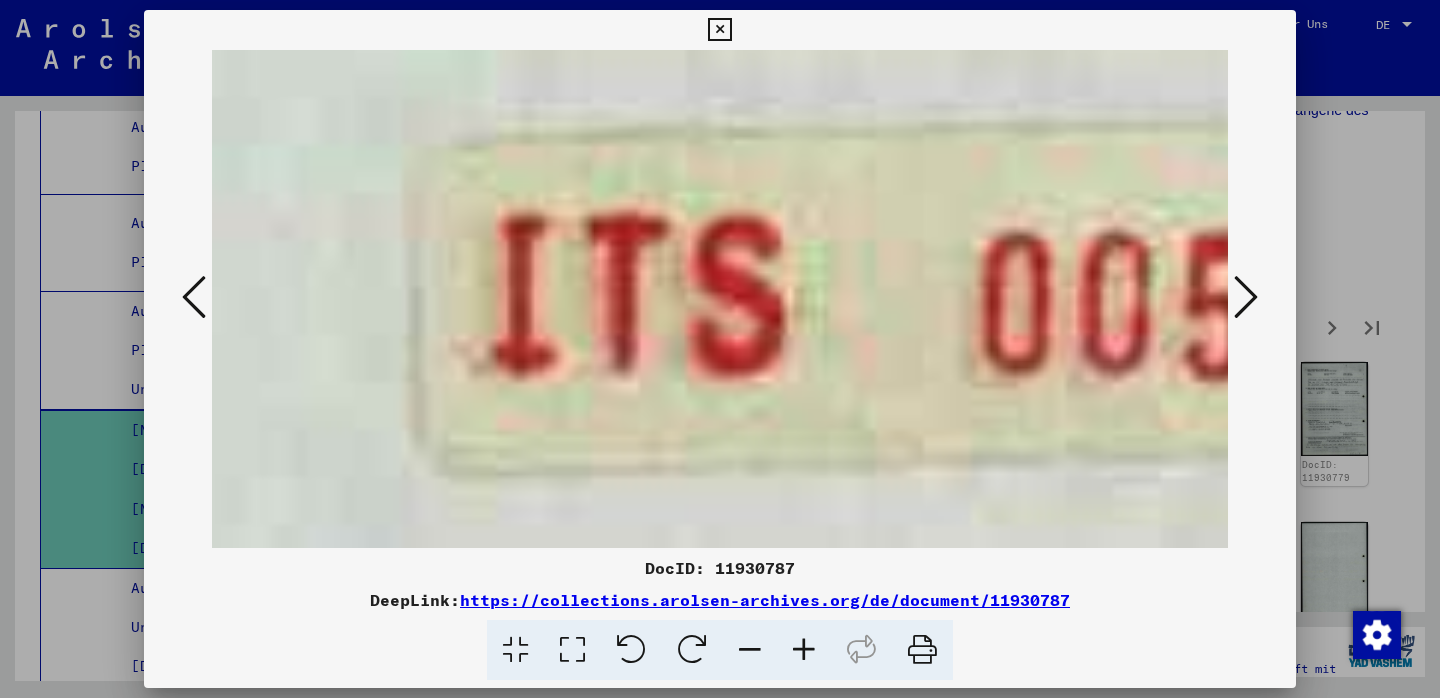 click at bounding box center [1246, 297] 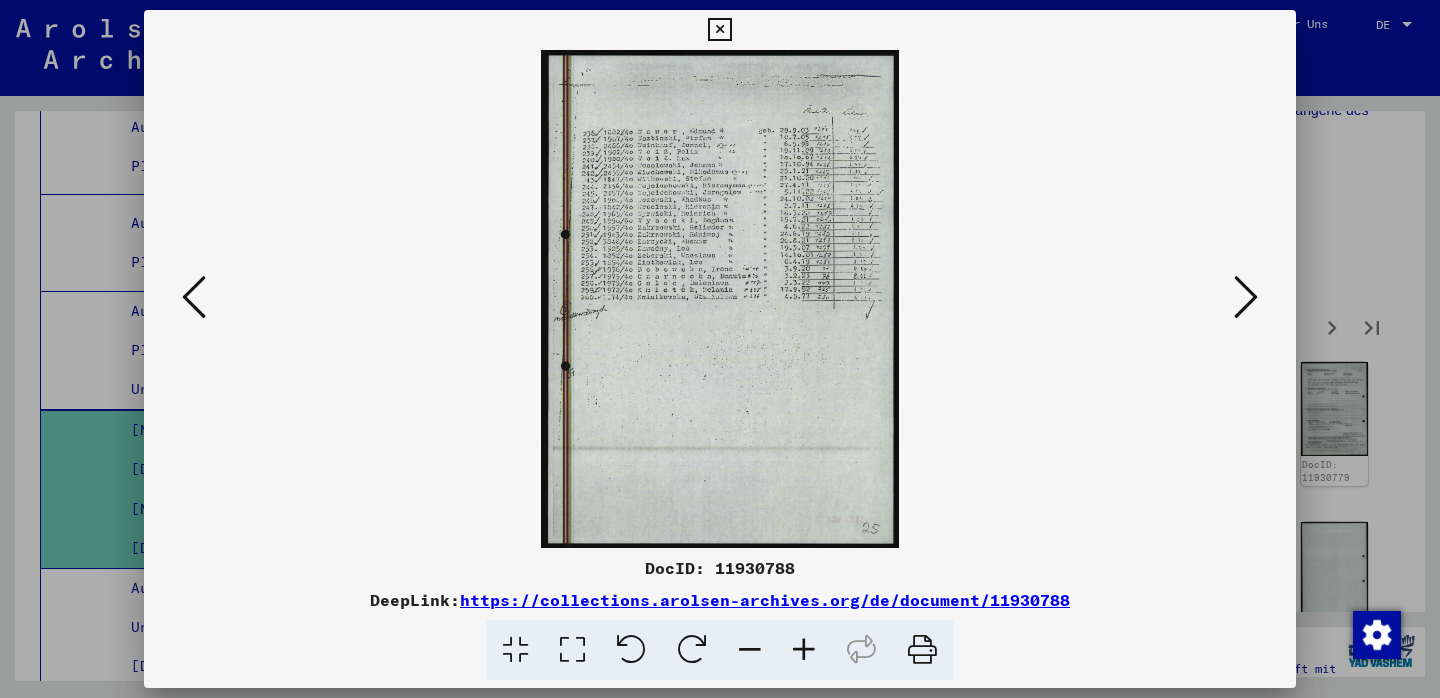 click at bounding box center [1246, 297] 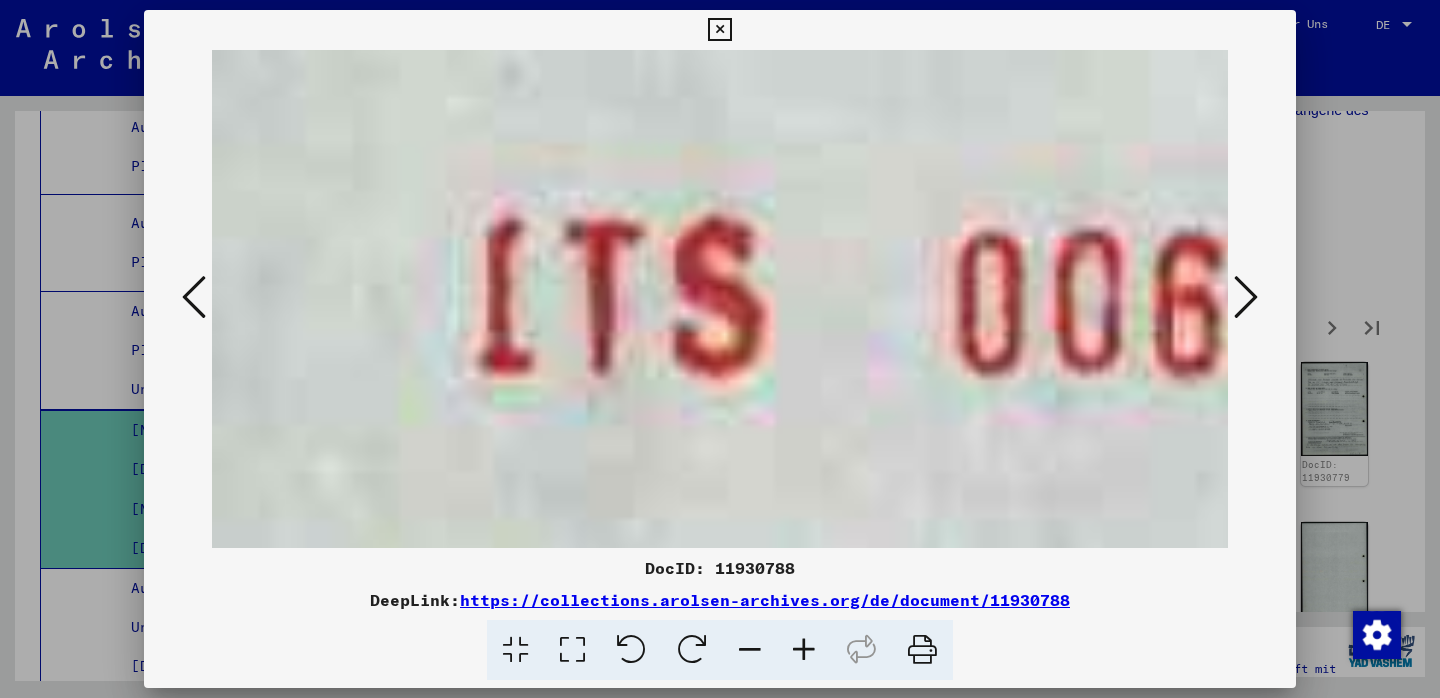 click at bounding box center [1246, 297] 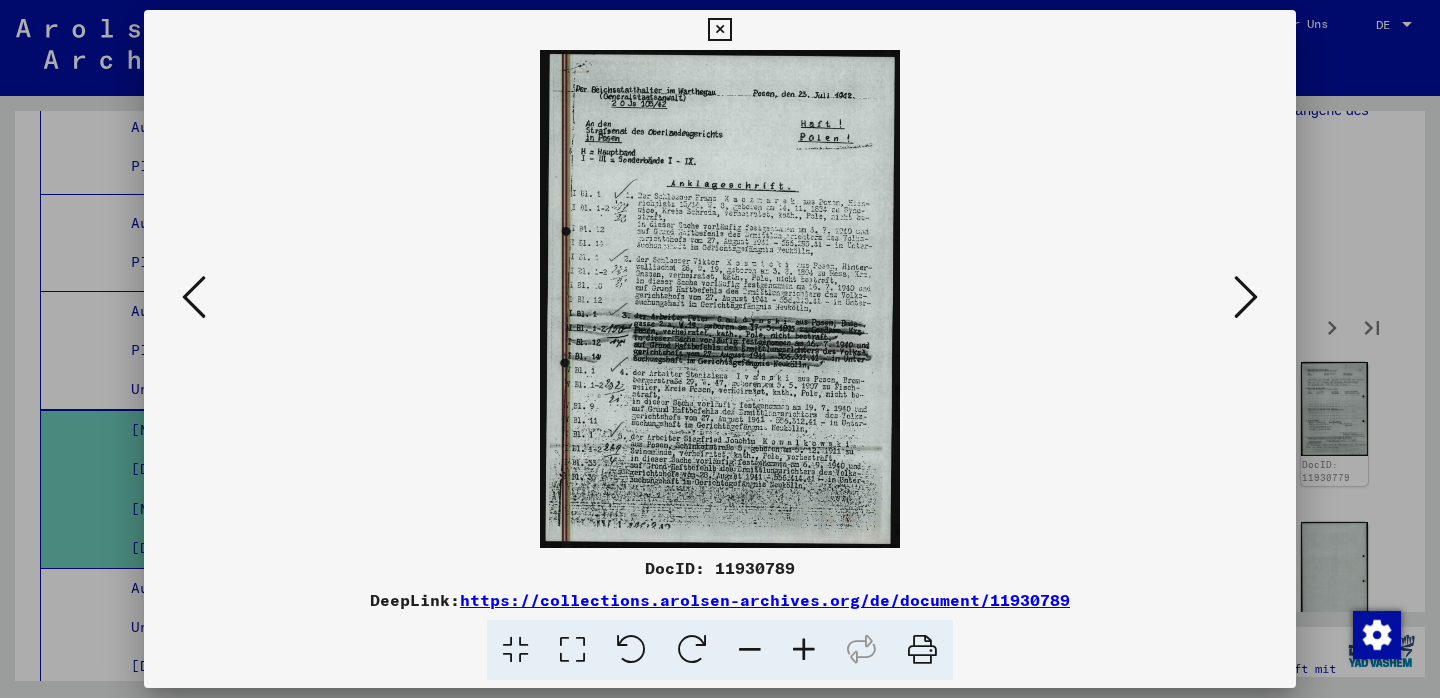 click at bounding box center (1246, 297) 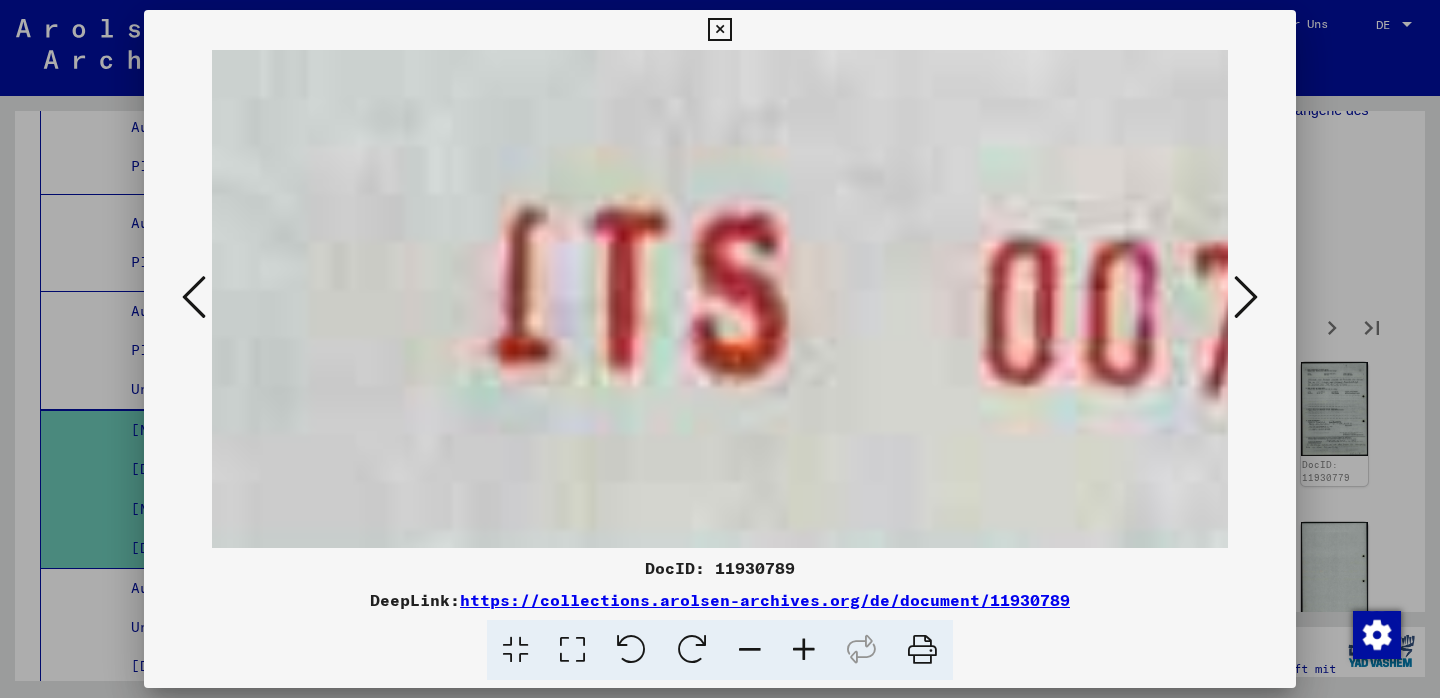 click at bounding box center (1246, 297) 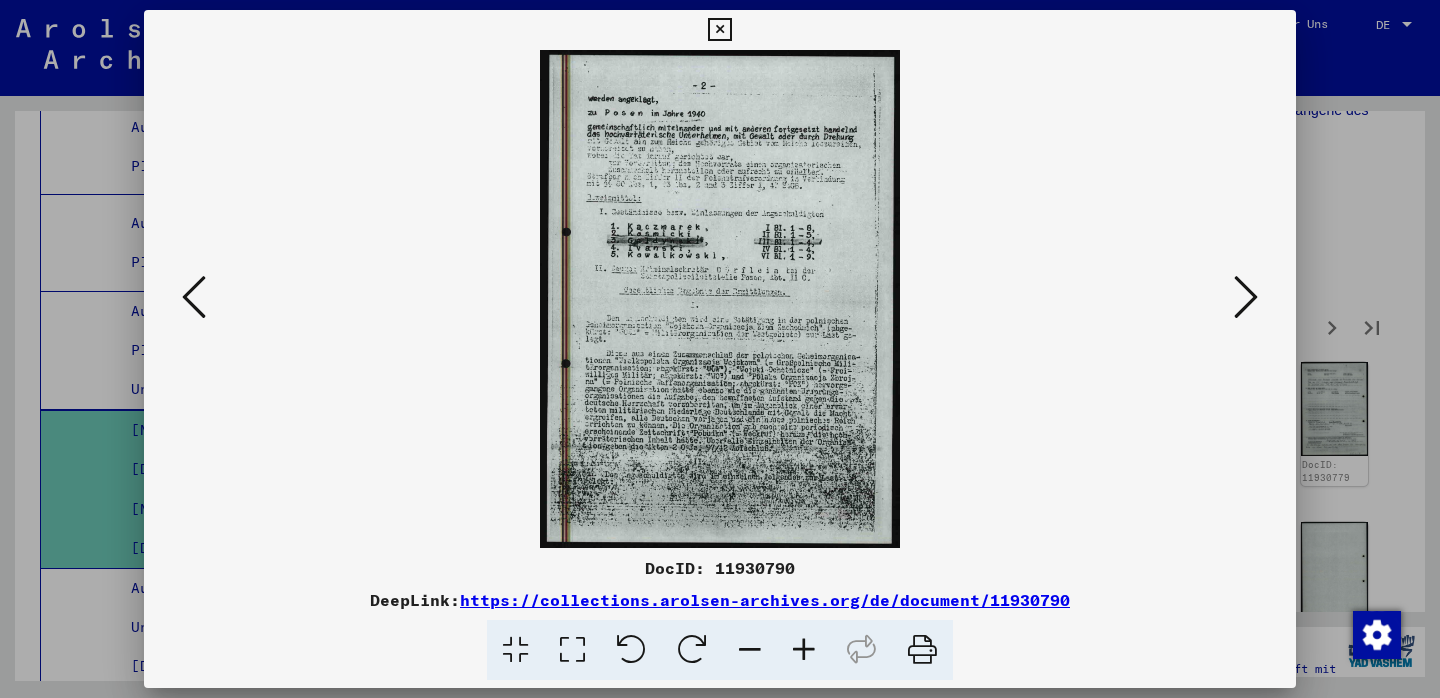 click at bounding box center (1246, 297) 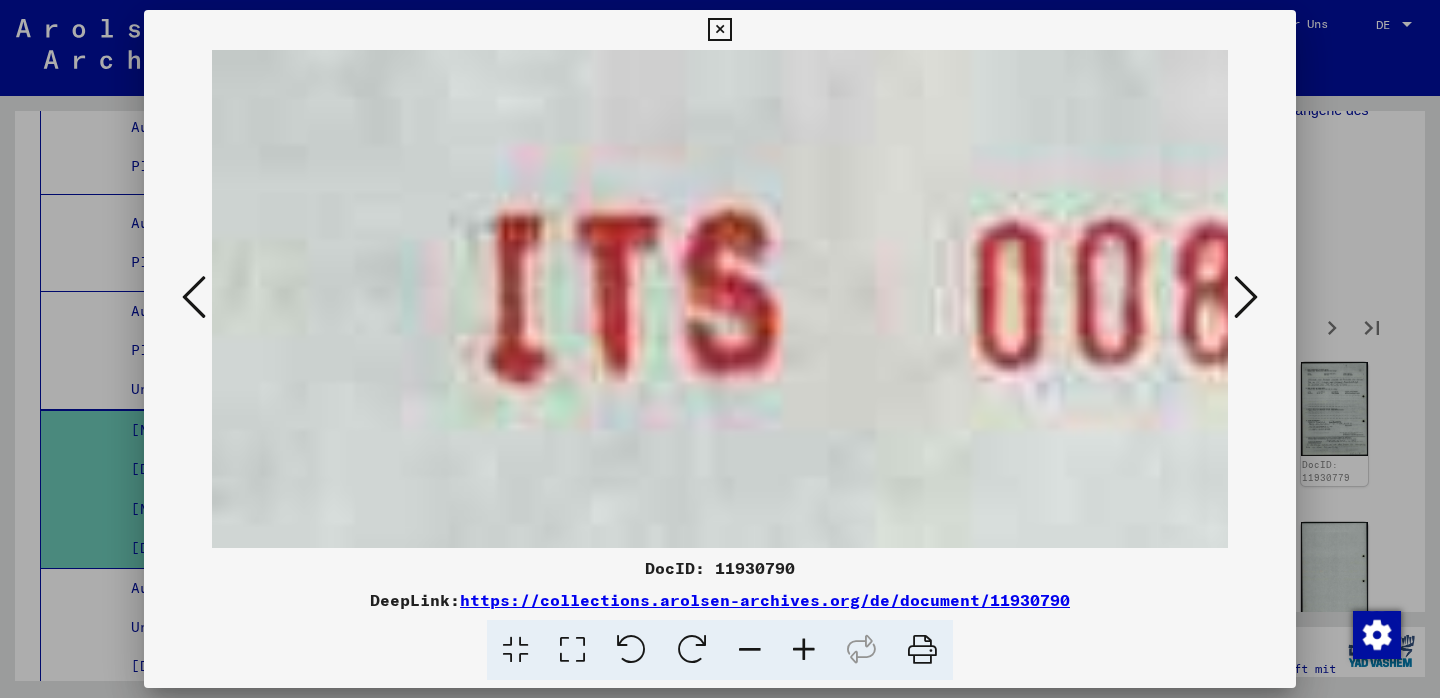 click at bounding box center [1246, 297] 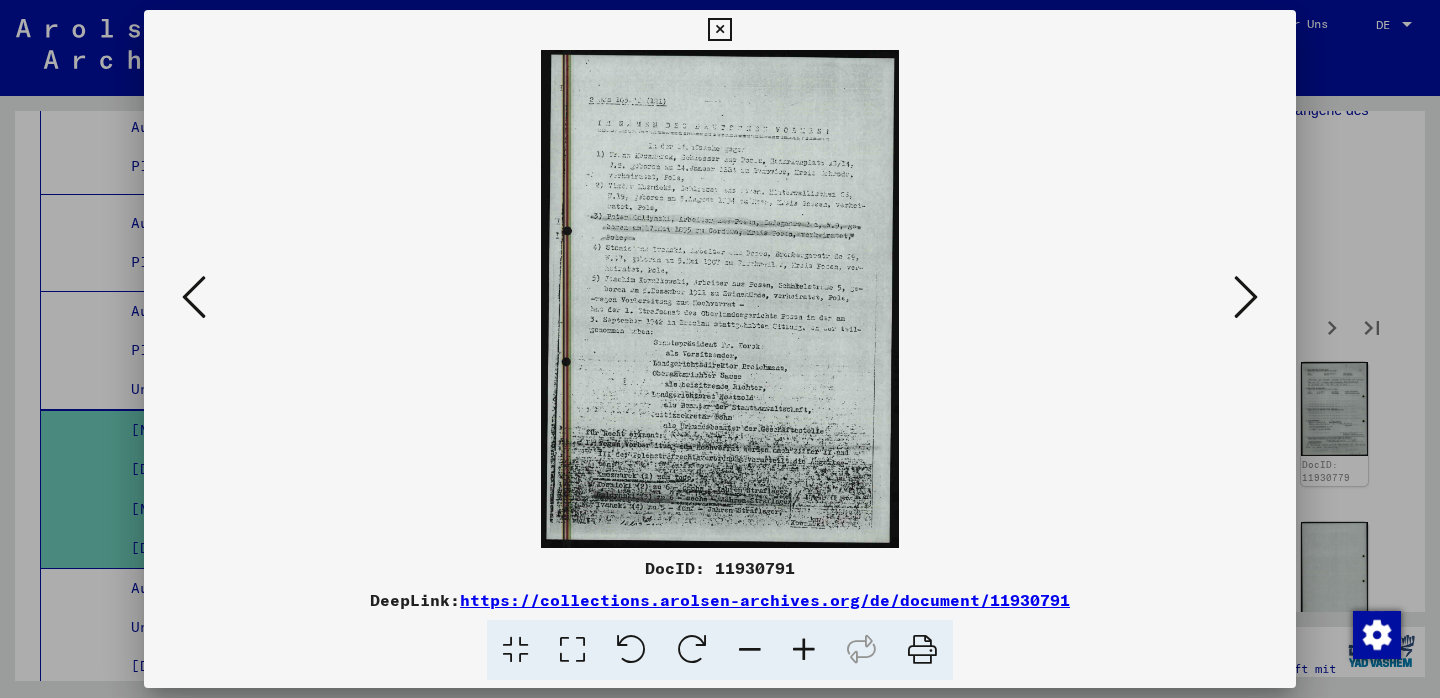 click at bounding box center [804, 650] 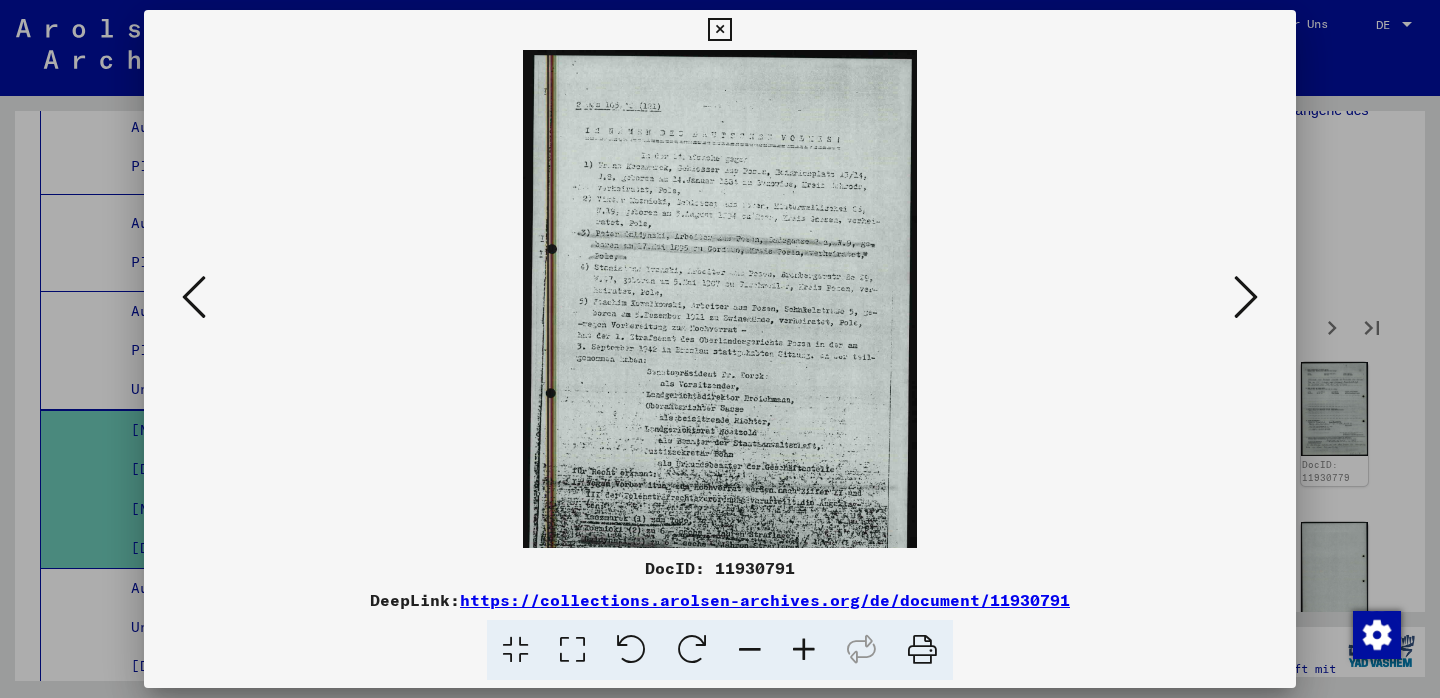 click at bounding box center (804, 650) 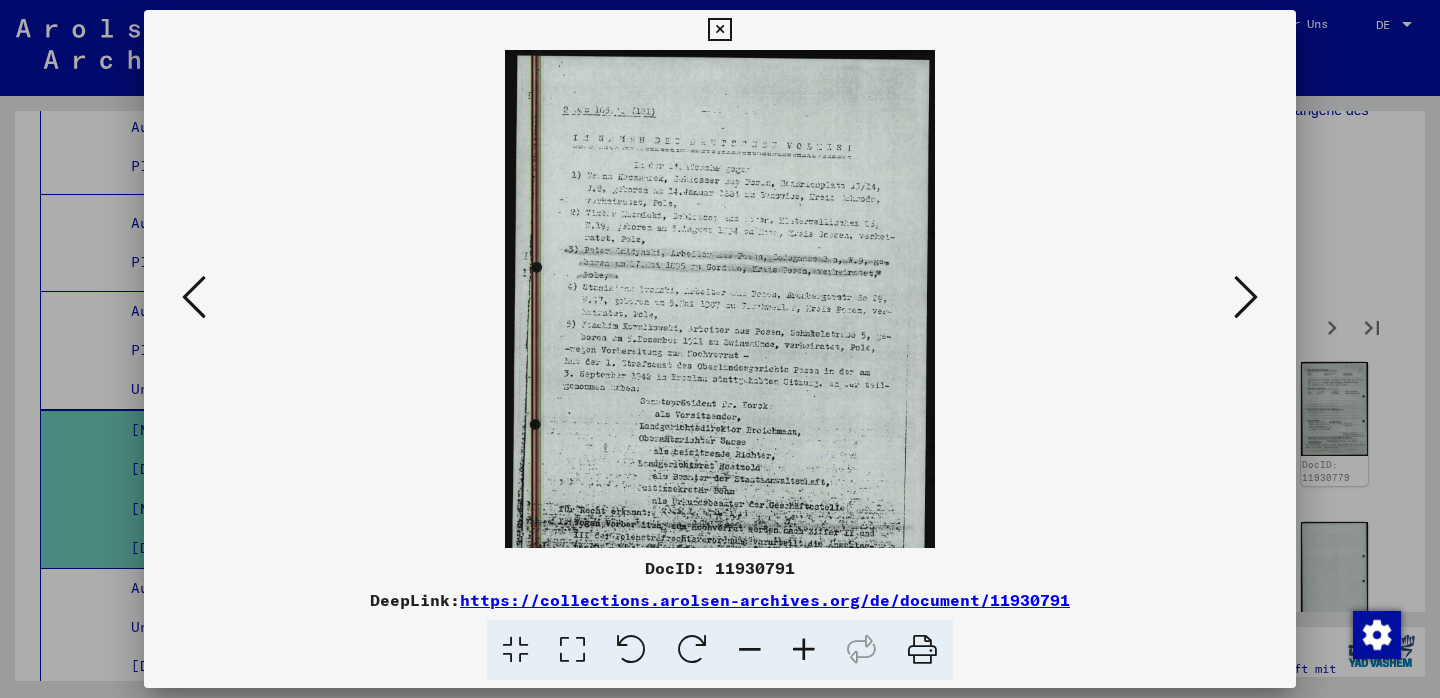 click at bounding box center (804, 650) 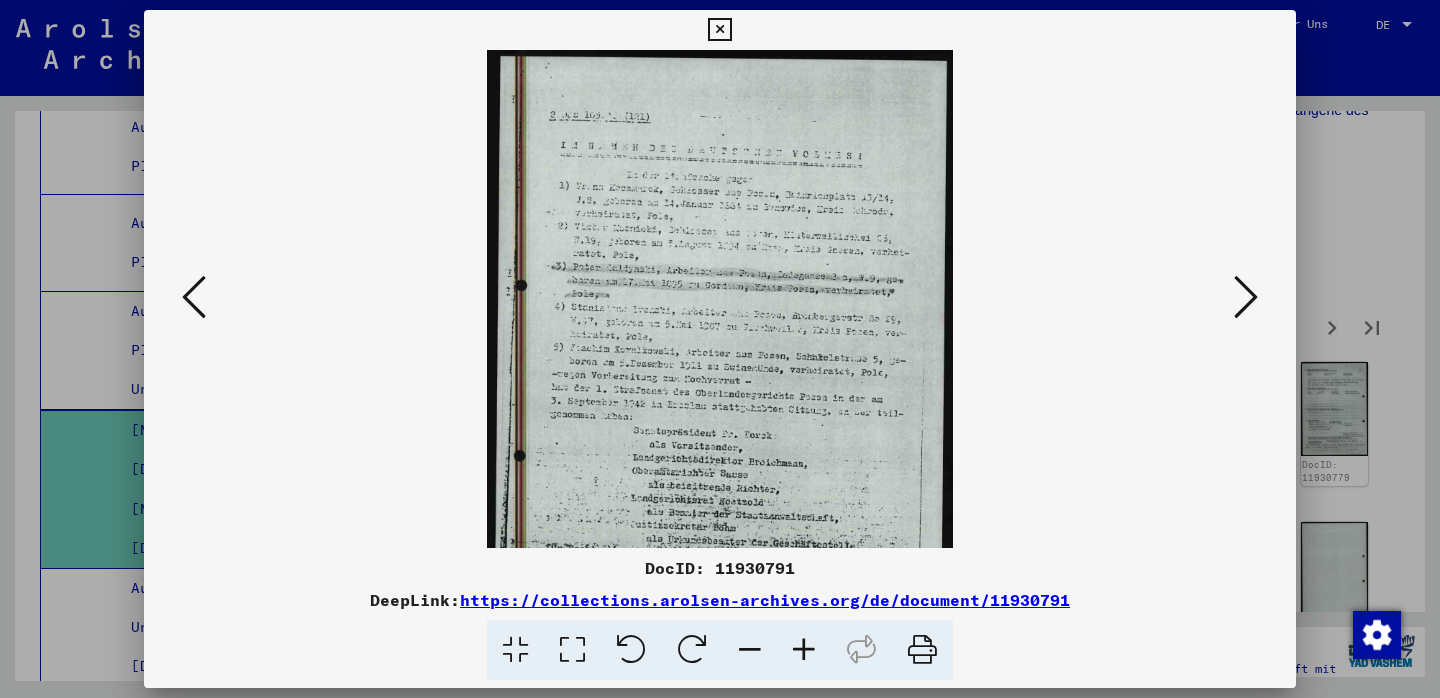 click at bounding box center (804, 650) 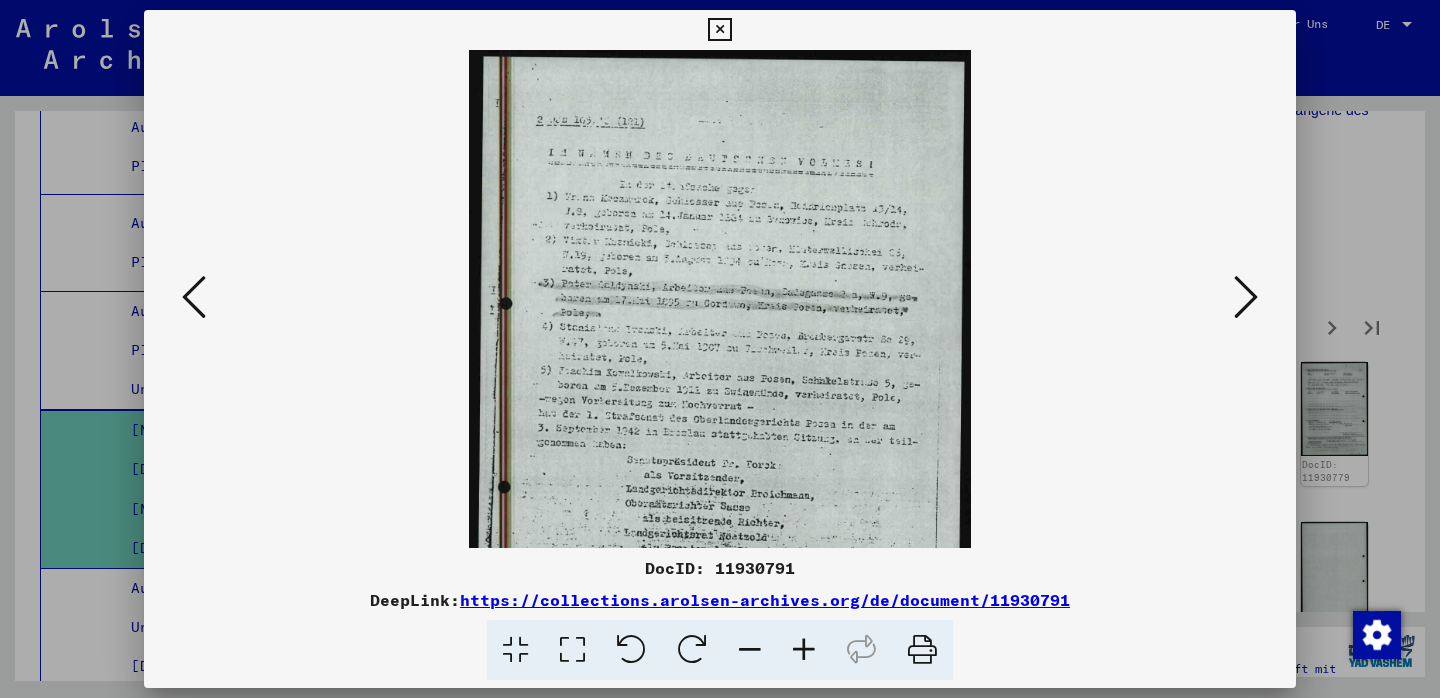 click at bounding box center [804, 650] 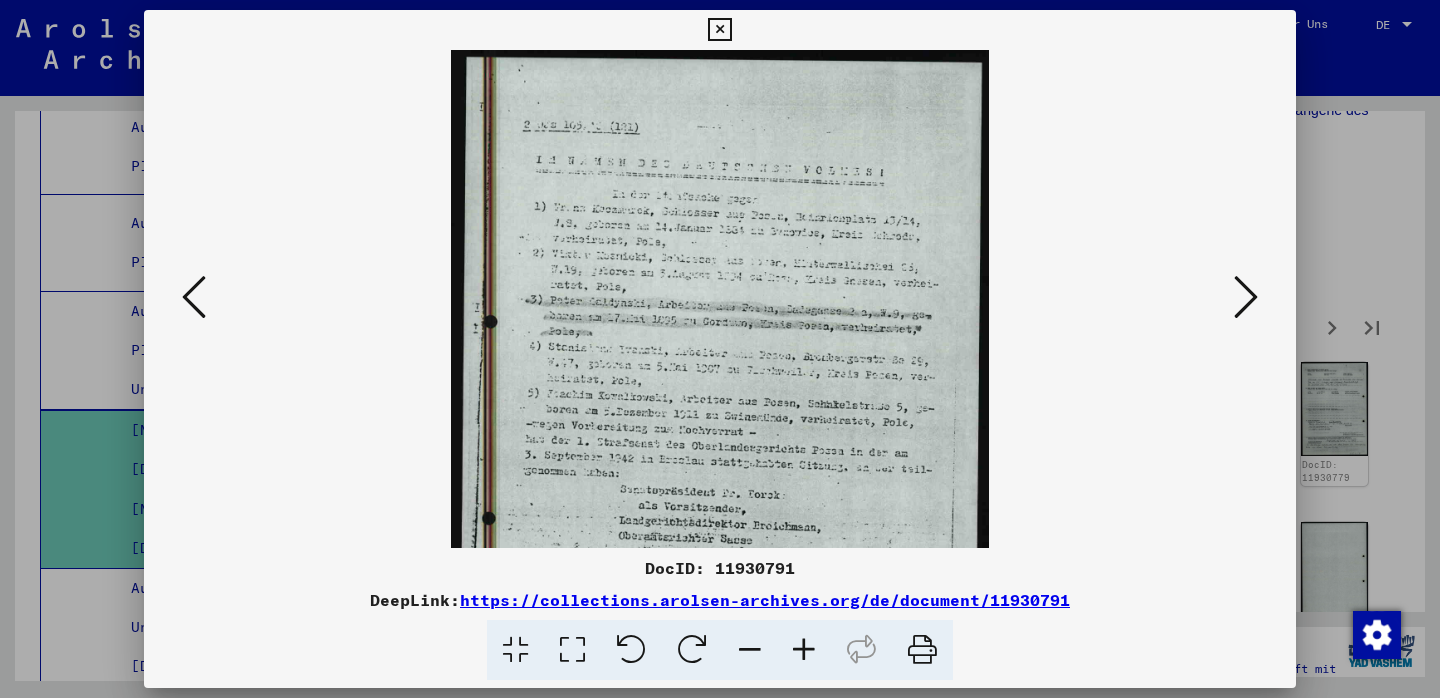 click at bounding box center (804, 650) 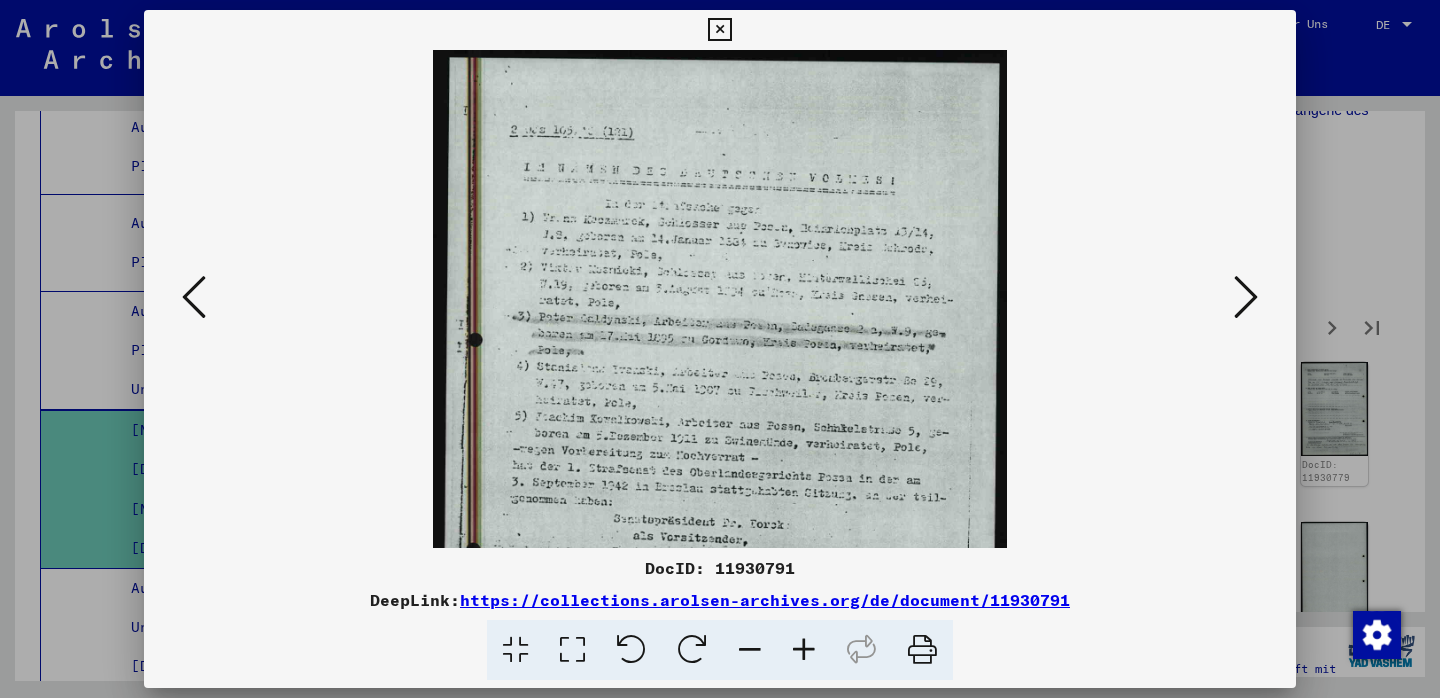 click at bounding box center [804, 650] 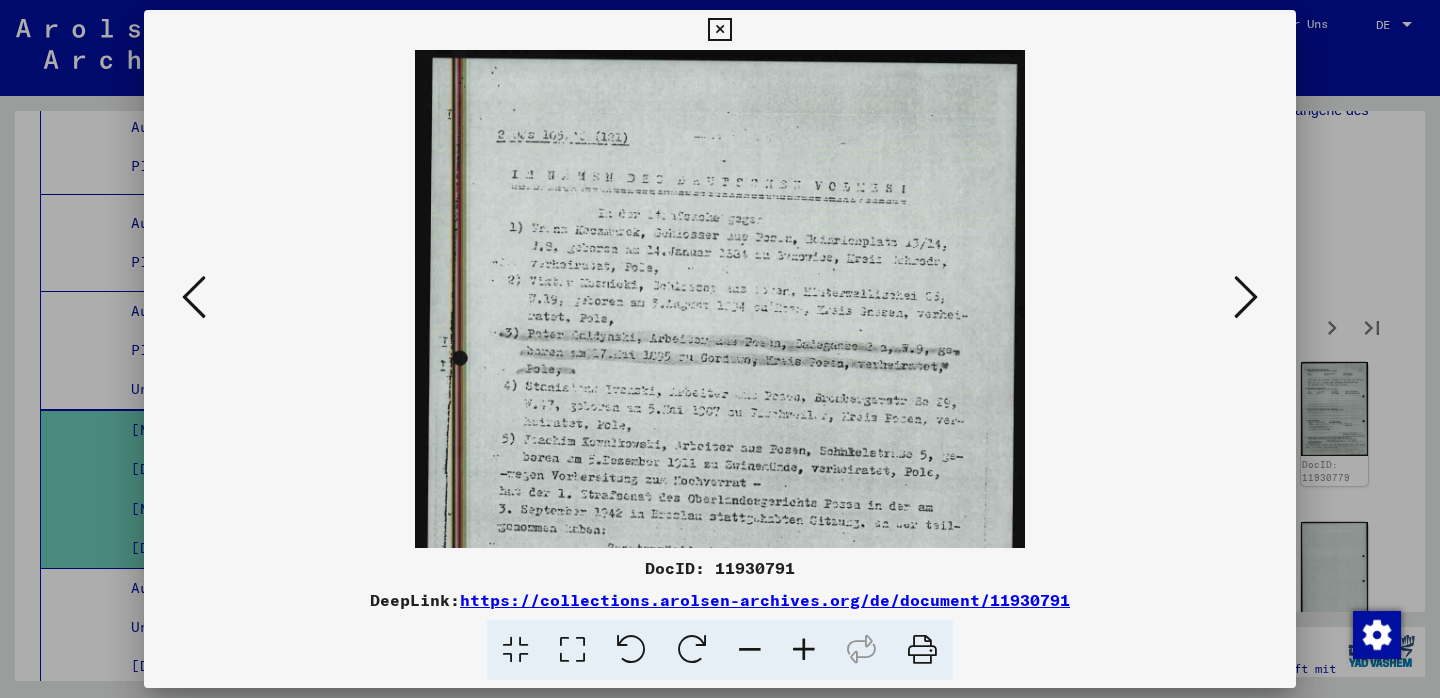 click at bounding box center [804, 650] 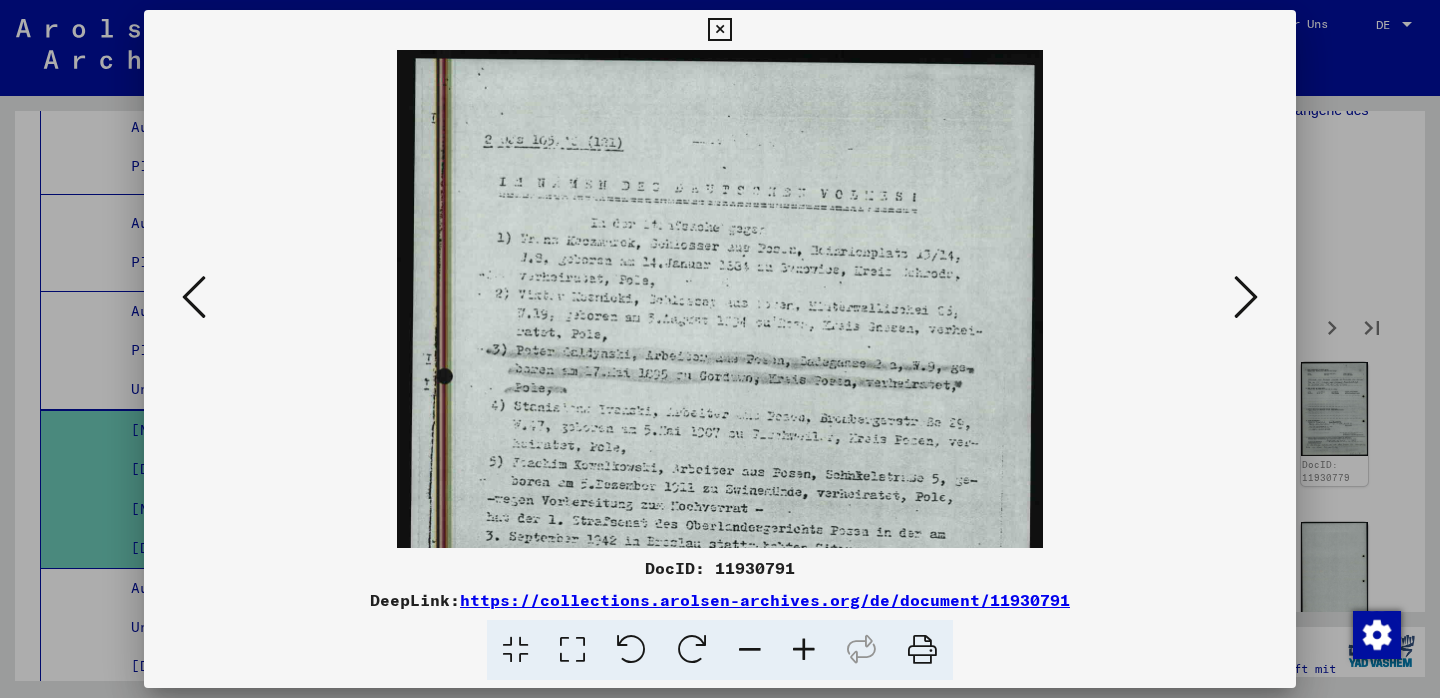 click at bounding box center (804, 650) 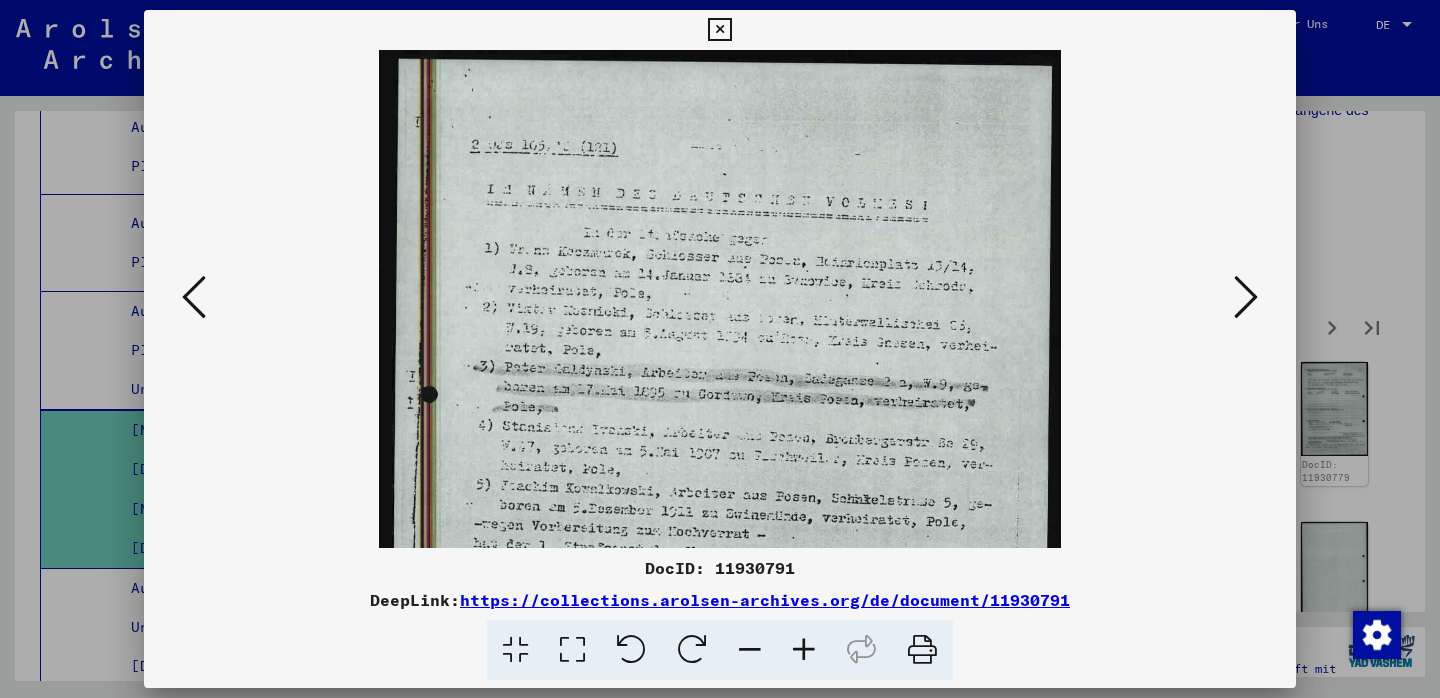 click at bounding box center [804, 650] 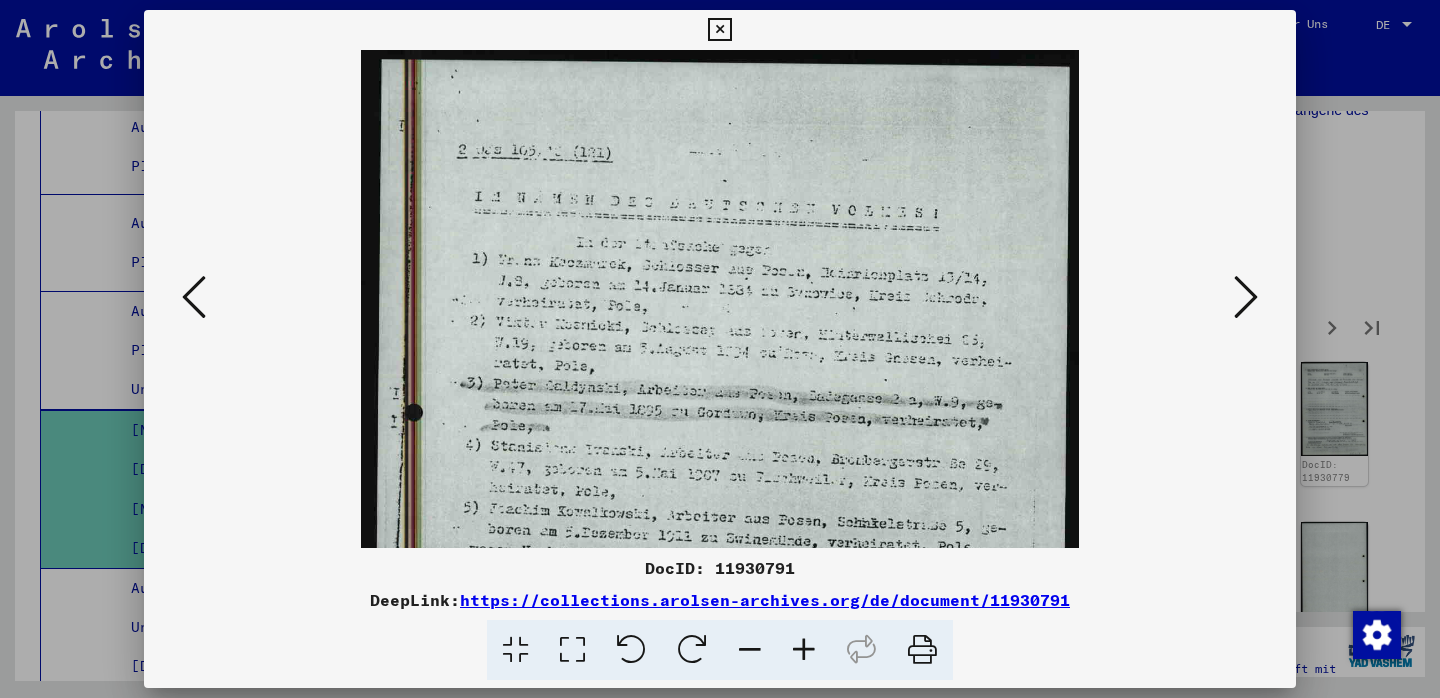 click at bounding box center [804, 650] 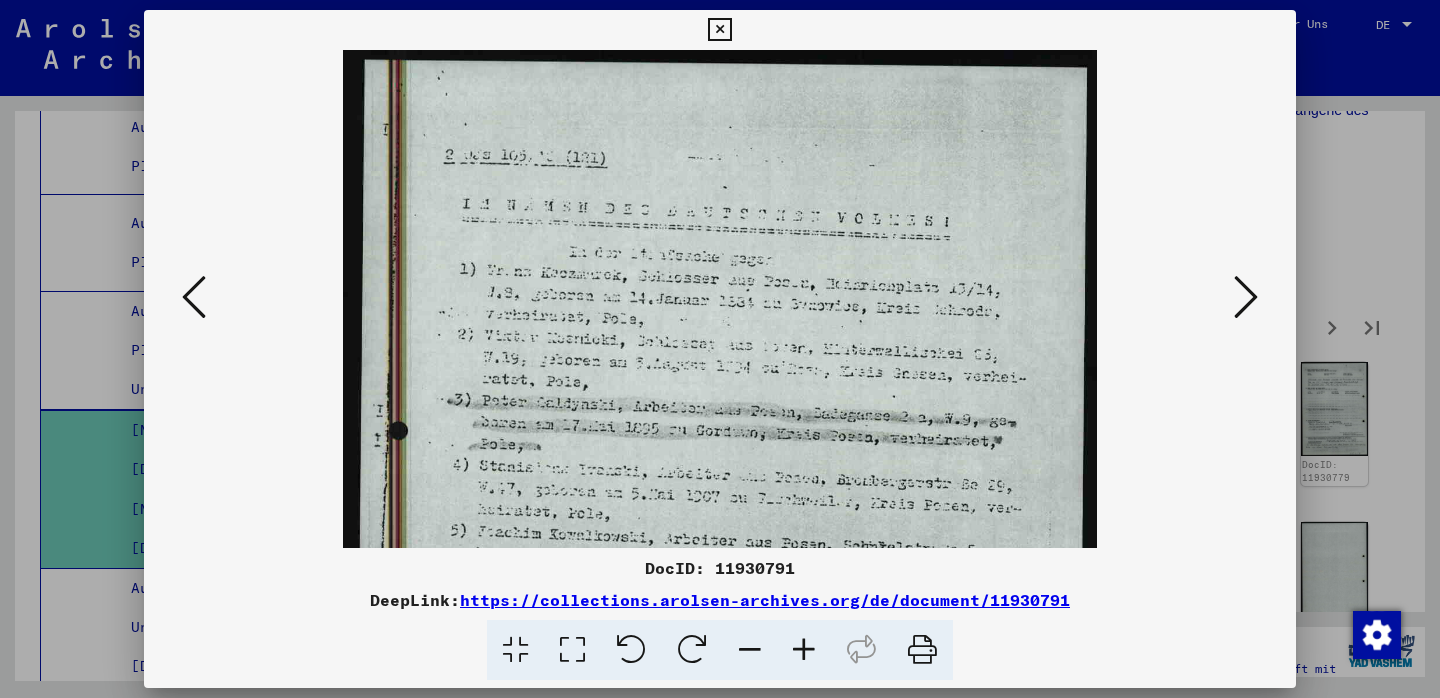click at bounding box center [804, 650] 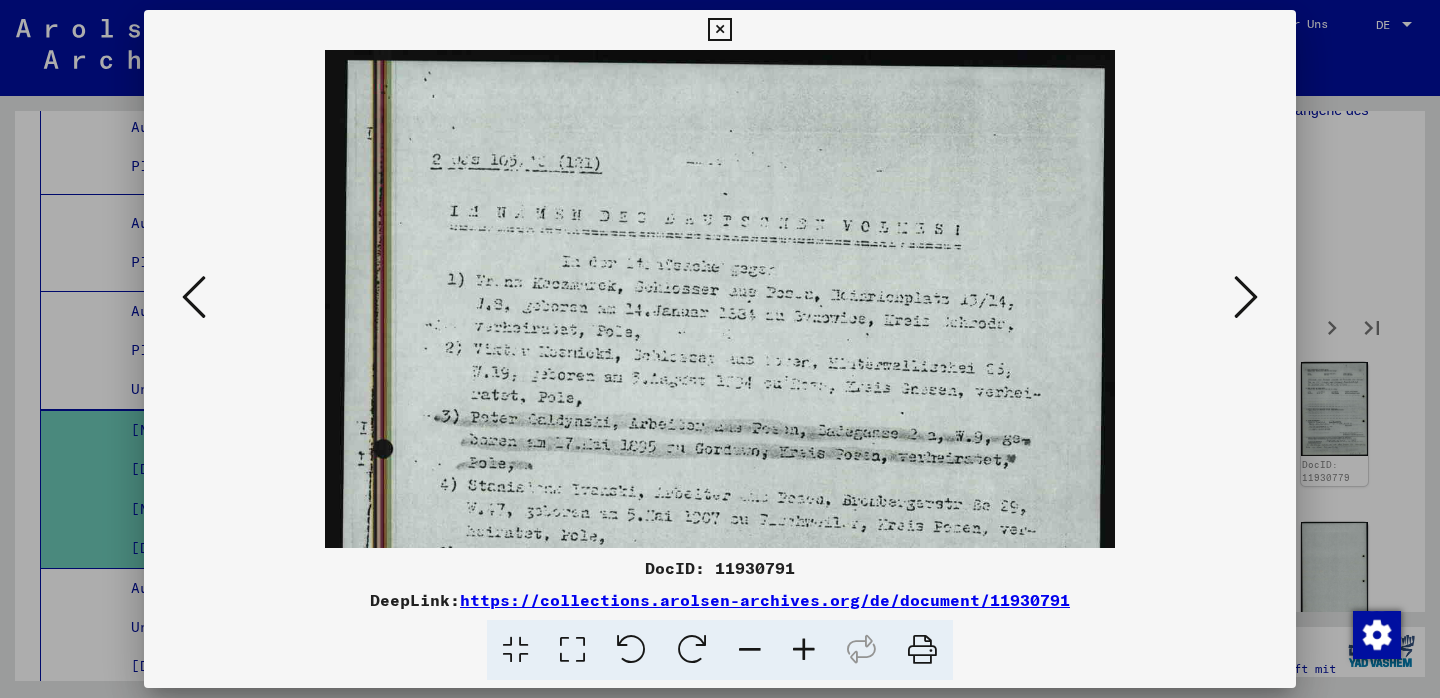 click at bounding box center [804, 650] 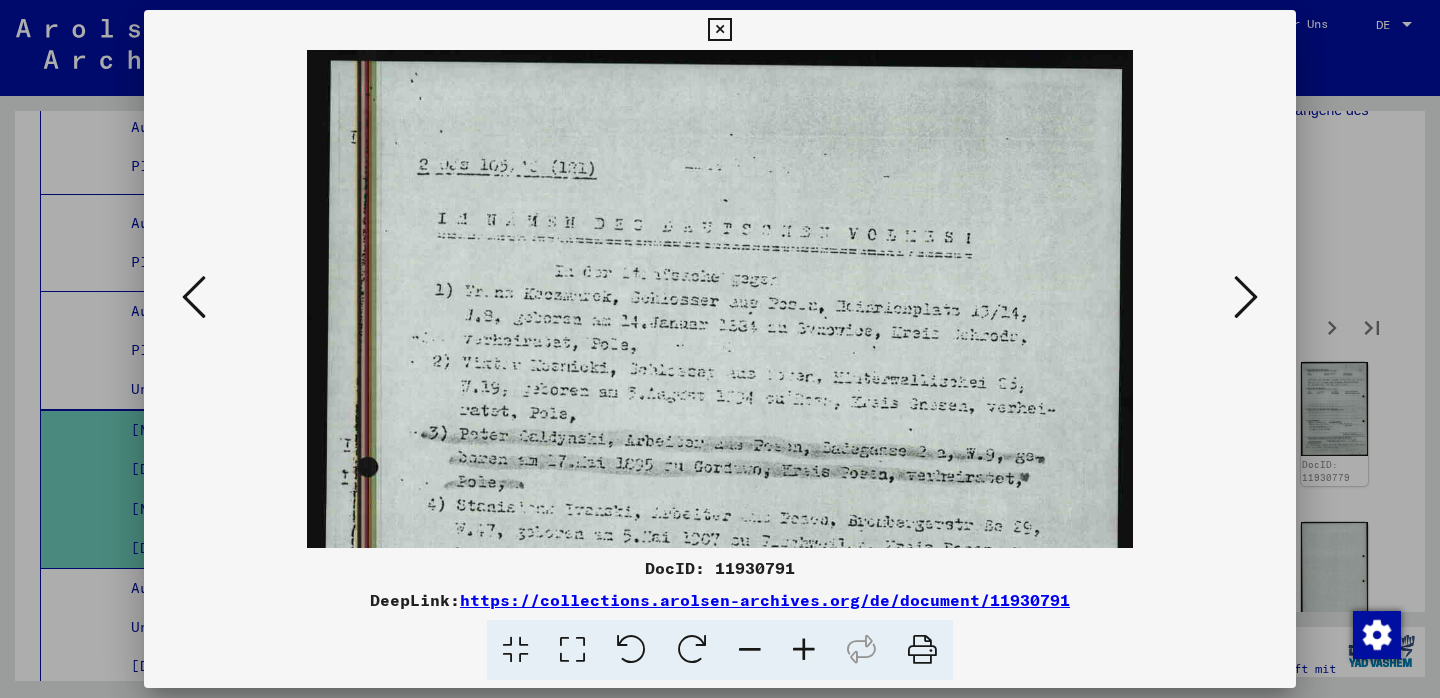 click at bounding box center [804, 650] 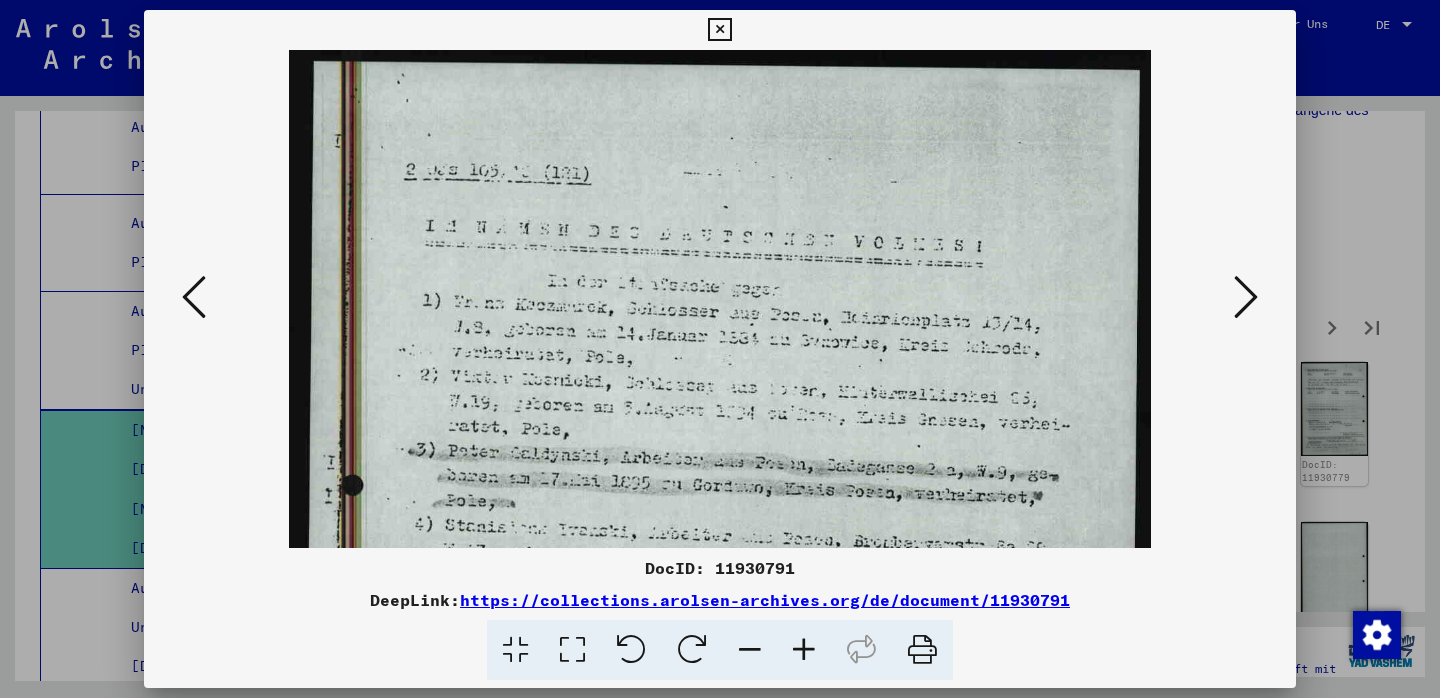 click at bounding box center (1246, 297) 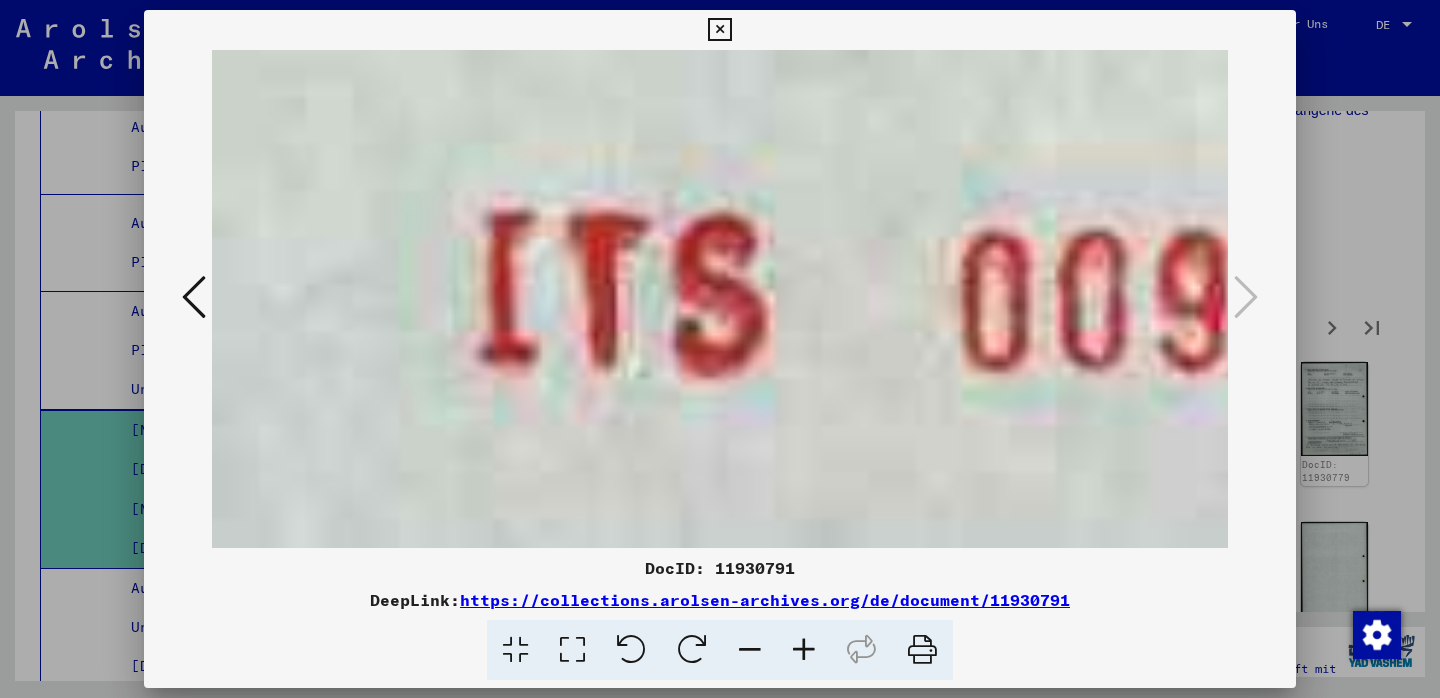 click at bounding box center (1246, 297) 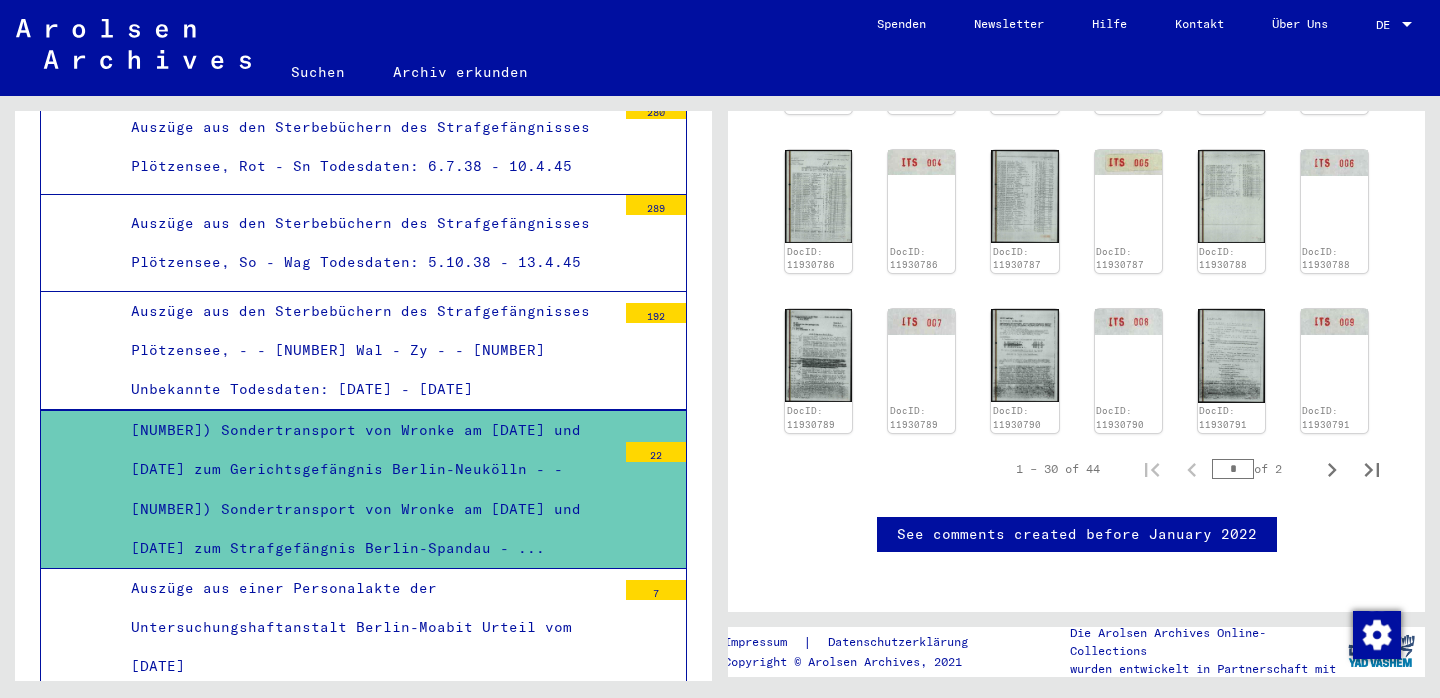 scroll, scrollTop: 1282, scrollLeft: 0, axis: vertical 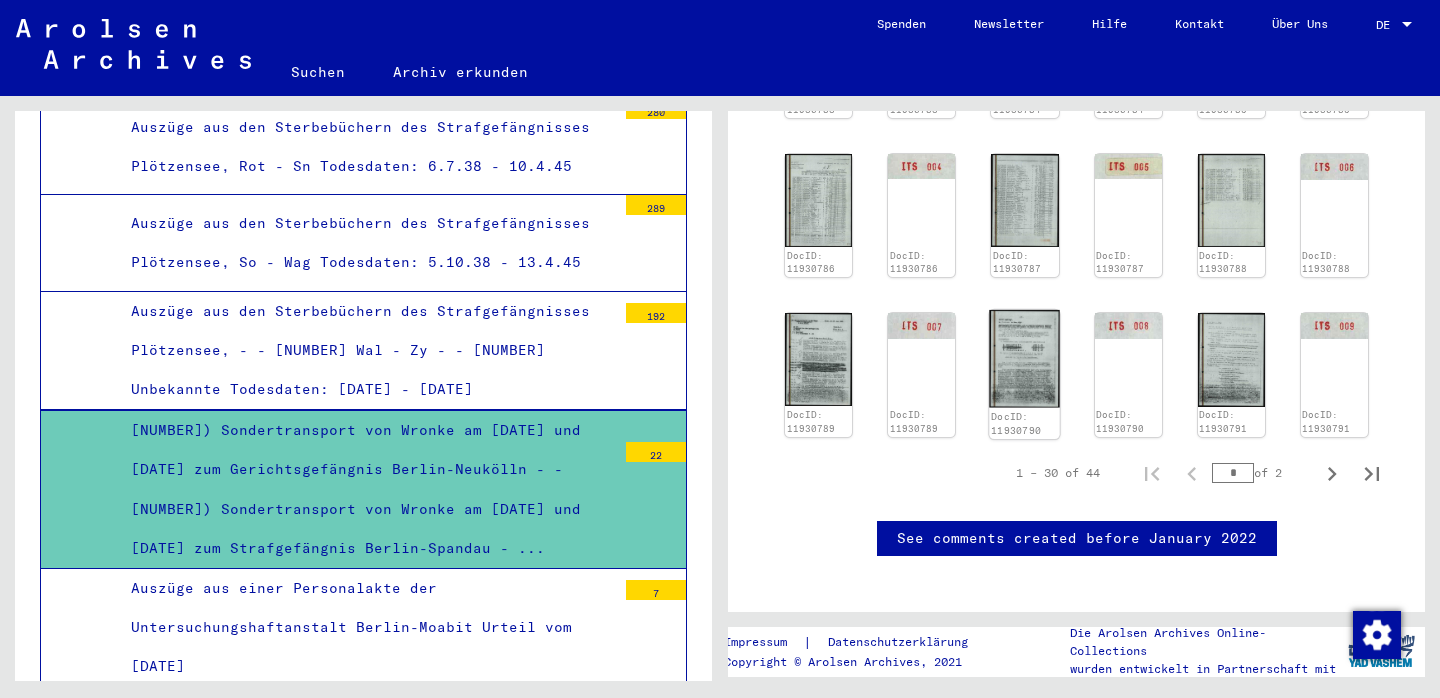 click 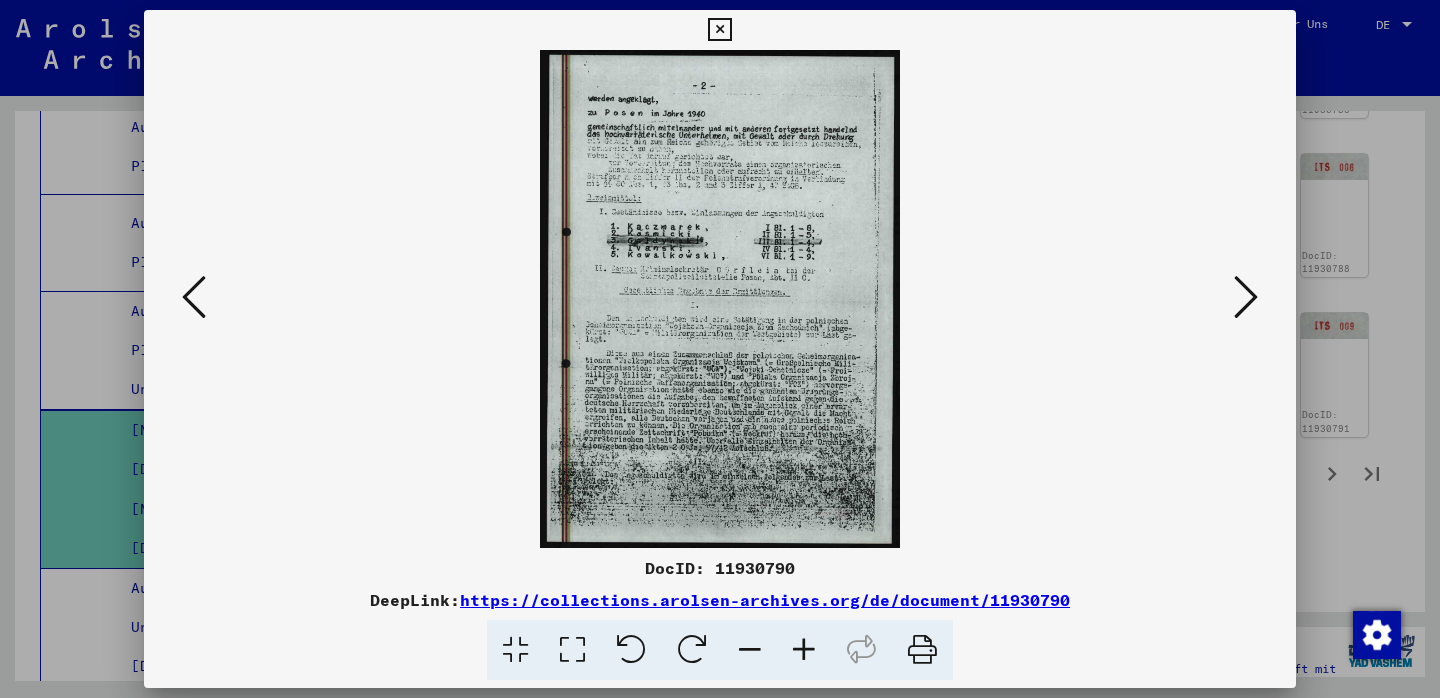 click at bounding box center (719, 30) 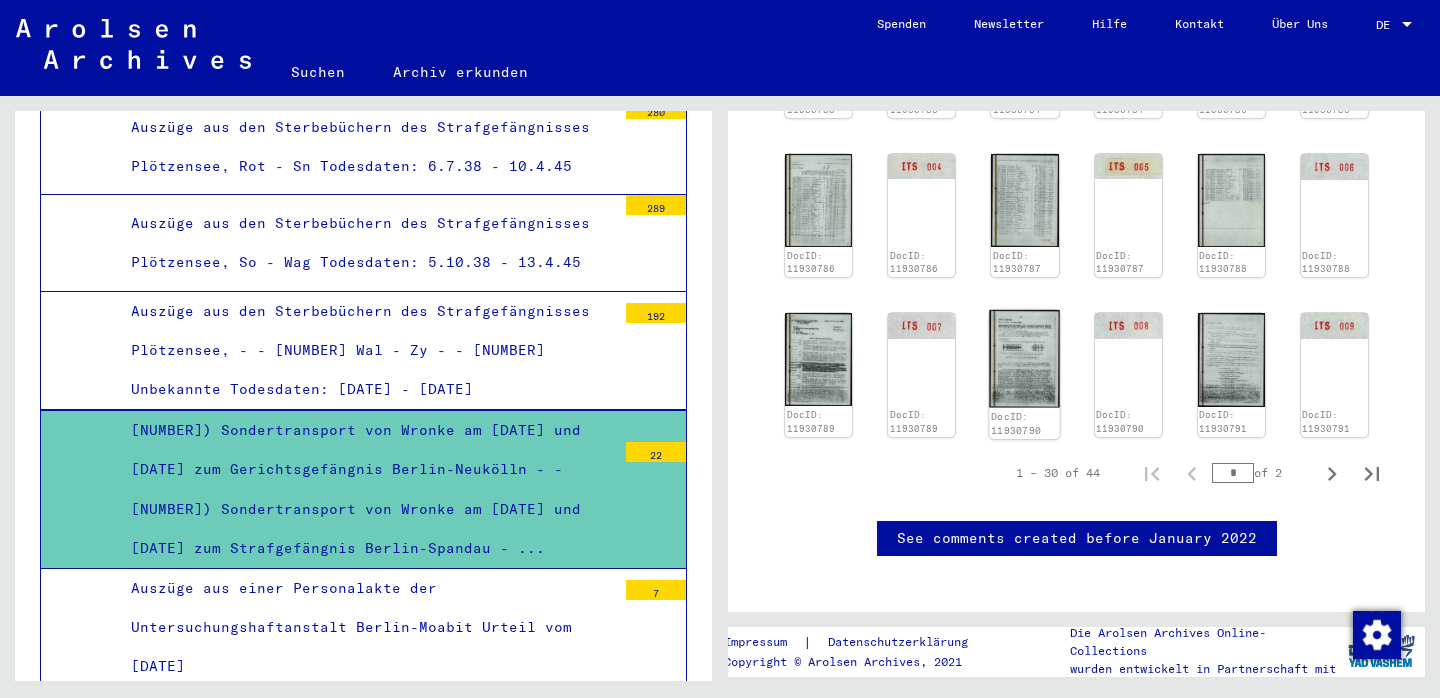 click 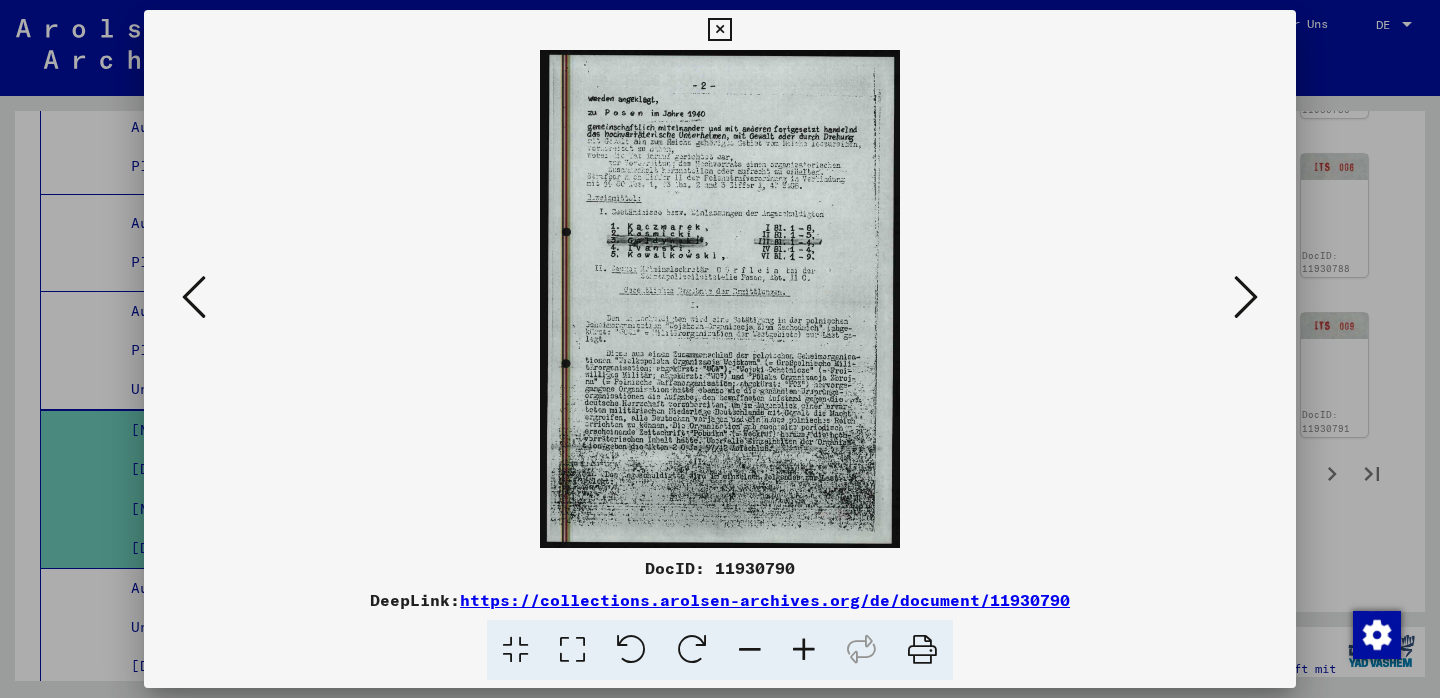 click at bounding box center (804, 650) 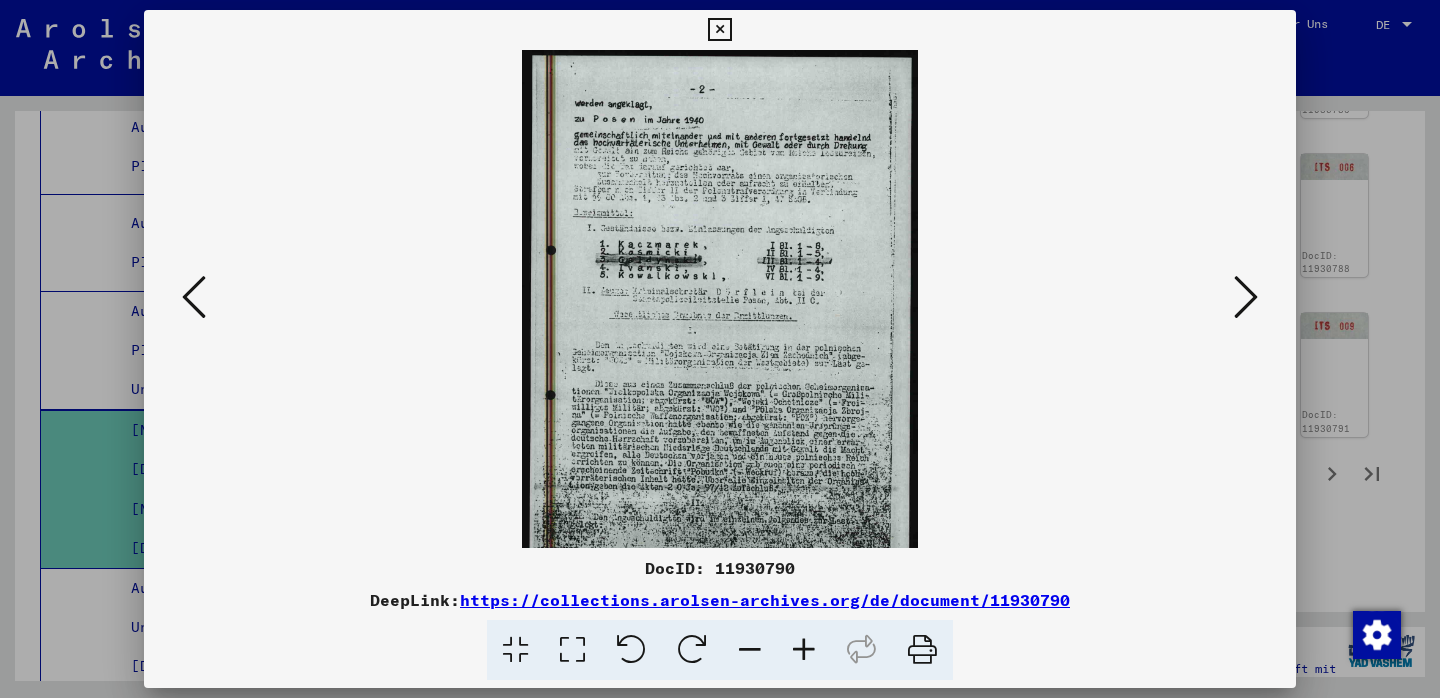 click at bounding box center (804, 650) 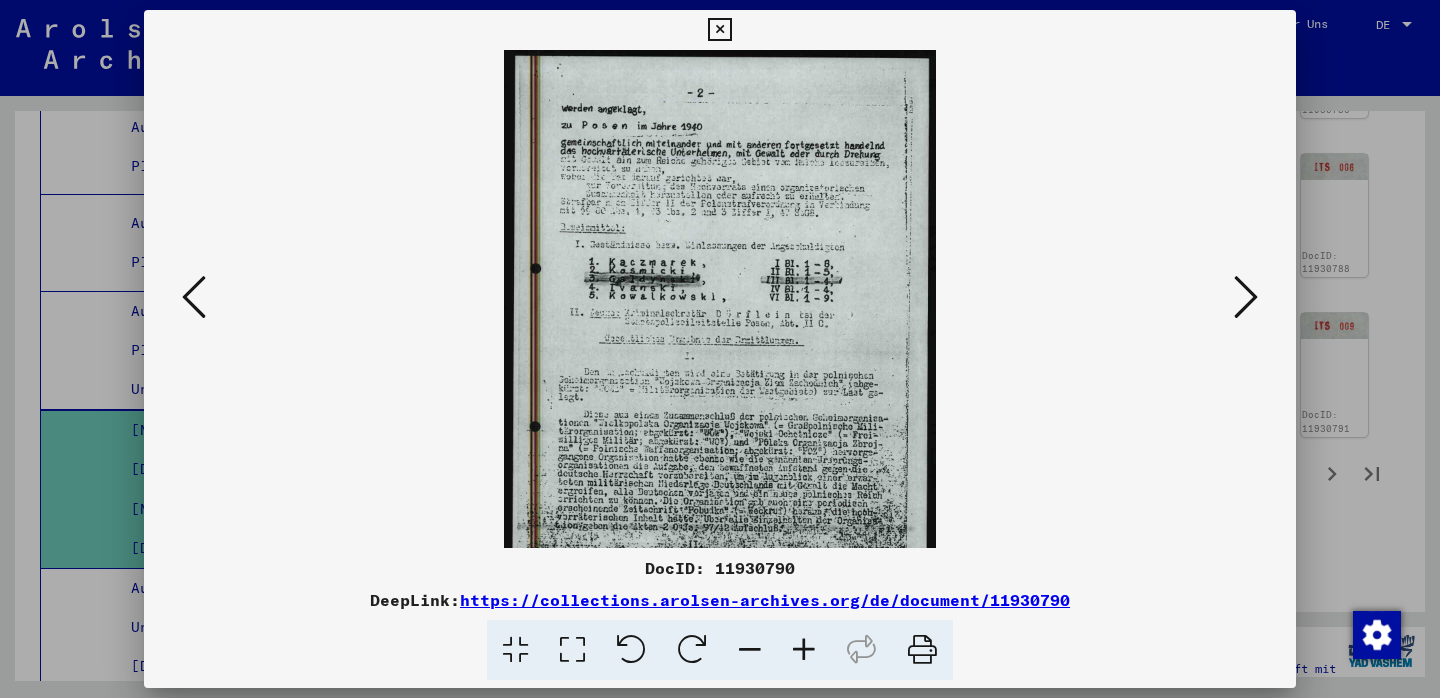 click at bounding box center [804, 650] 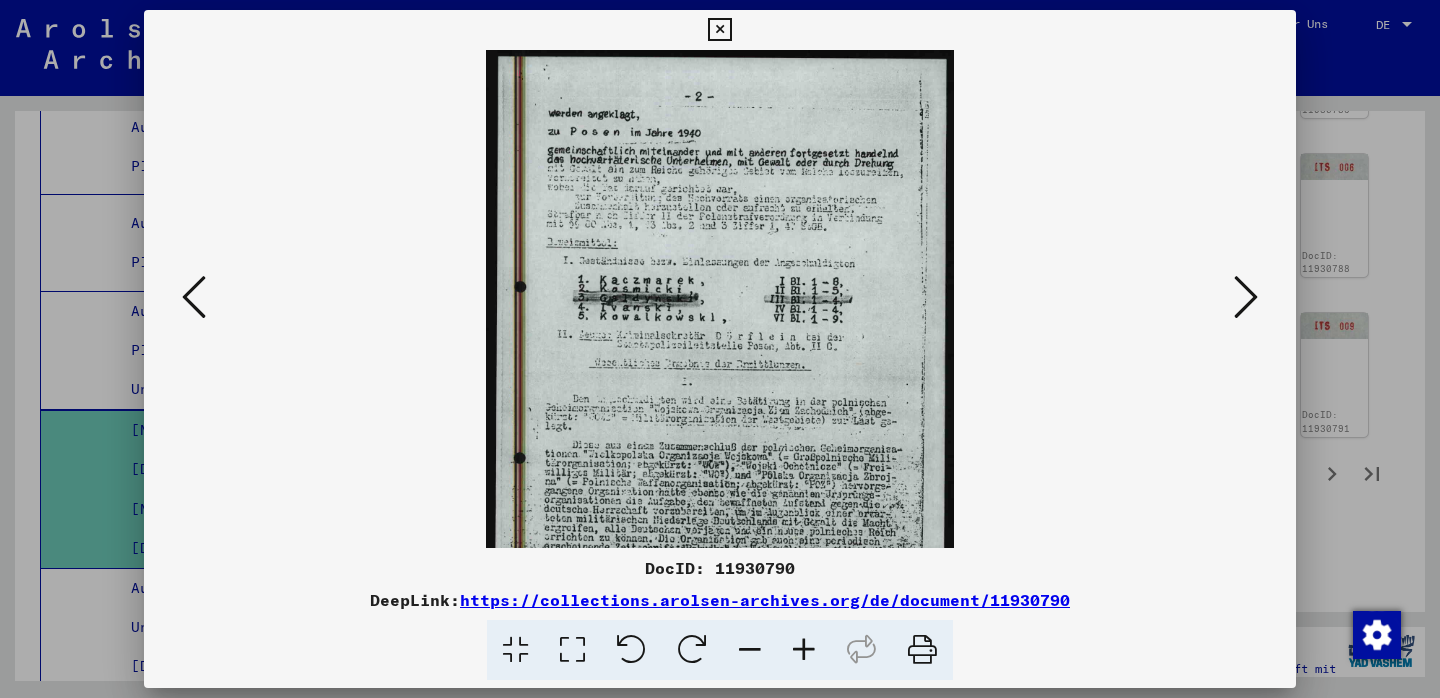 click at bounding box center (804, 650) 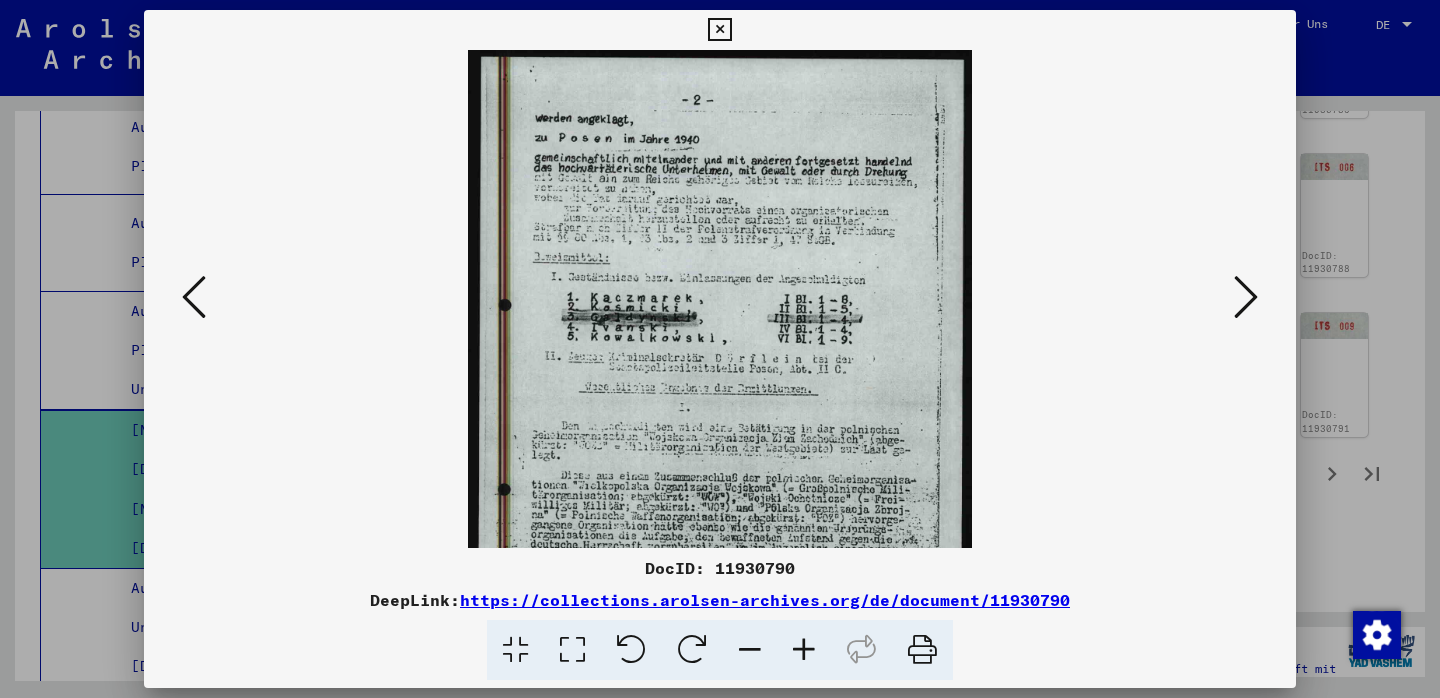 click at bounding box center [804, 650] 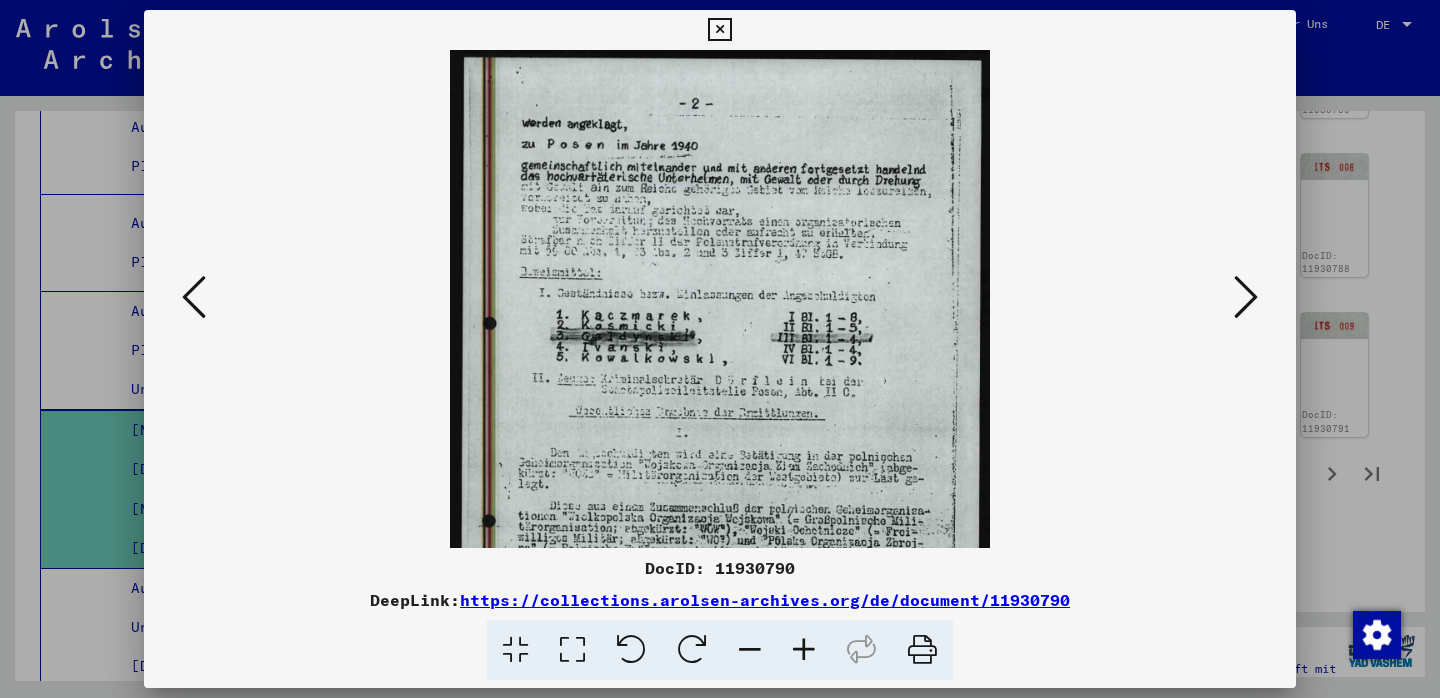 click at bounding box center [804, 650] 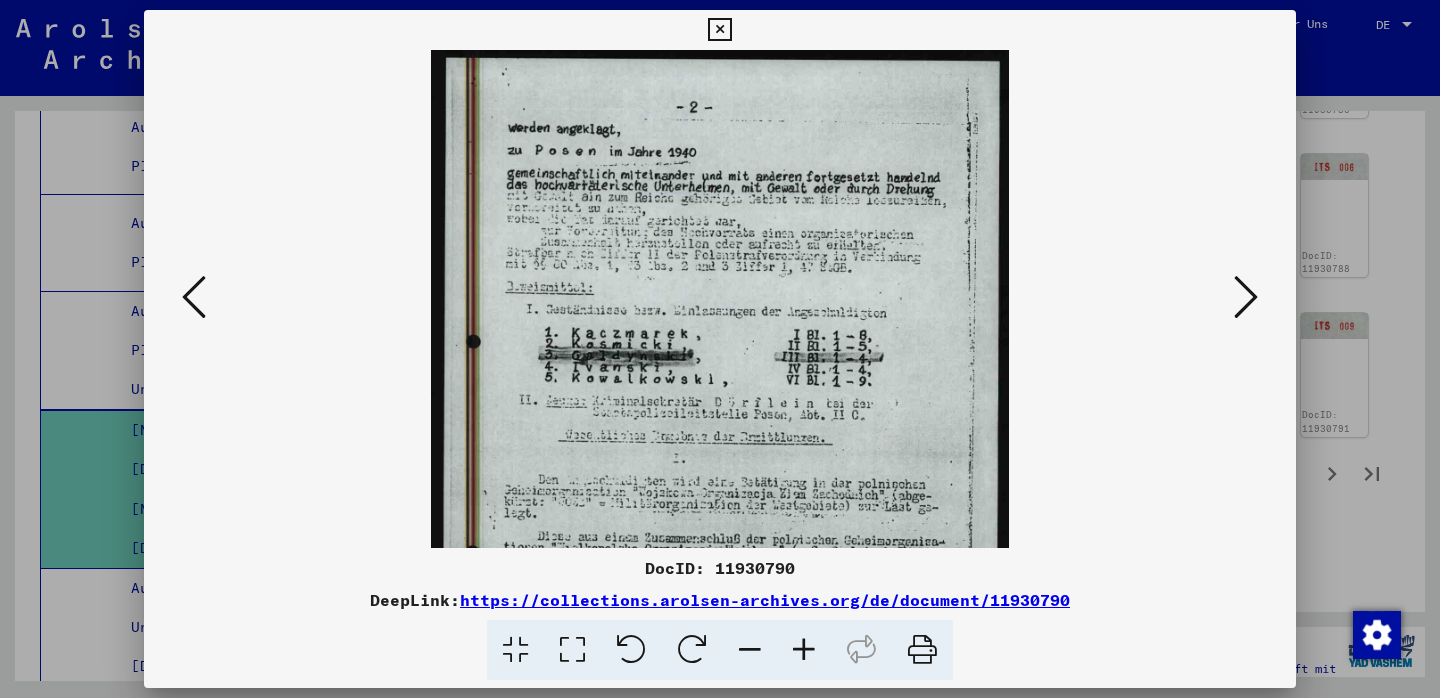 click at bounding box center [804, 650] 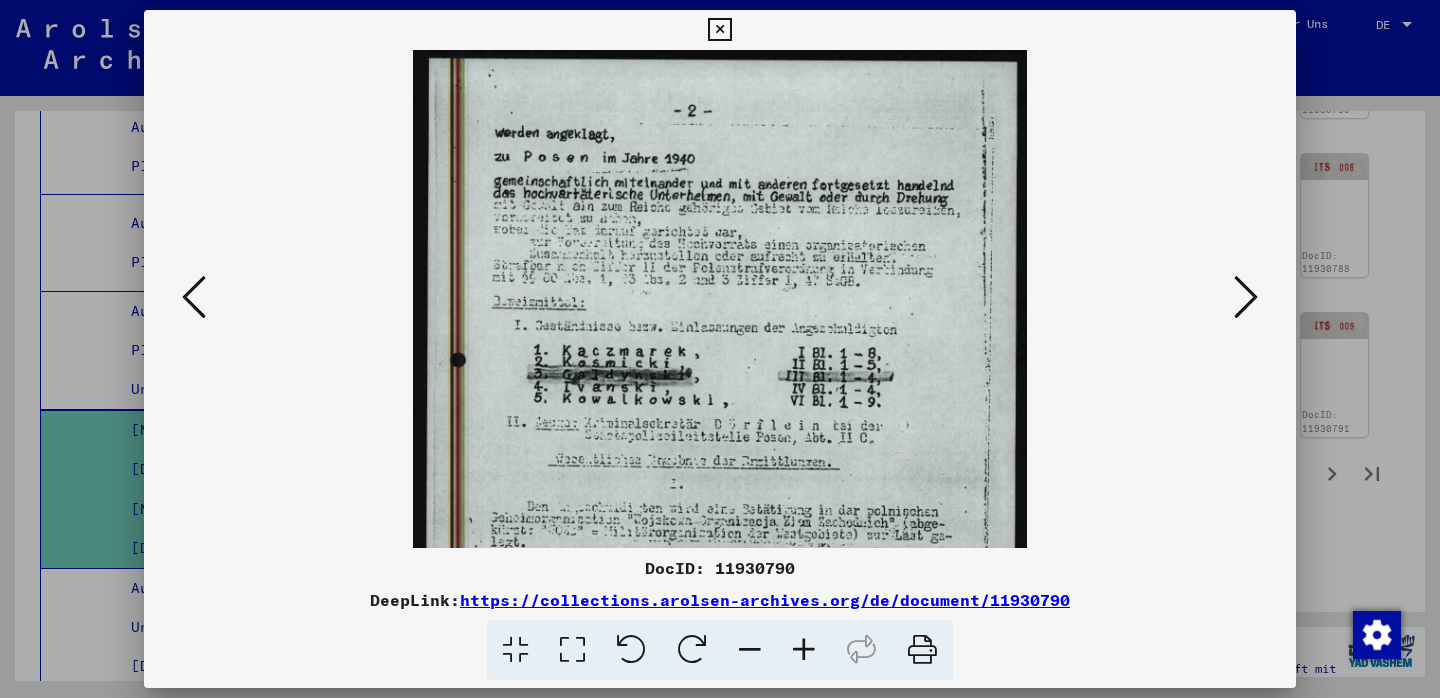 click at bounding box center (804, 650) 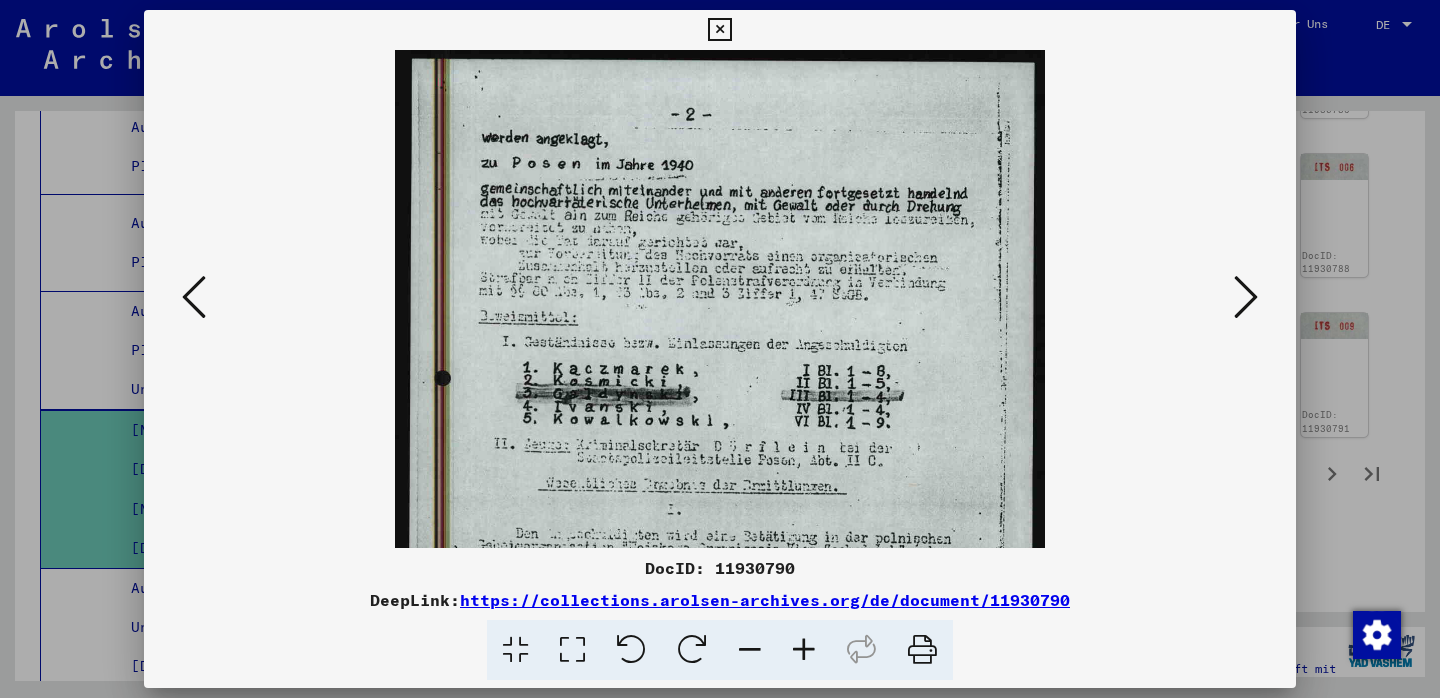 click at bounding box center [804, 650] 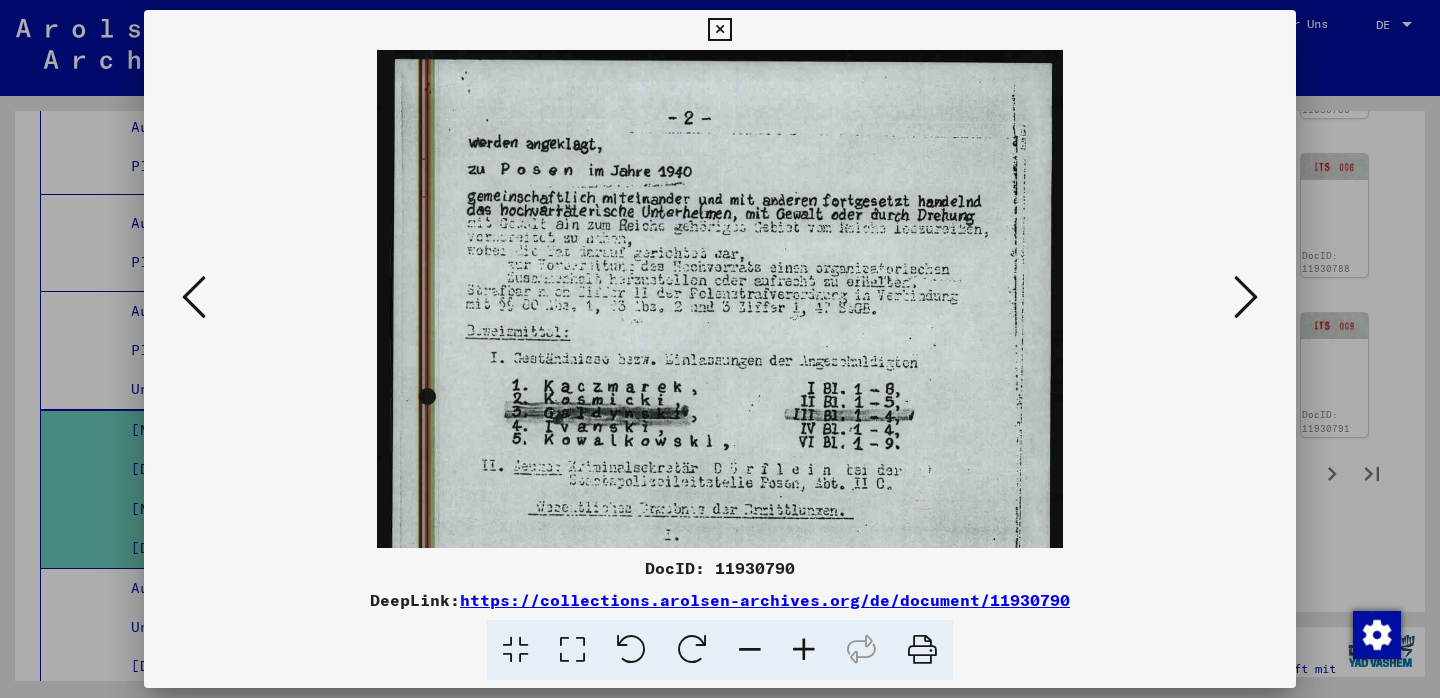 click at bounding box center (750, 650) 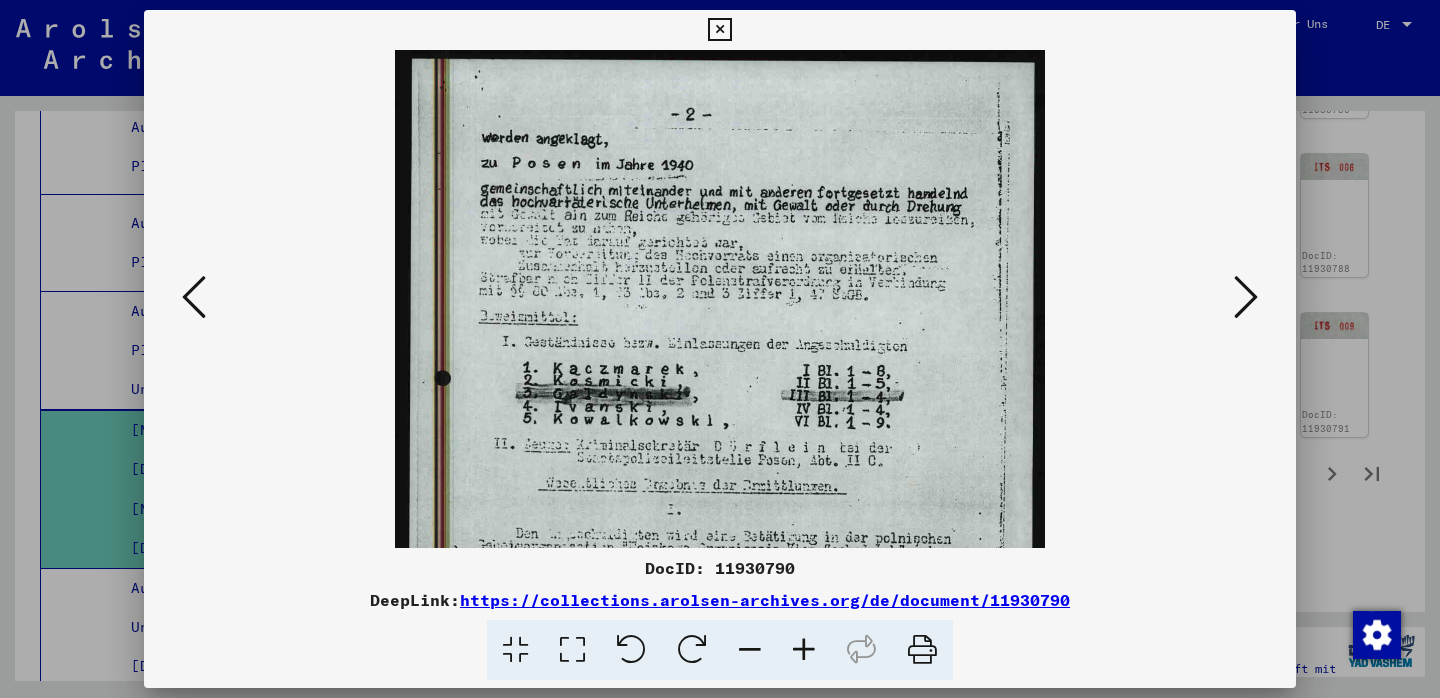 click at bounding box center (750, 650) 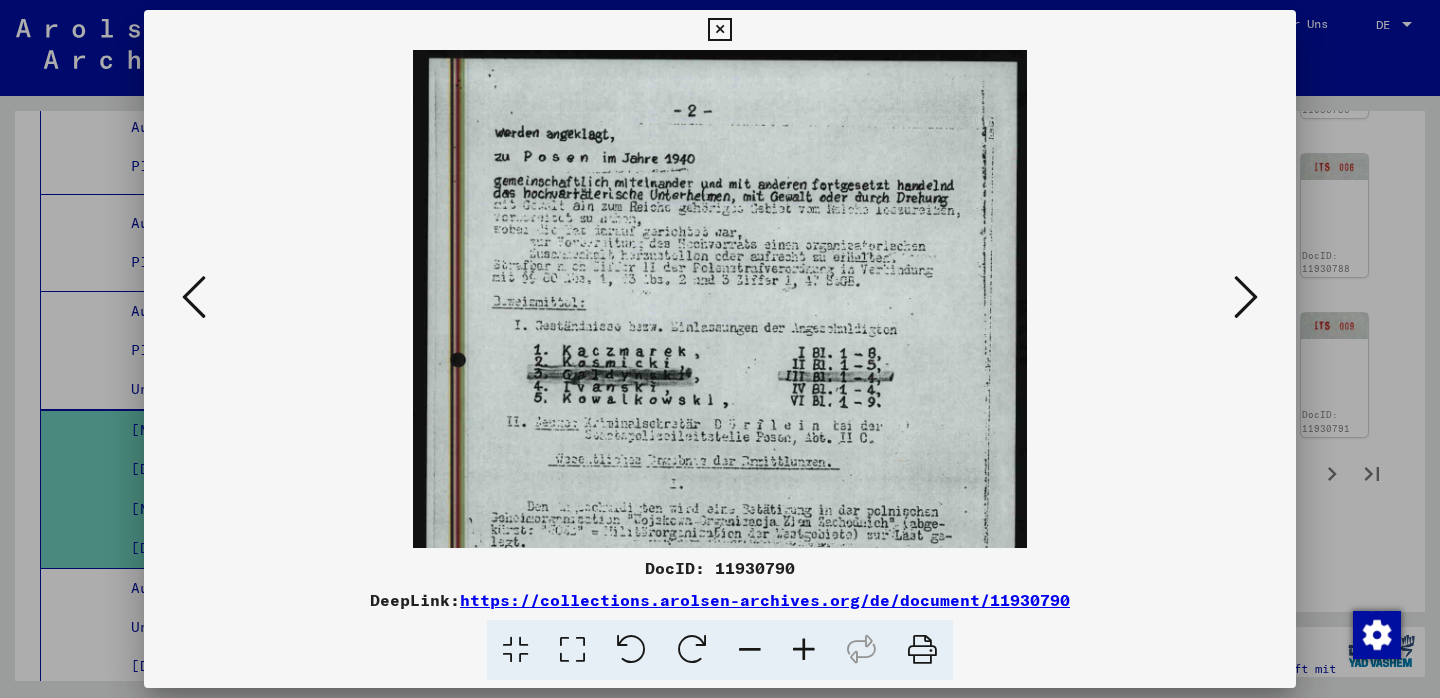 click at bounding box center (750, 650) 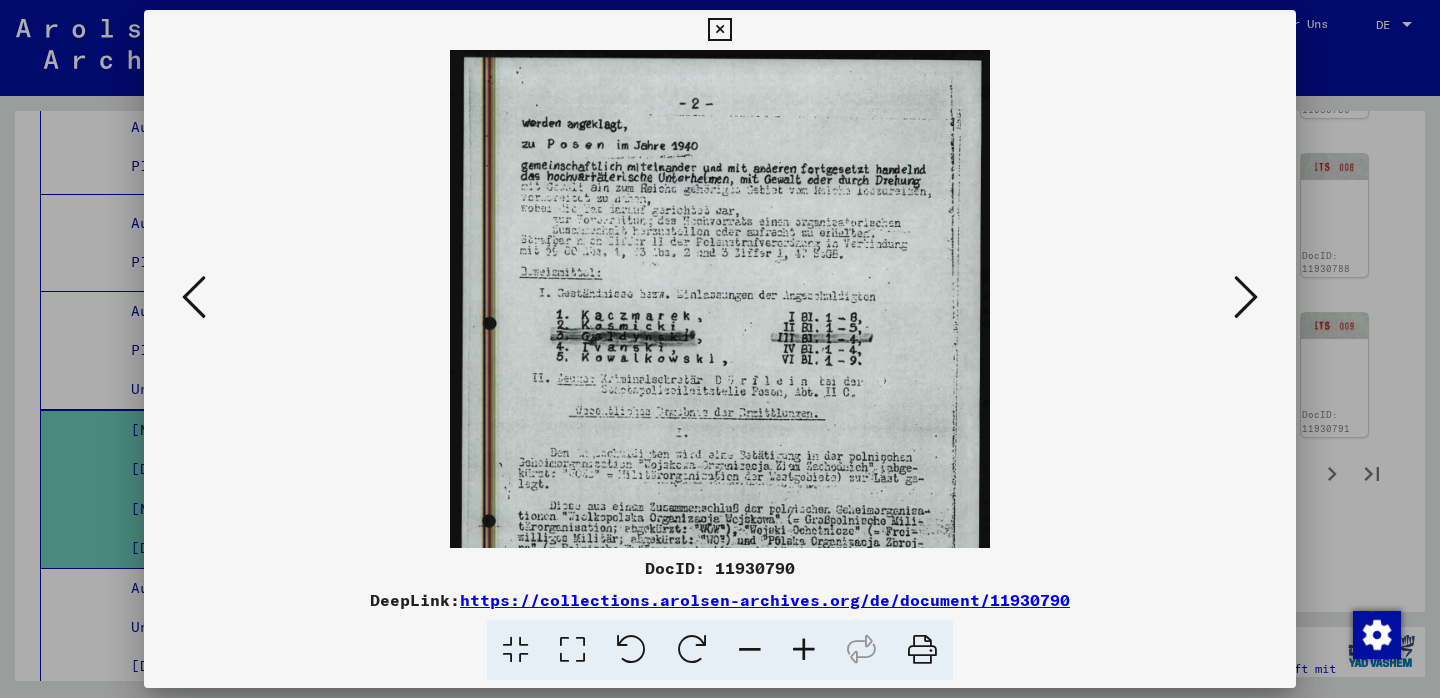 click at bounding box center (750, 650) 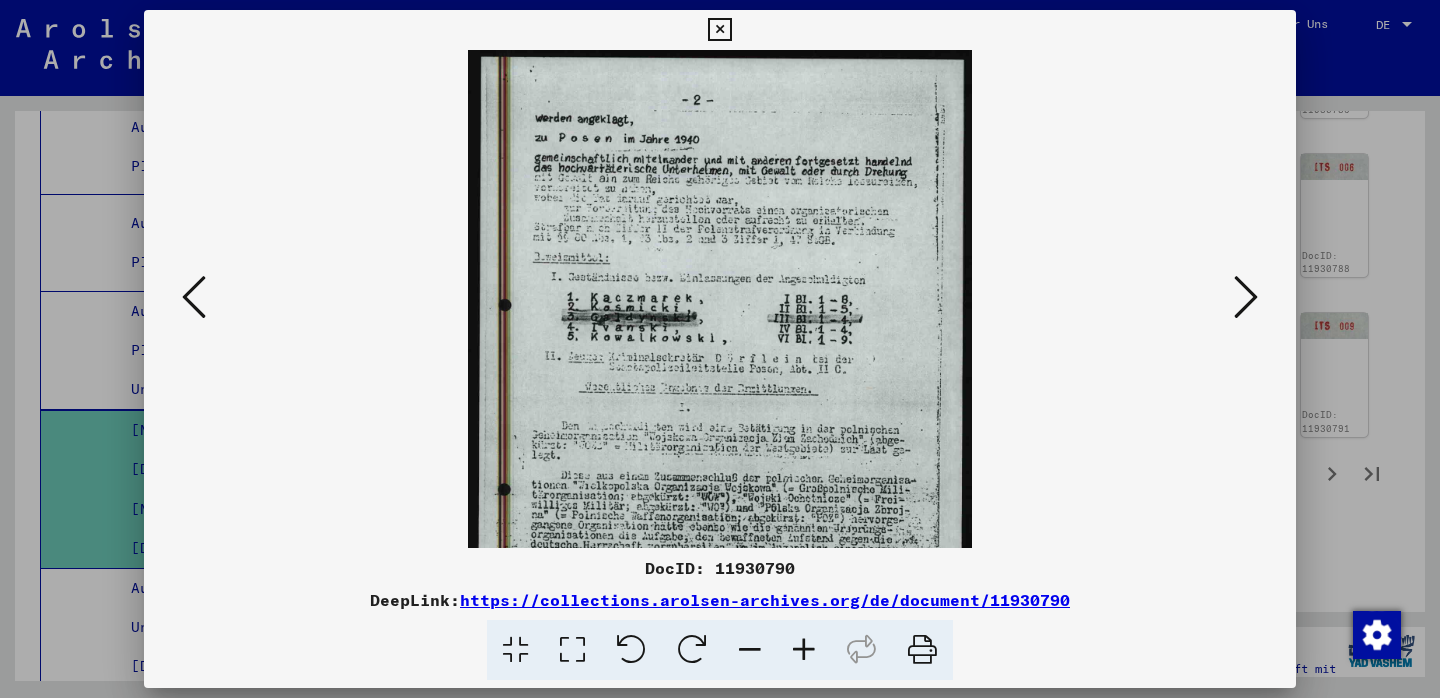 click at bounding box center (750, 650) 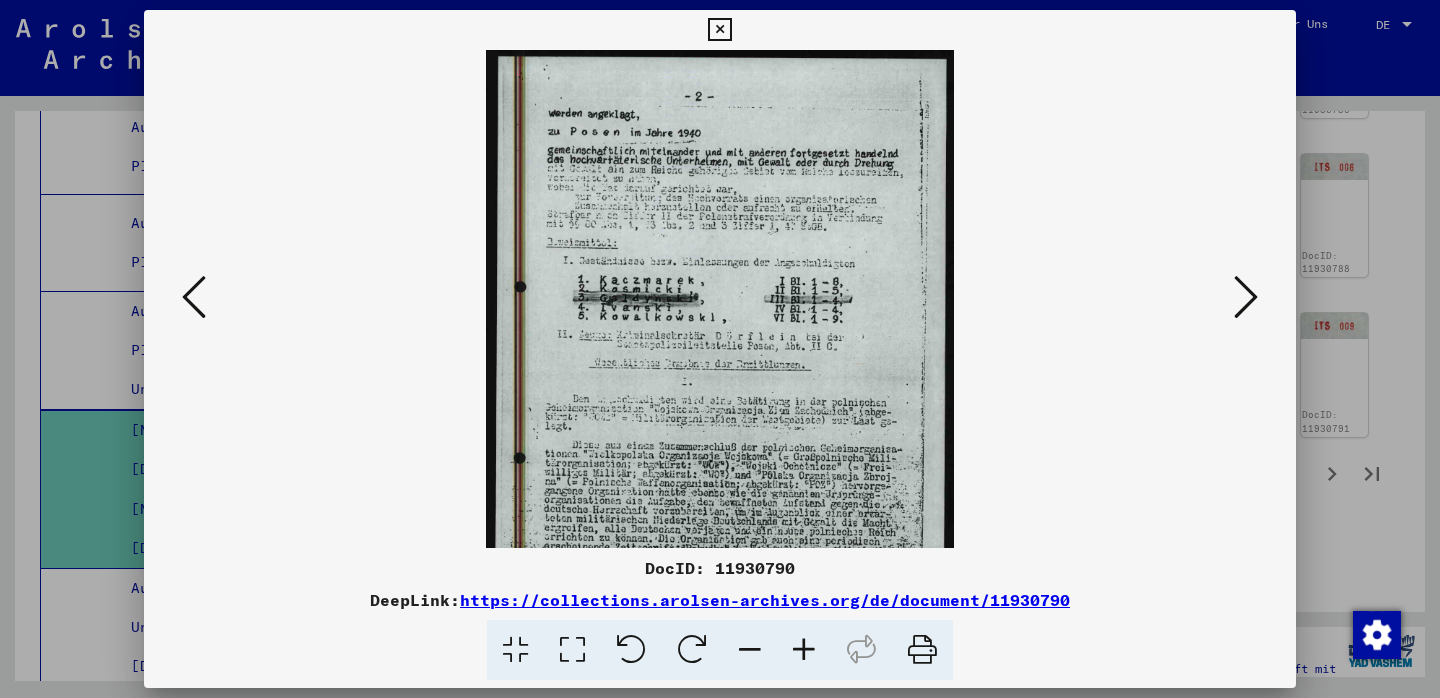 click at bounding box center (1246, 297) 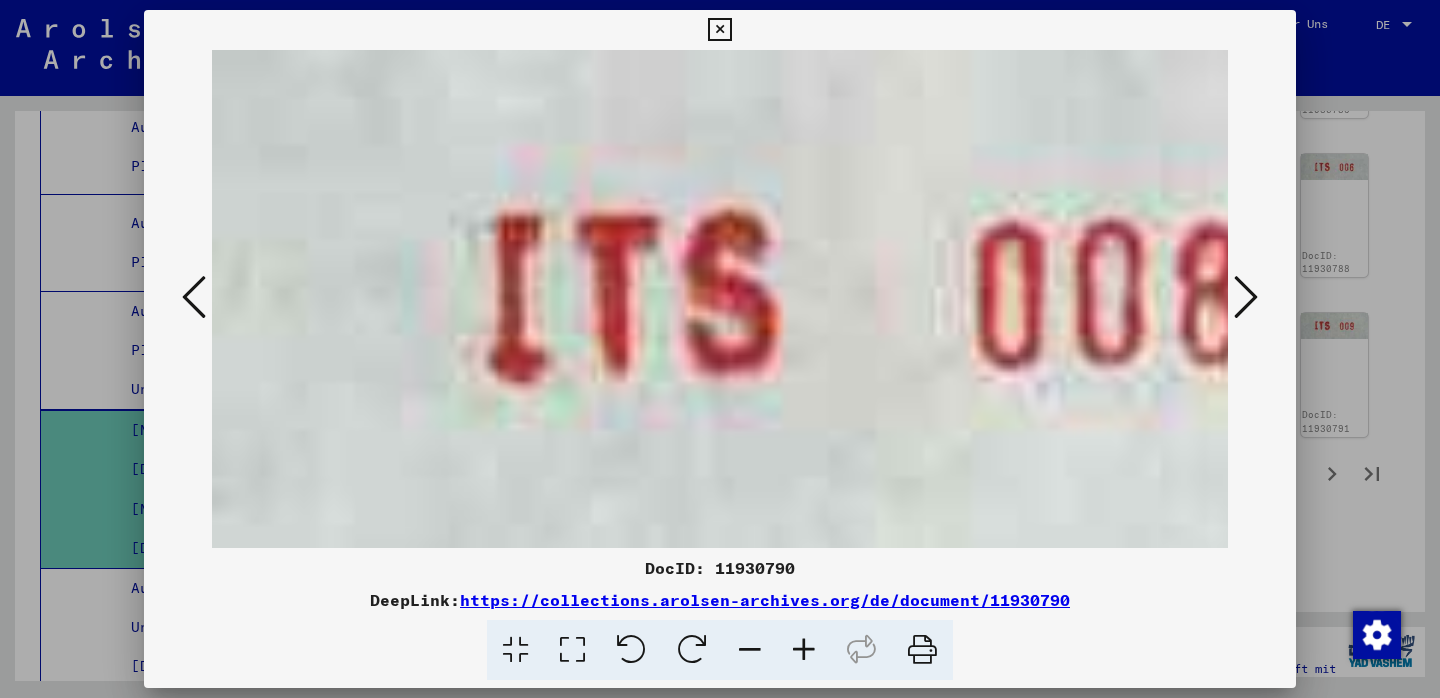 click at bounding box center (1246, 297) 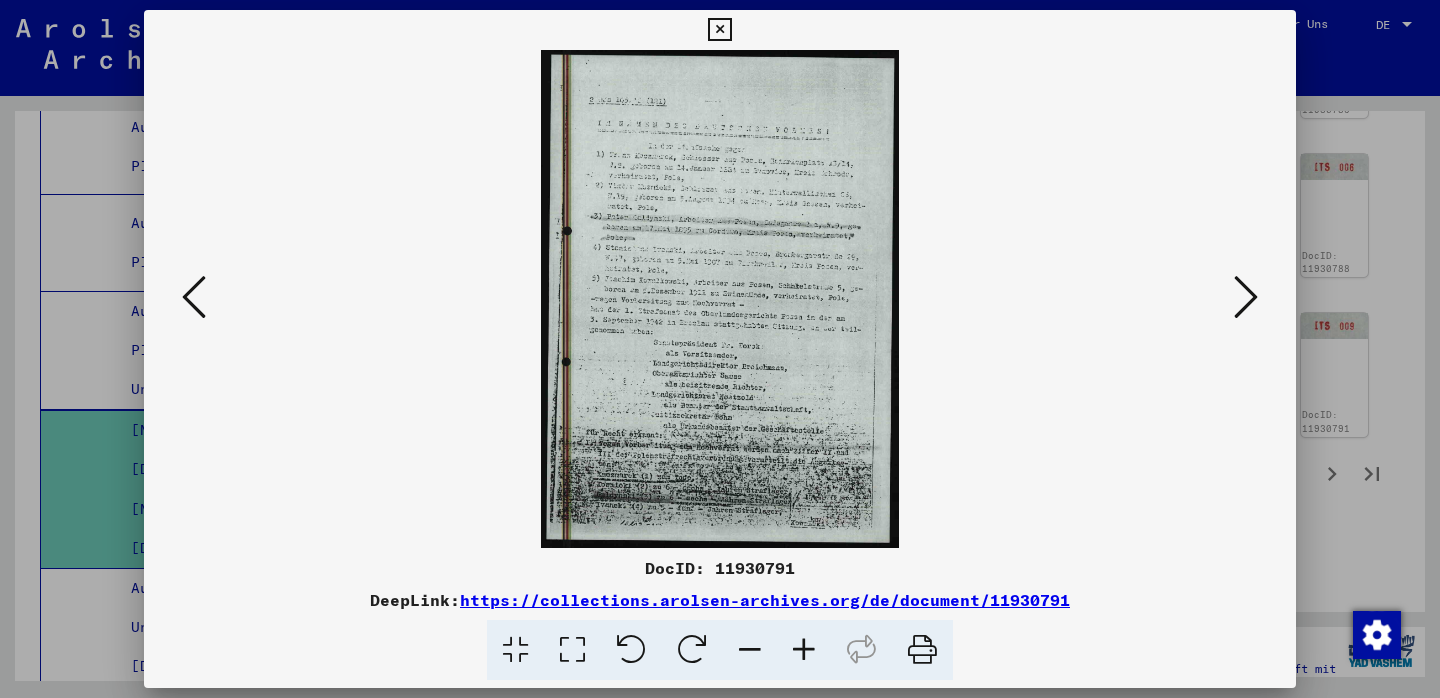 click at bounding box center (804, 650) 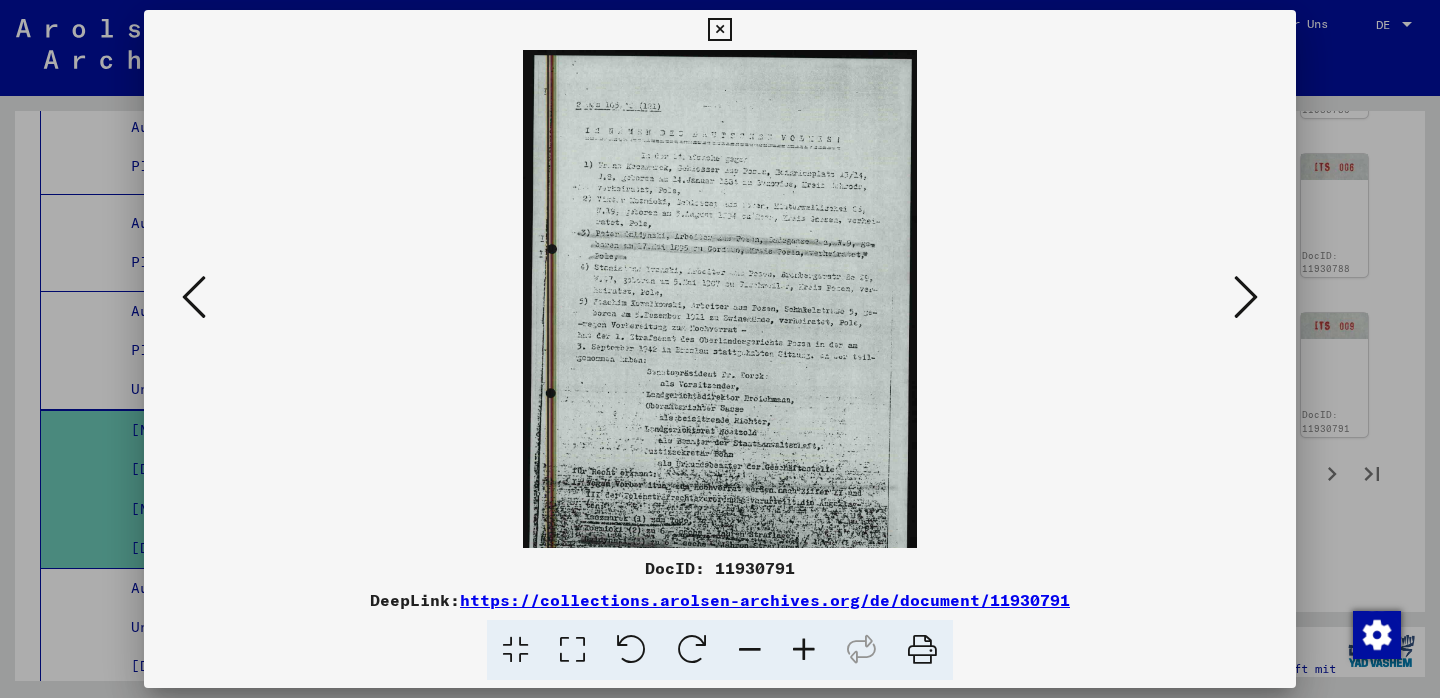 click at bounding box center (804, 650) 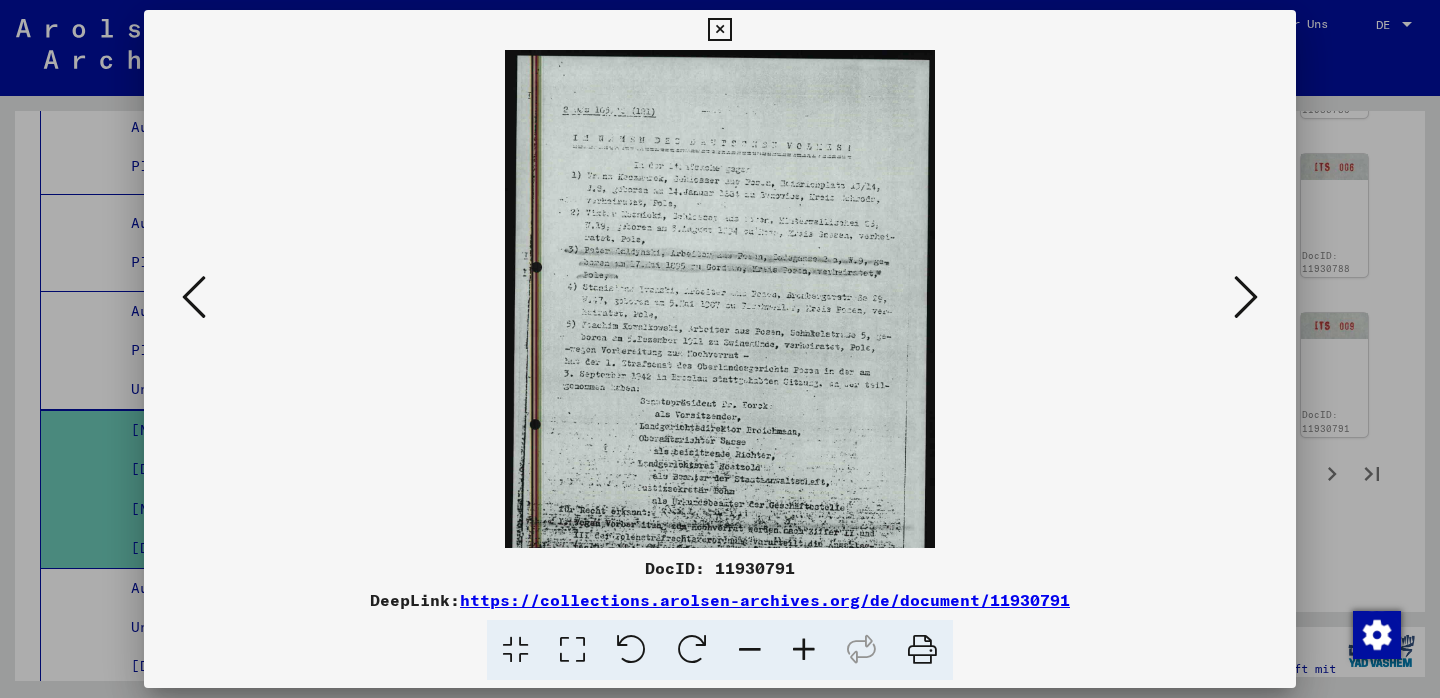 click at bounding box center (804, 650) 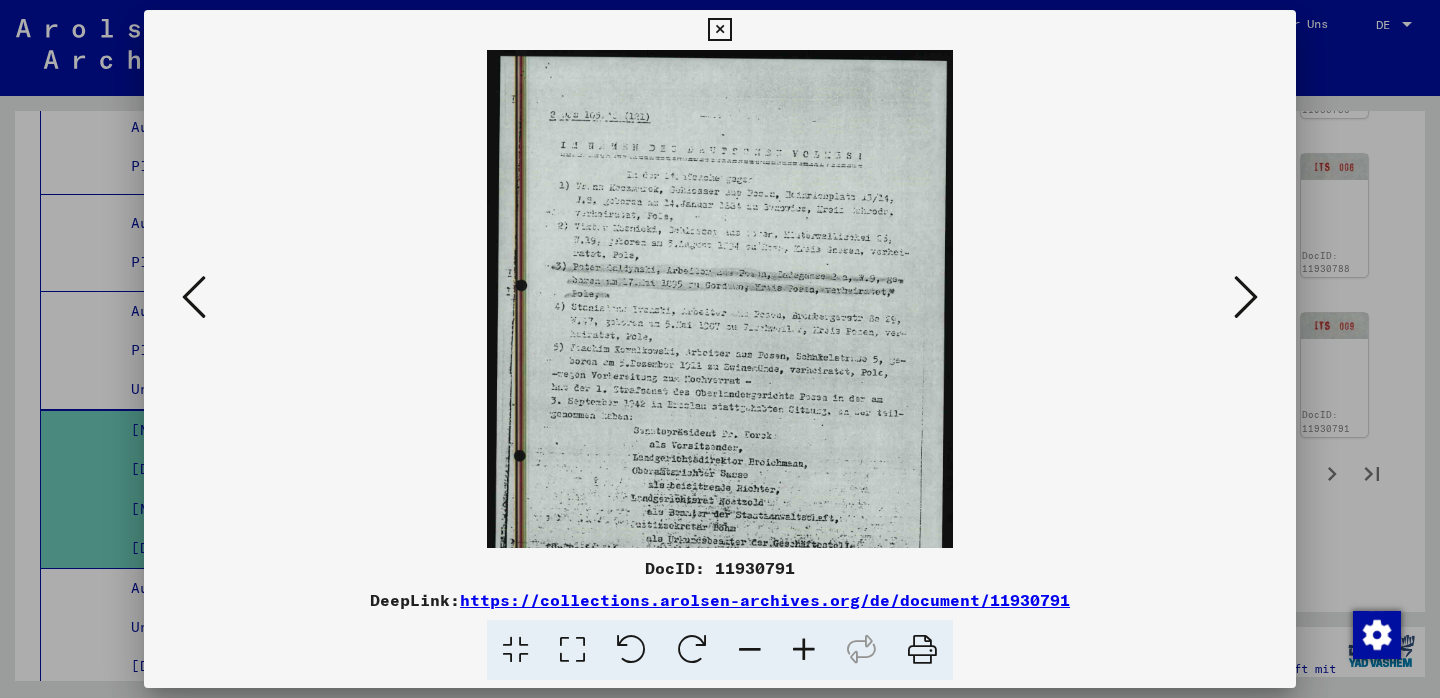 click at bounding box center (804, 650) 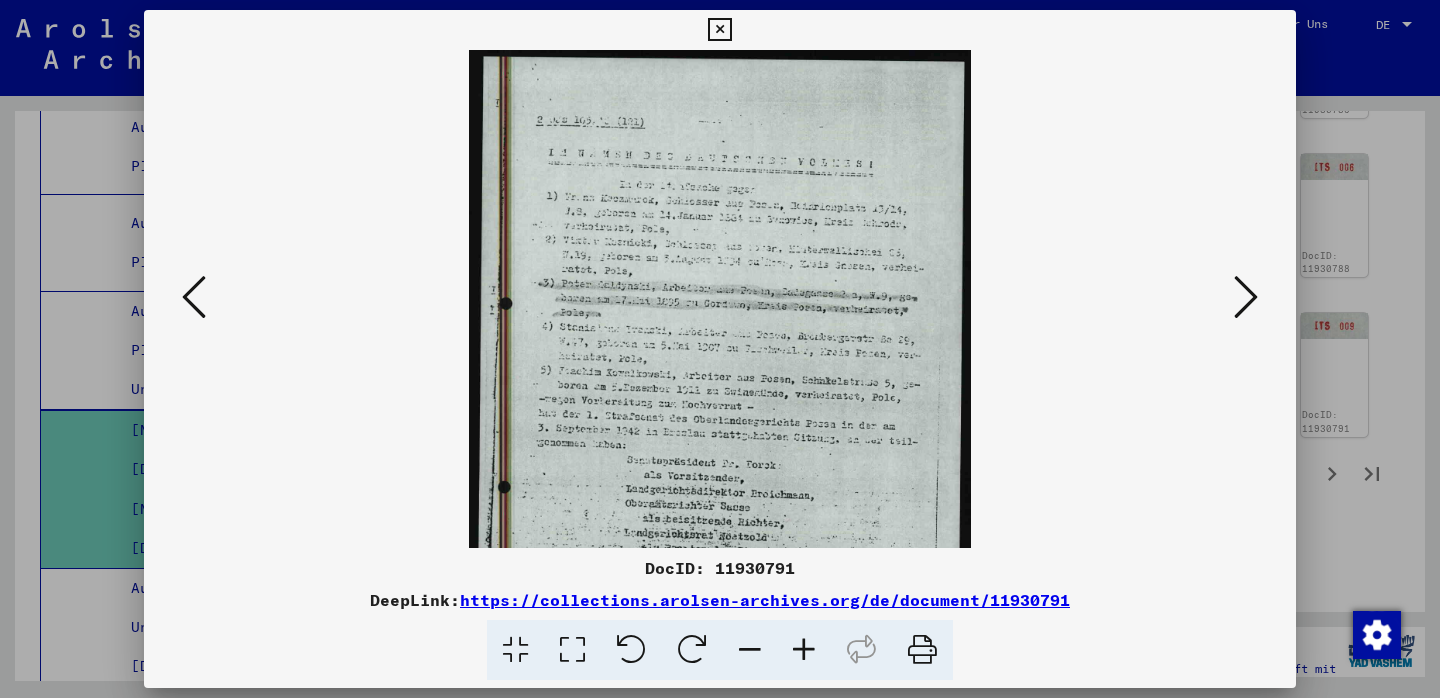 click at bounding box center [804, 650] 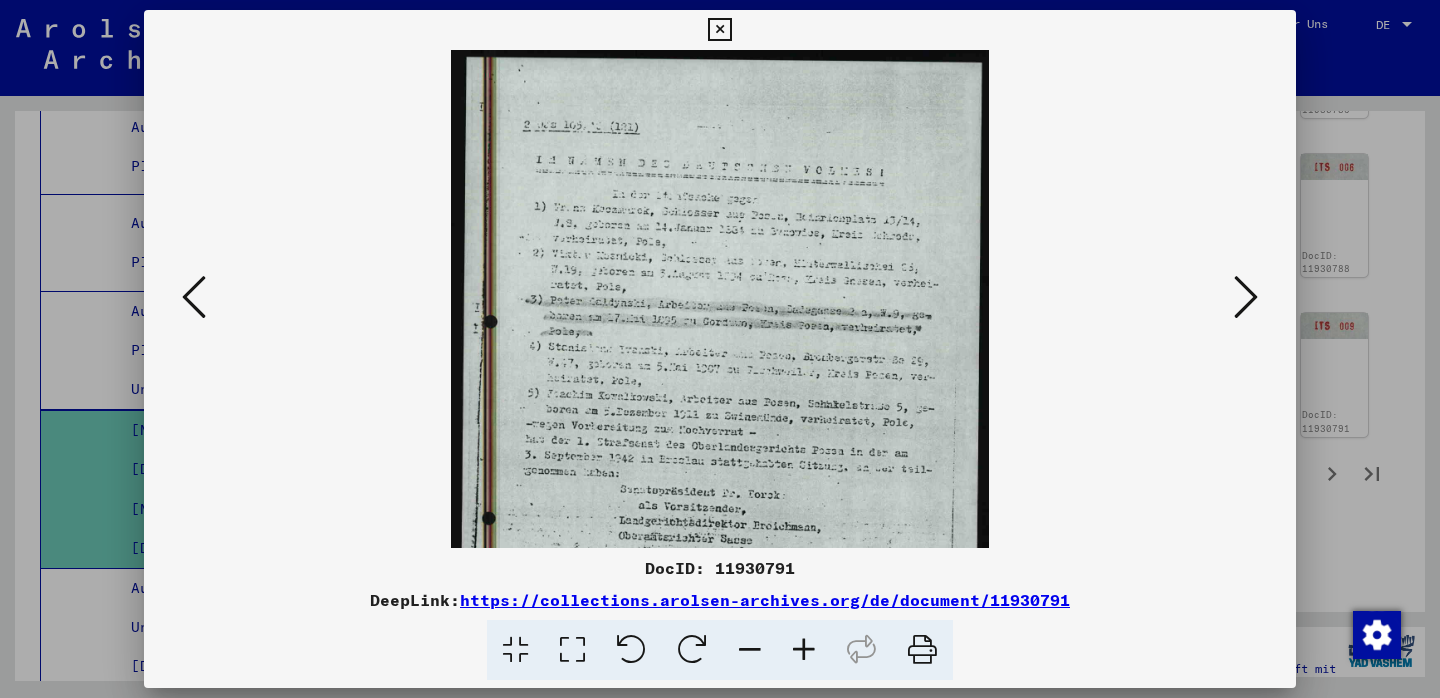 click at bounding box center (804, 650) 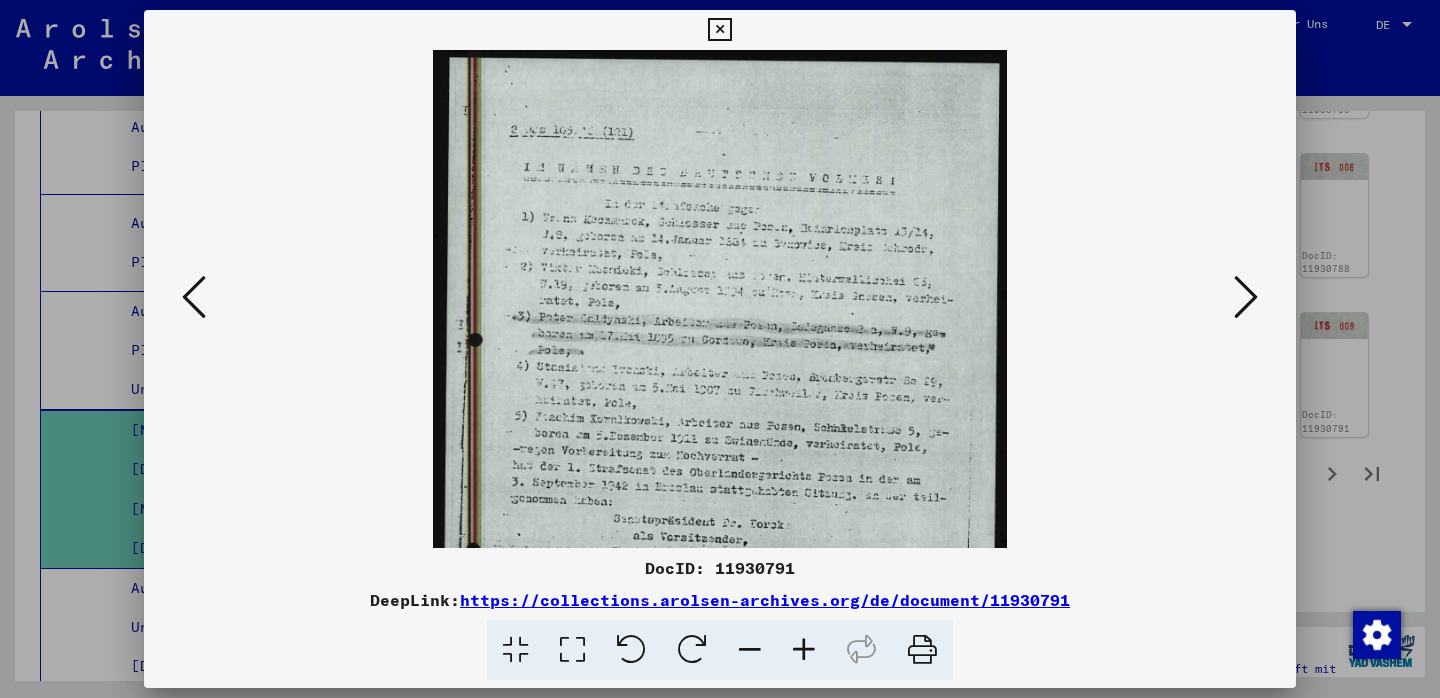 click at bounding box center (804, 650) 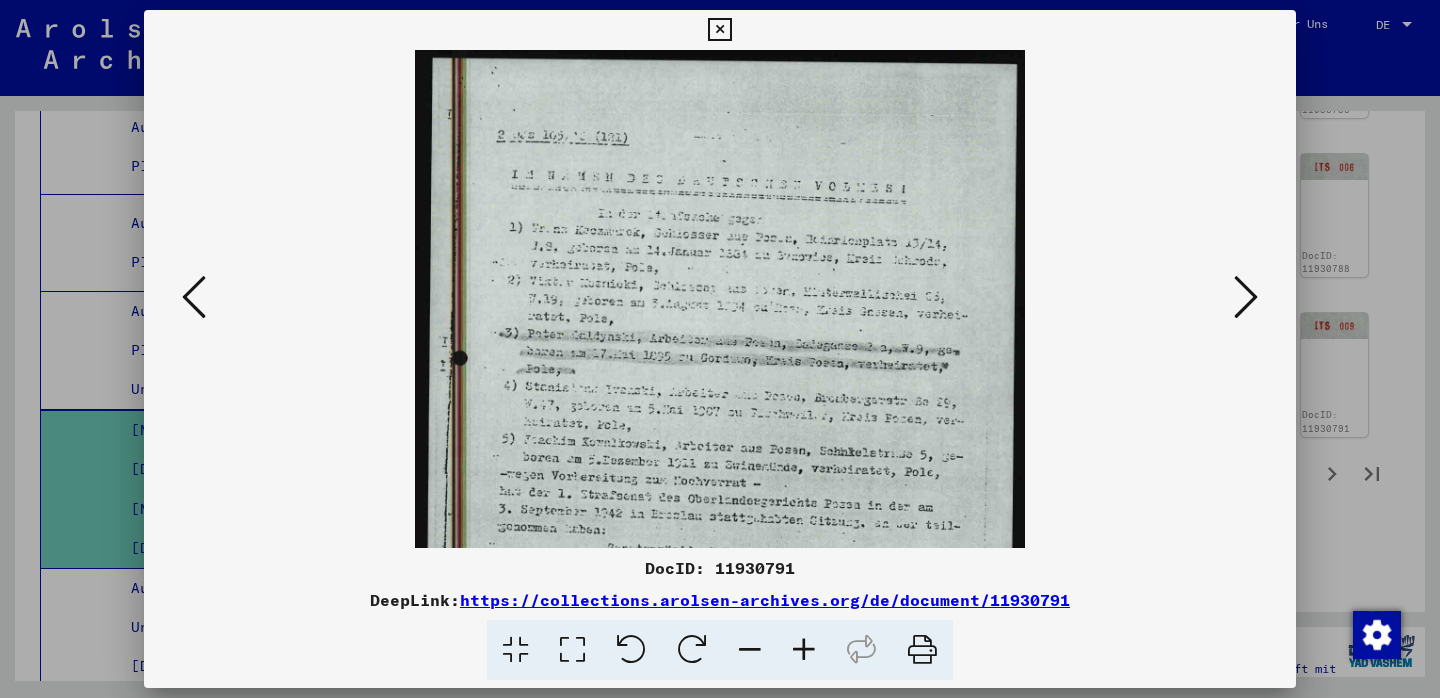 click at bounding box center [719, 30] 